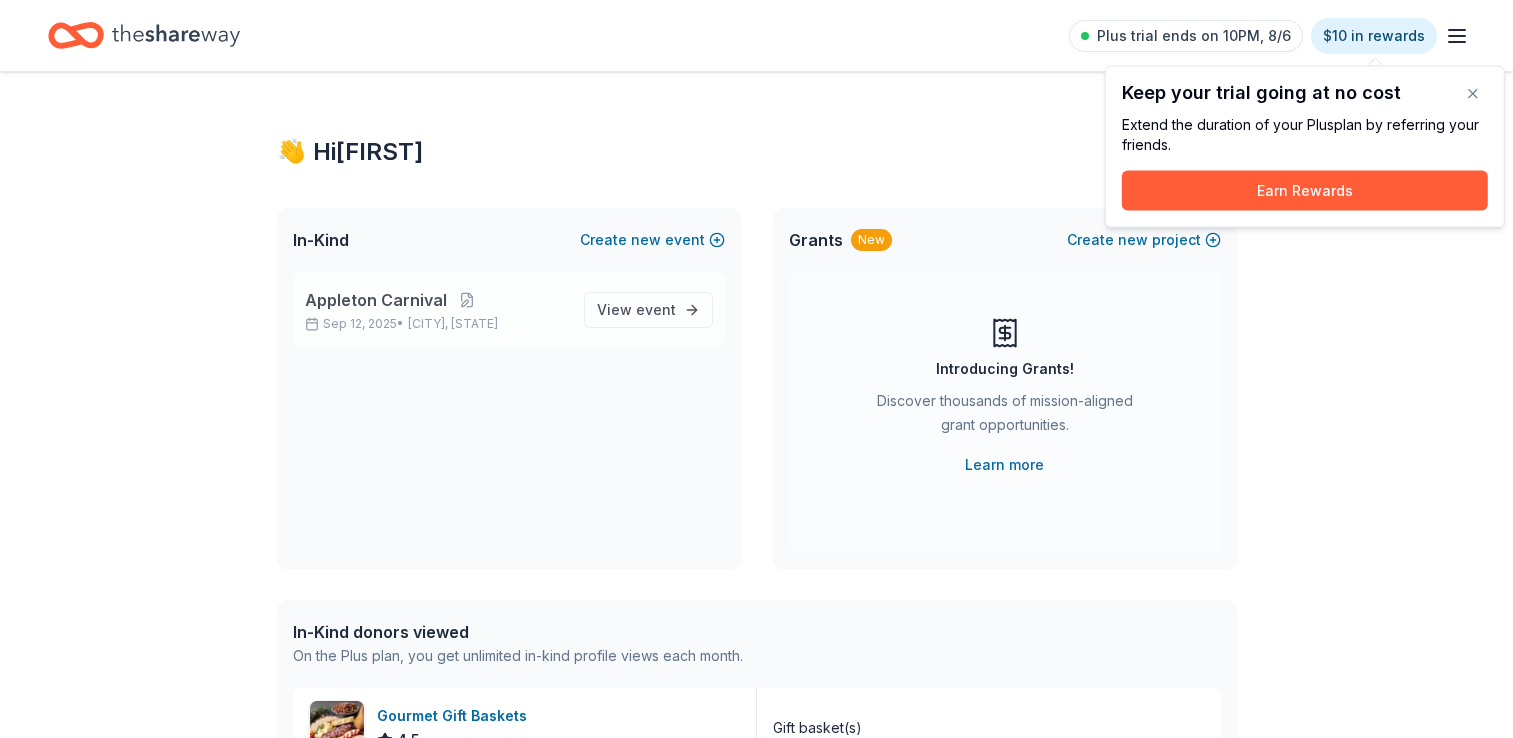 scroll, scrollTop: 0, scrollLeft: 0, axis: both 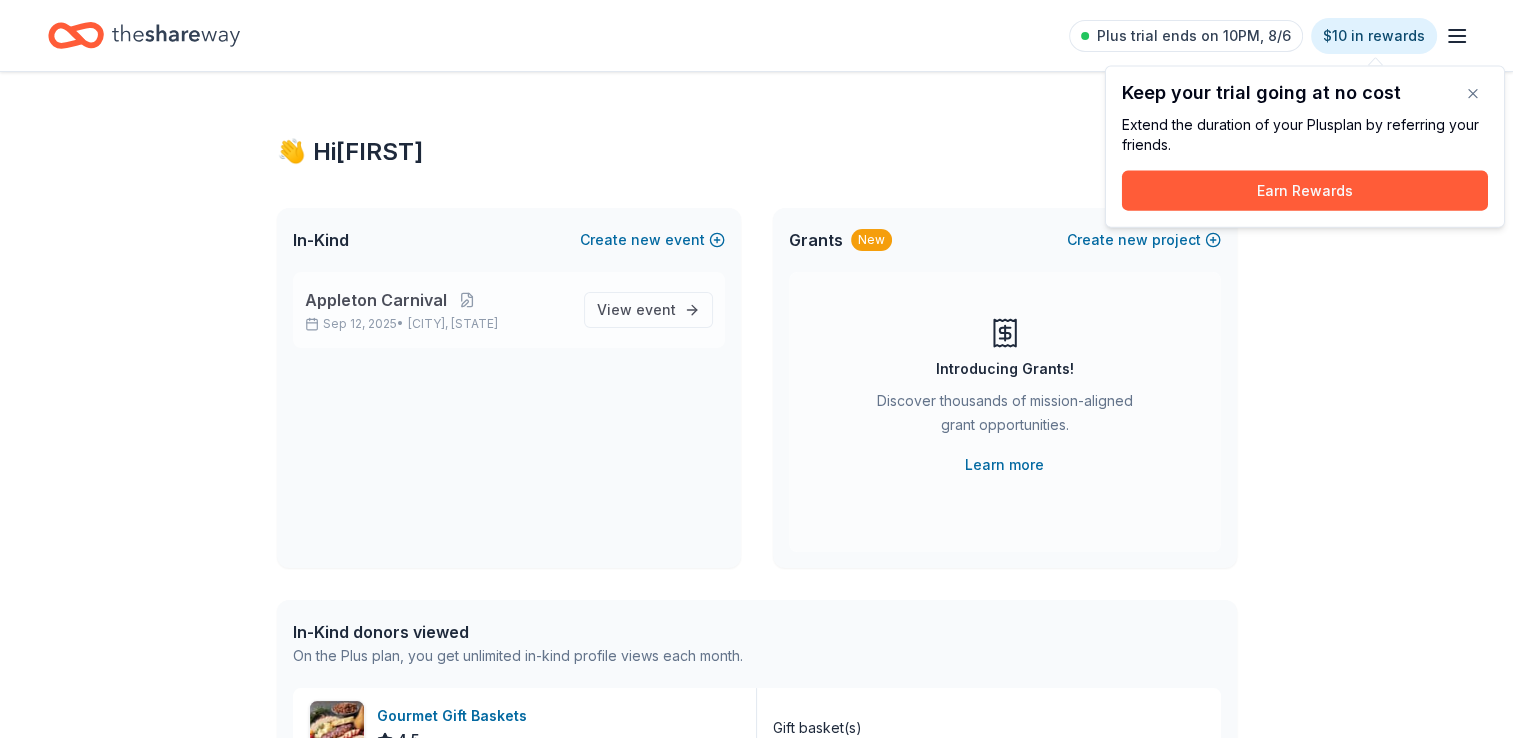 click on "[CITY], [STATE]" at bounding box center [453, 324] 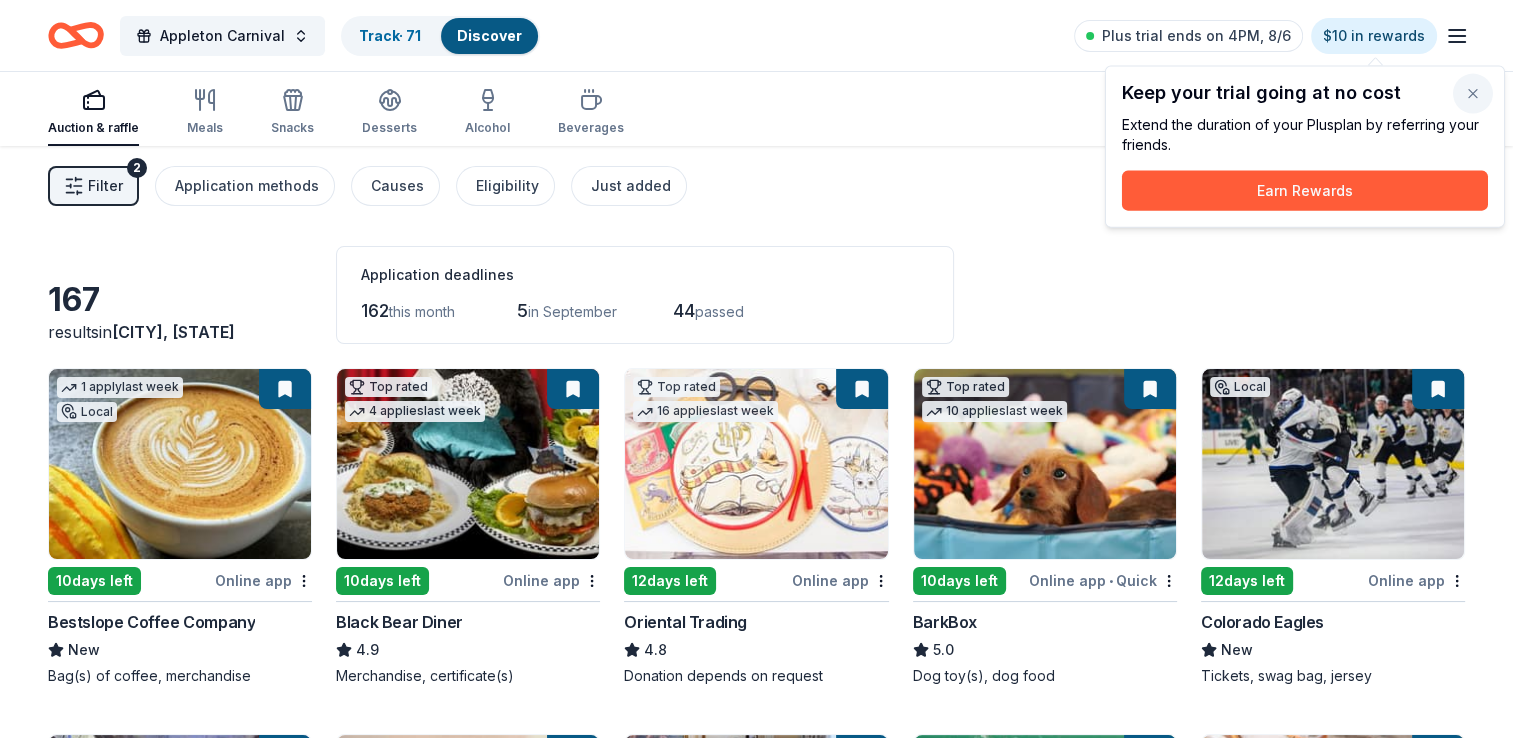 click at bounding box center [1473, 94] 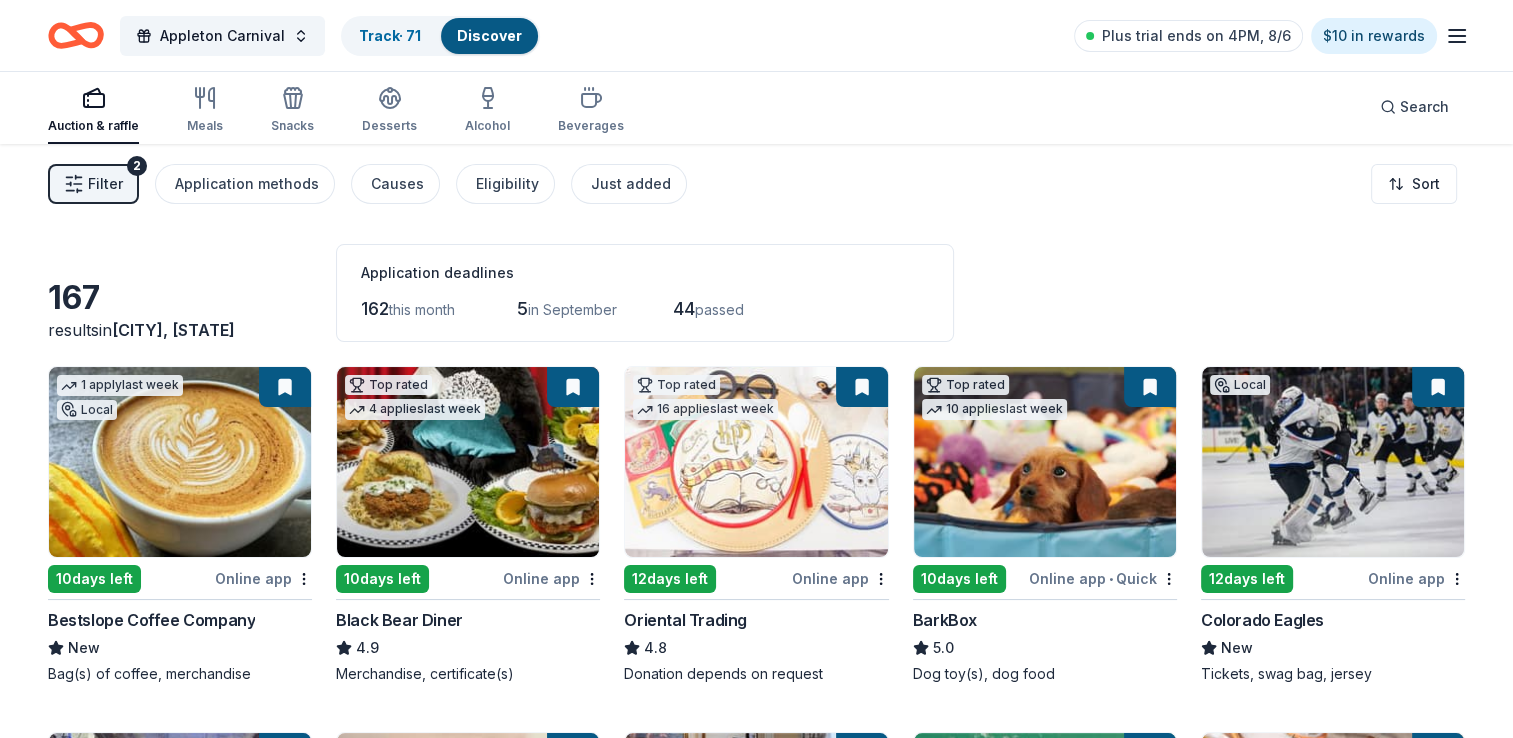 scroll, scrollTop: 0, scrollLeft: 0, axis: both 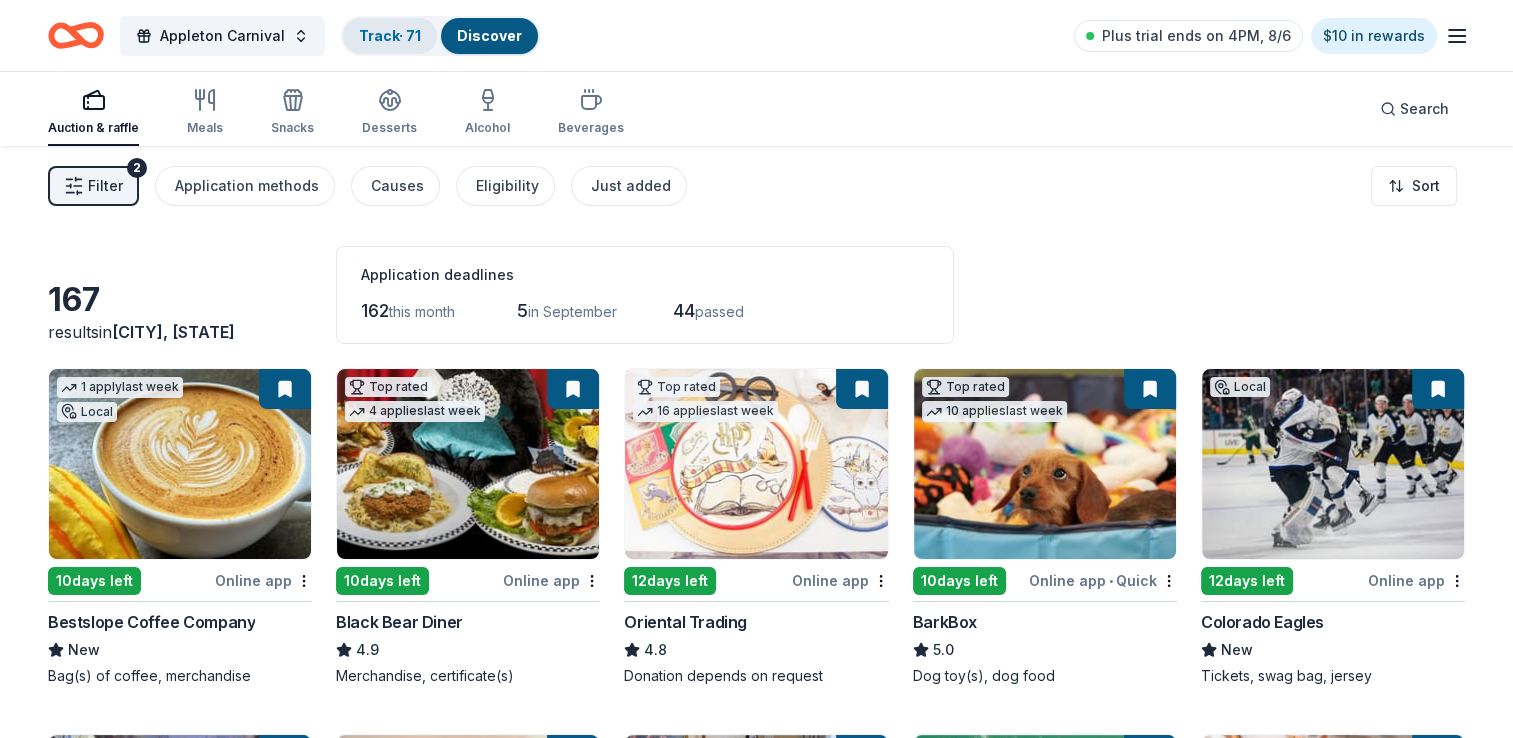 click on "Track  · 71" at bounding box center (390, 35) 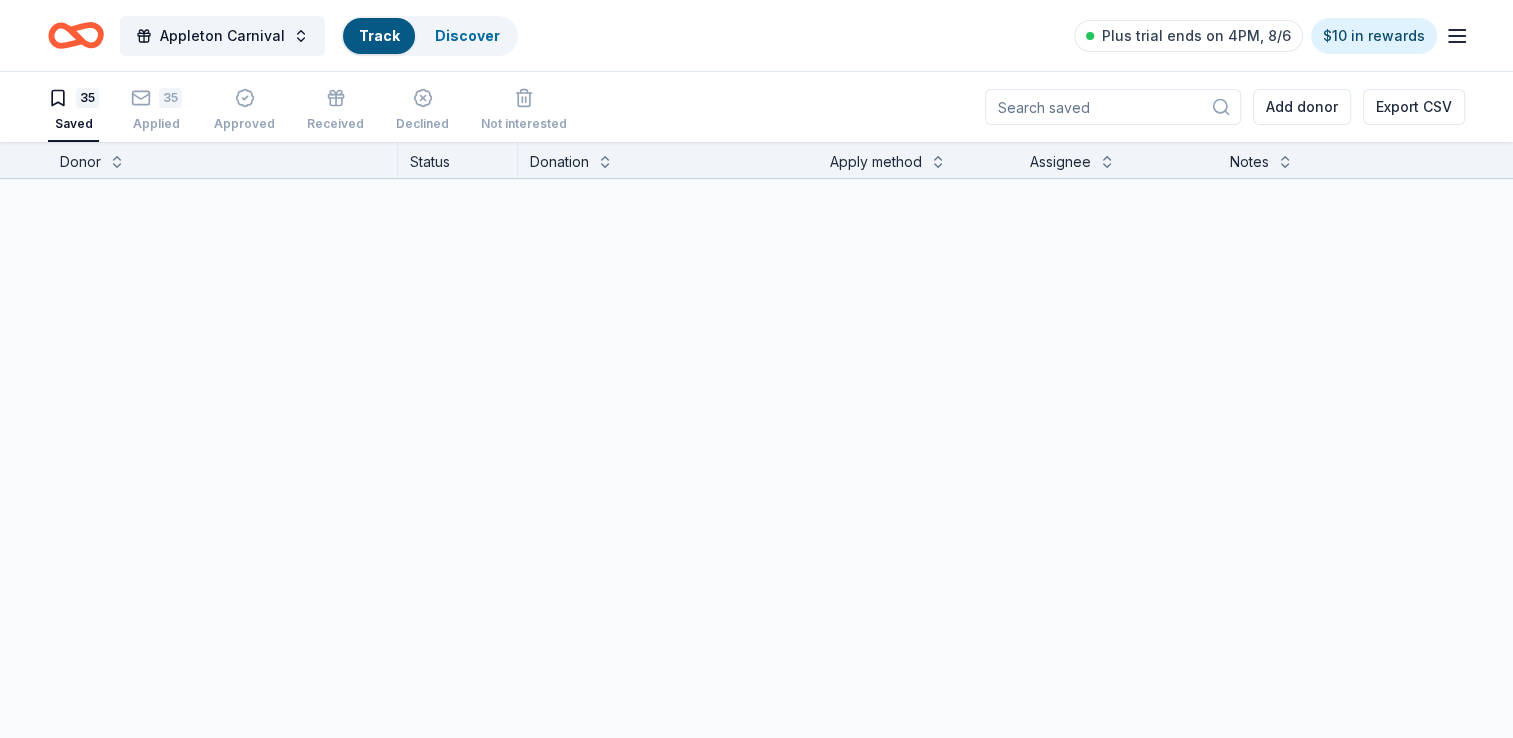scroll, scrollTop: 0, scrollLeft: 0, axis: both 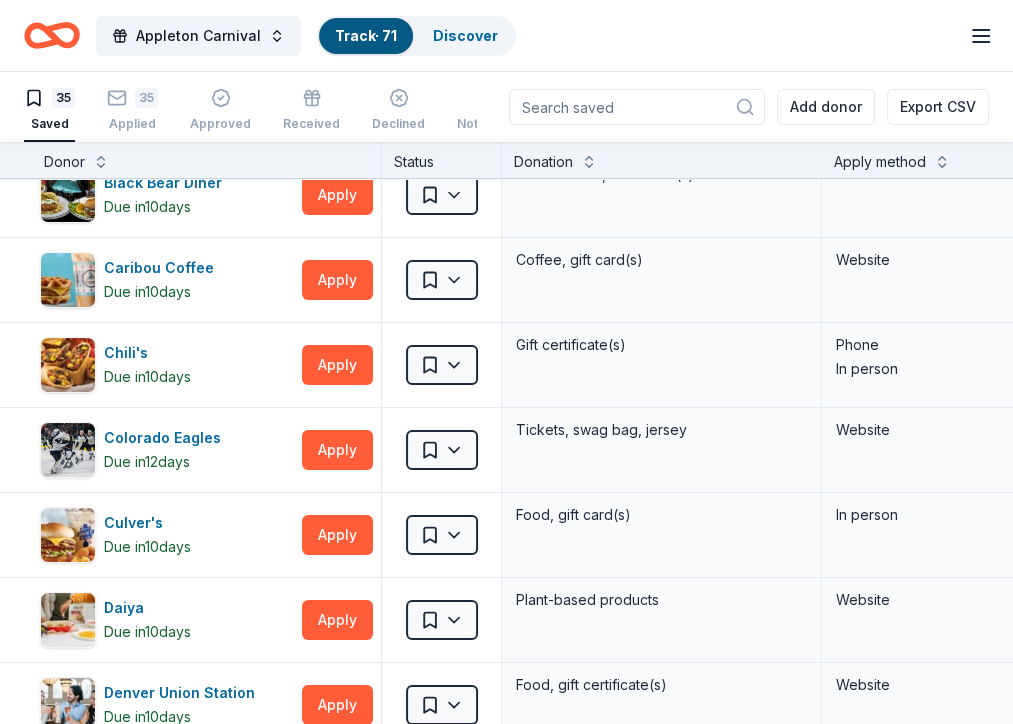 click on "35 Saved 35 Applied Approved Received Declined Not interested Add donor Export CSV" at bounding box center [506, 107] 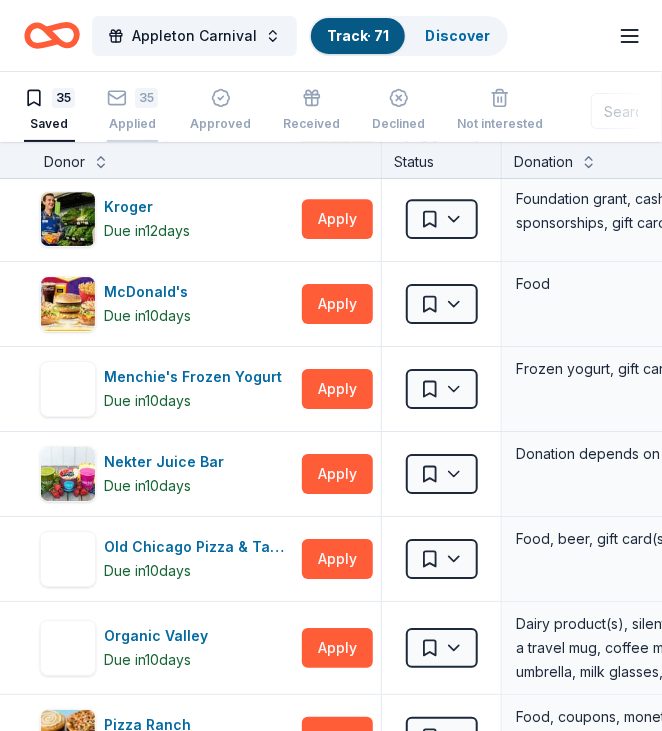 scroll, scrollTop: 1363, scrollLeft: 0, axis: vertical 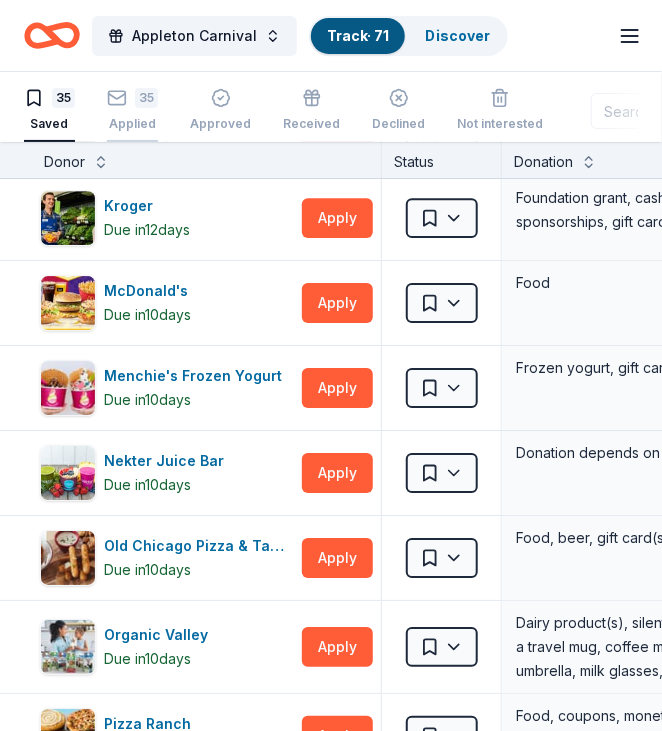 click on "35" at bounding box center (132, 98) 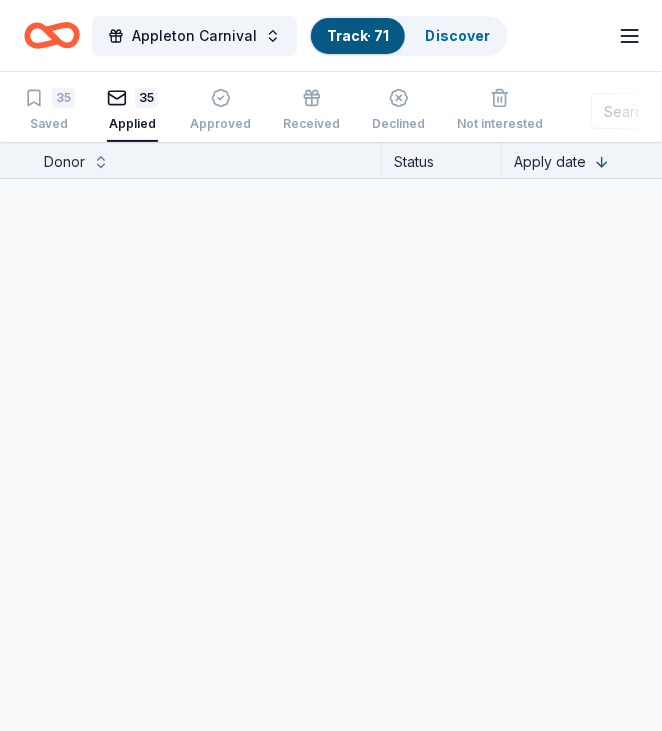 scroll, scrollTop: 0, scrollLeft: 0, axis: both 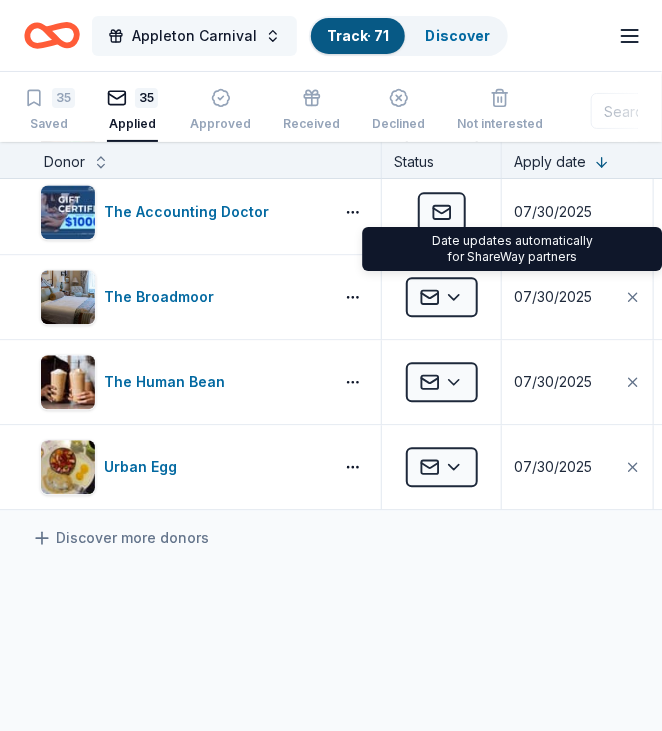 click on "Appleton Carnival" at bounding box center (194, 36) 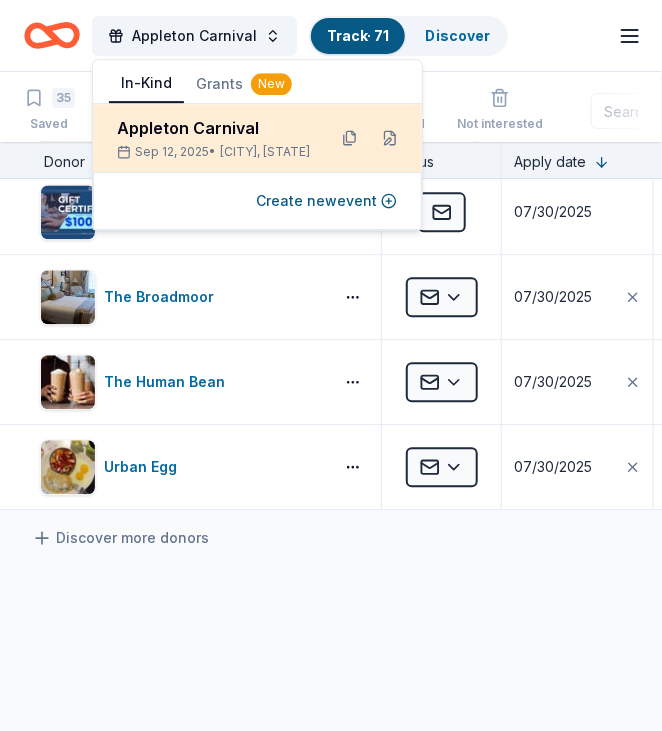 click on "Appleton Carnival" at bounding box center (213, 128) 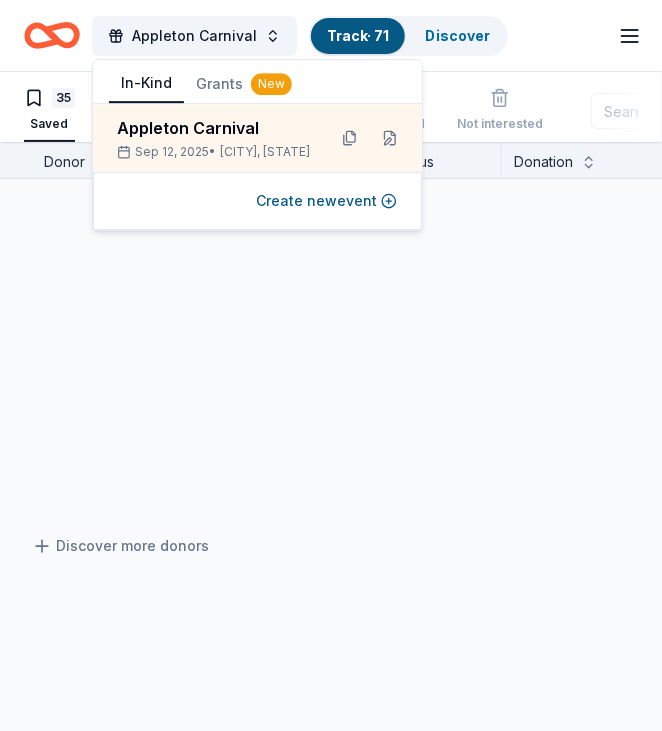 scroll, scrollTop: 2652, scrollLeft: 0, axis: vertical 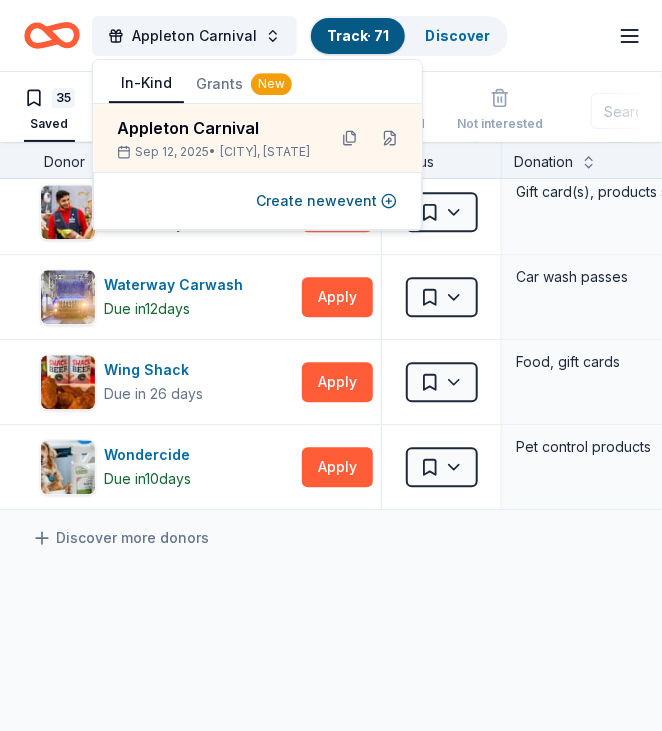 click on "Black Bear Diner Due in  10  days Apply Saved Merchandise, certificate(s) Website Caribou Coffee Due in  10  days Apply Saved Coffee, gift card(s) Website Chili's Due in  10  days Apply Saved Gift certificate(s) Phone In person Colorado Eagles Due in  12  days Apply Saved Tickets, swag bag, jersey Website Culver's  Due in  10  days Apply Saved Food, gift card(s) In person Daiya Due in  10  days Apply Saved Plant-based products Website Denver Union Station Due in  10  days Apply Saved Food, gift certificate(s) Website Fox Restaurant Concepts Due in  10  days Apply Saved Food, gift card(s) Website Fruition Chocolate Works Due in  10  days Apply Saved Chocolate, gift certificate, merchandise Website HuHot Mongolian Grill Due in  10  days Apply Saved Donation depends on request Website IHOP Due in  10  days Apply Saved Food, gift card(s) Phone In person Jason's Deli Due in  10  days Apply Saved Food, gift card Website Just Love Coffee Due in  10  days Apply Saved Coffee, food Website Kilwins Due in  10  days 10" at bounding box center [800, -794] 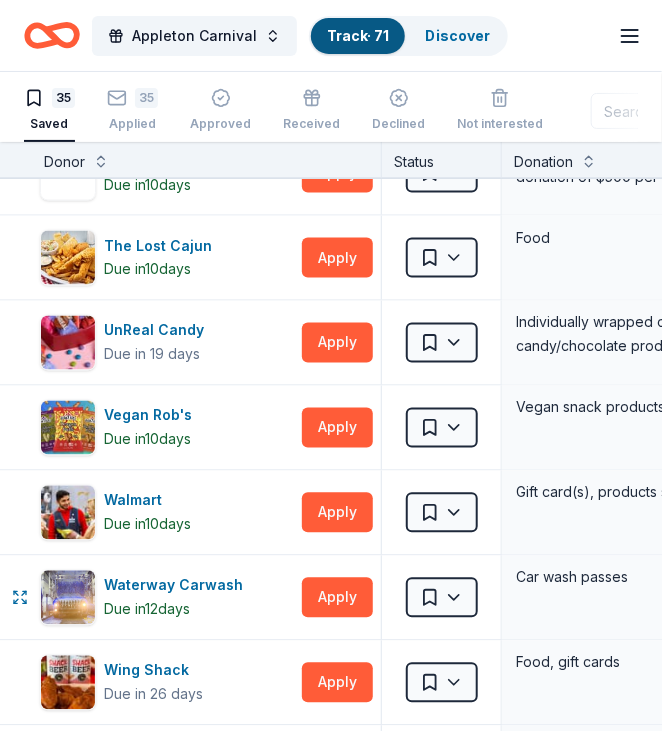 scroll, scrollTop: 2347, scrollLeft: 0, axis: vertical 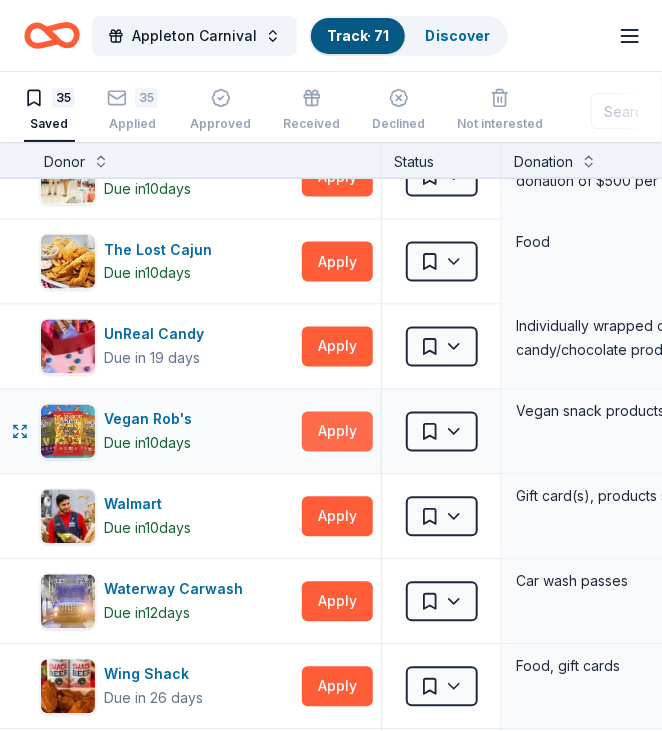 click on "Apply" at bounding box center [337, 432] 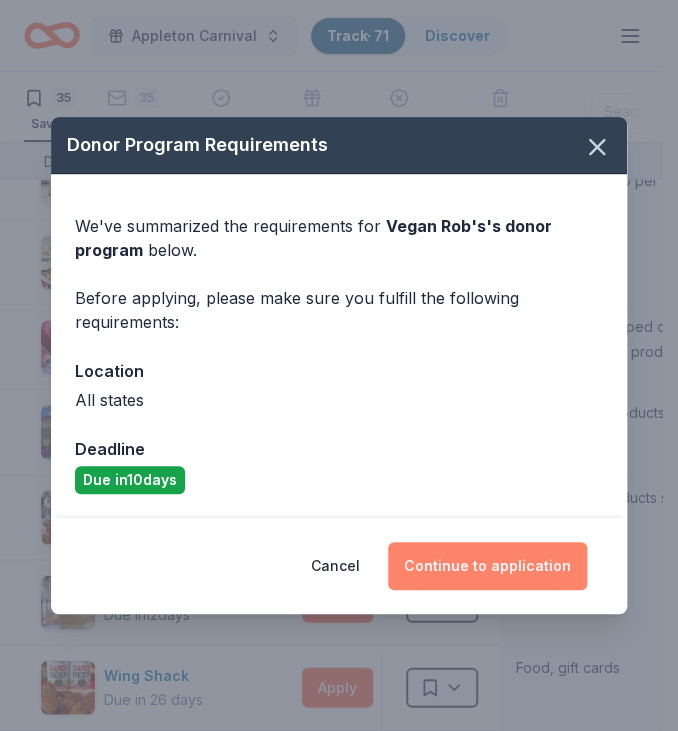 click on "Continue to application" at bounding box center [487, 566] 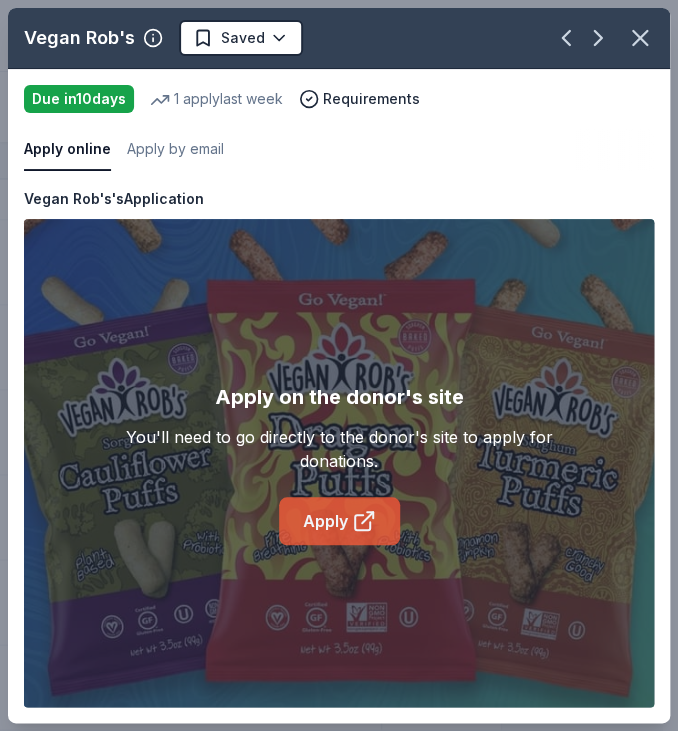 click on "Apply" at bounding box center (339, 521) 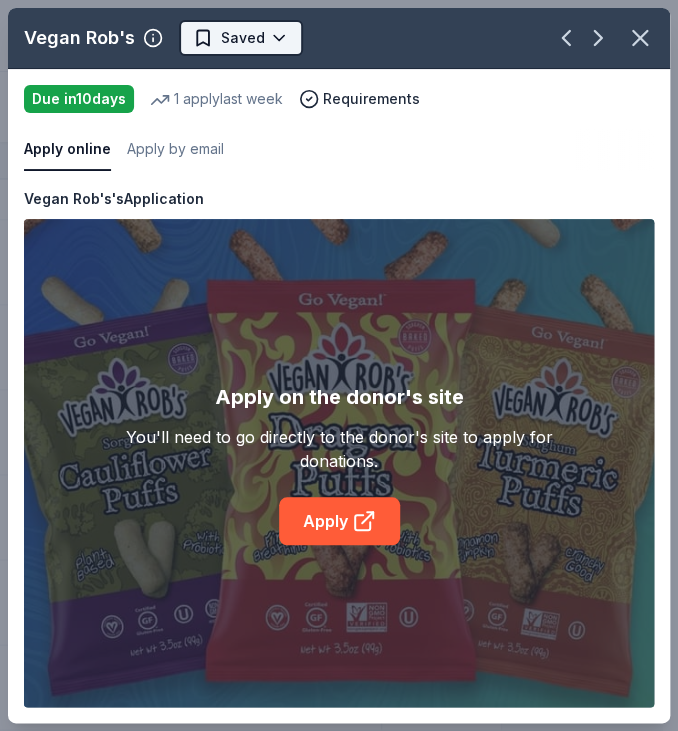click on "Appleton Carnival  Track  · 71 Discover Plus trial ends on 4PM, 8/6 $10 in rewards 35 Saved 35 Applied Approved Received Declined Not interested Add donor Export CSV Donor Status Donation Apply method Assignee Notes Black Bear Diner Due in  10  days Apply Saved Merchandise, certificate(s) Website Caribou Coffee Due in  10  days Apply Saved Coffee, gift card(s) Website Chili's Due in  10  days Apply Saved Gift certificate(s) Phone In person Colorado Eagles Due in  12  days Apply Saved Tickets, swag bag, jersey Website Culver's  Due in  10  days Apply Saved Food, gift card(s) In person Daiya Due in  10  days Apply Saved Plant-based products Website Denver Union Station Due in  10  days Apply Saved Food, gift certificate(s) Website Fox Restaurant Concepts Due in  10  days Apply Saved Food, gift card(s) Website Fruition Chocolate Works Due in  10  days Apply Saved Chocolate, gift certificate, merchandise Website HuHot Mongolian Grill Due in  10  days Apply Saved Donation depends on request Website IHOP Due in" at bounding box center (339, 365) 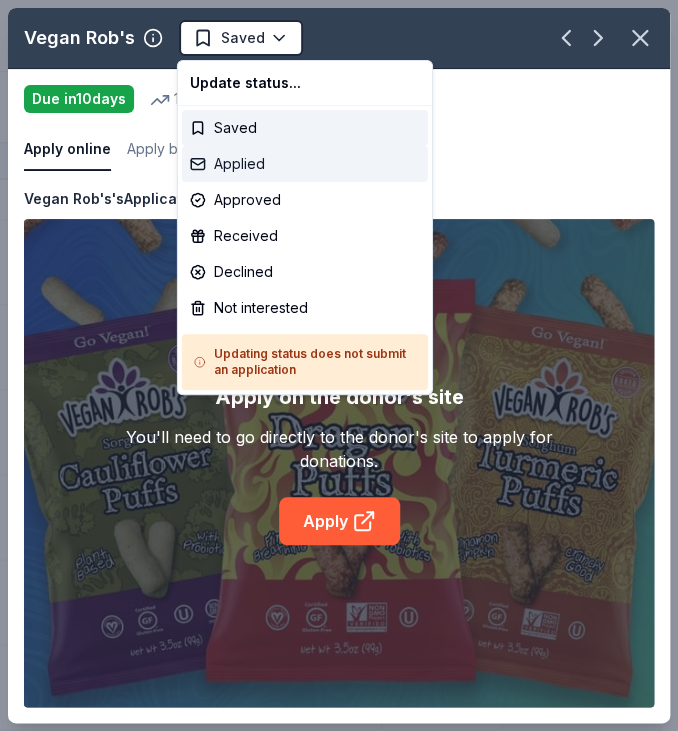 click on "Applied" at bounding box center [305, 164] 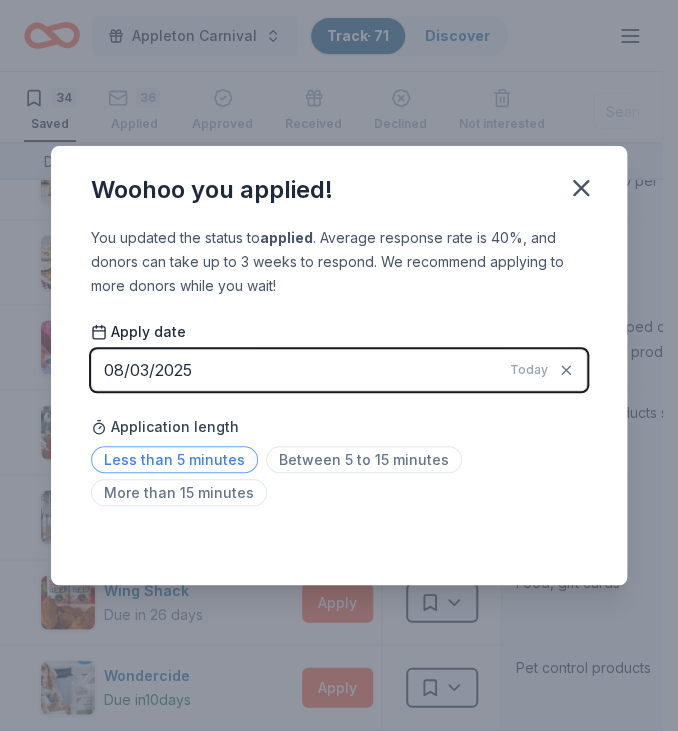 click on "Less than 5 minutes" at bounding box center (174, 459) 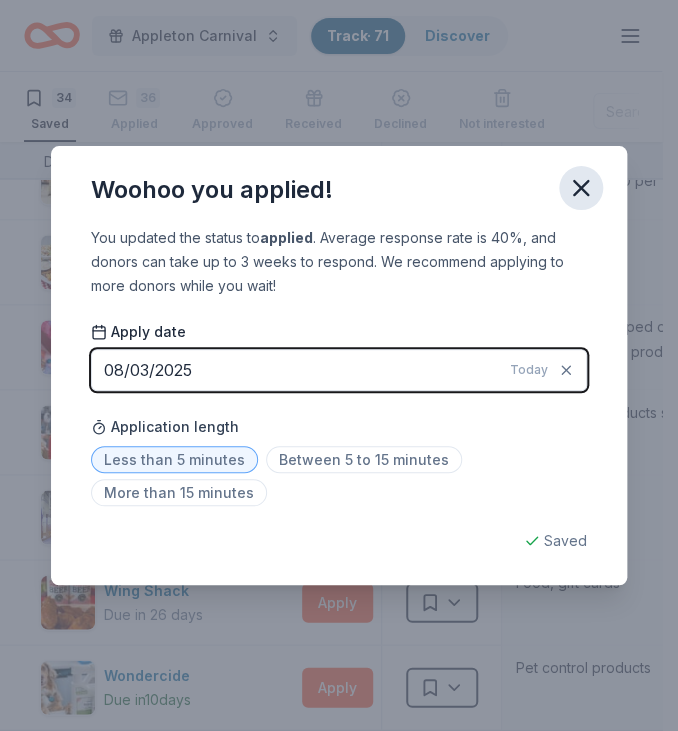 click 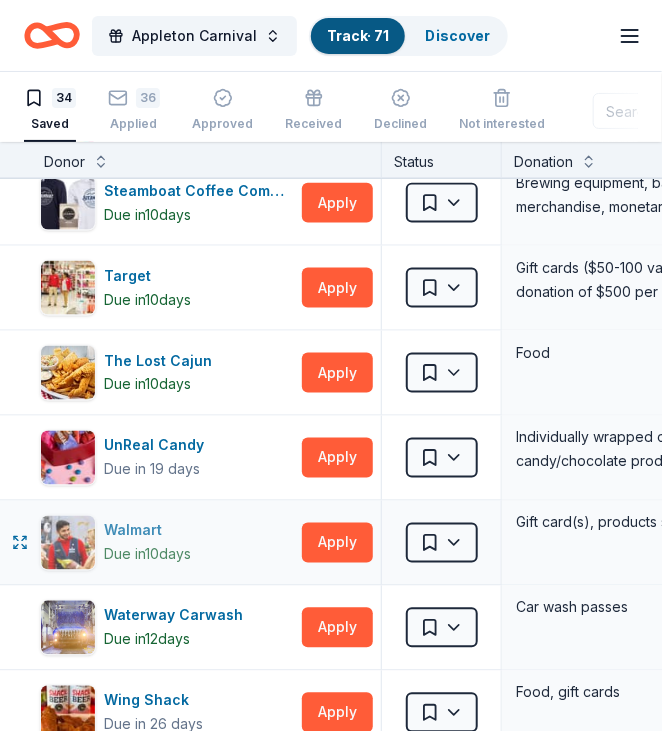 scroll, scrollTop: 2228, scrollLeft: 0, axis: vertical 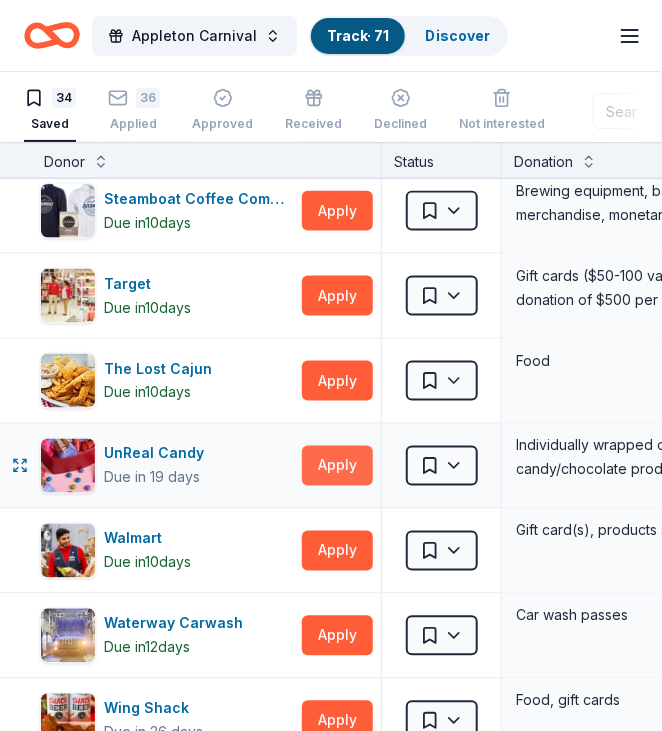 click on "Apply" at bounding box center (337, 466) 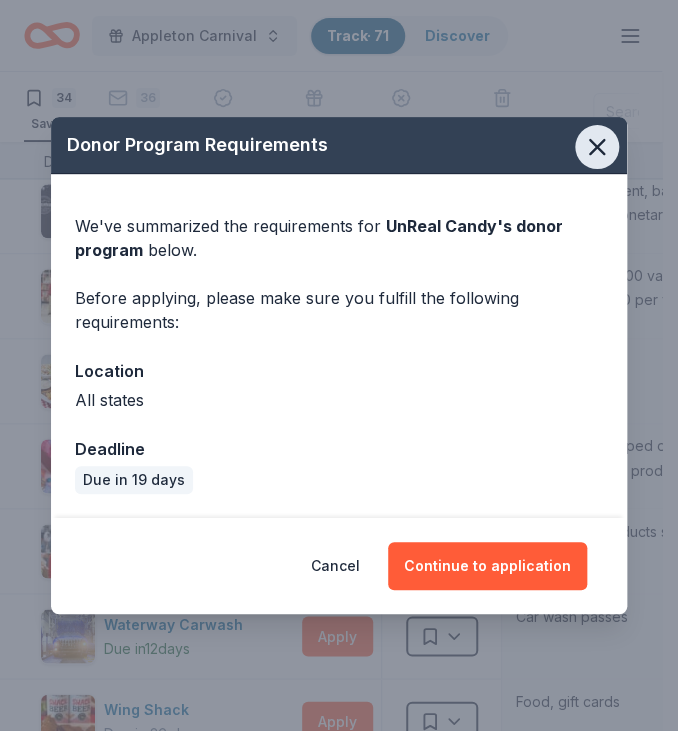 click 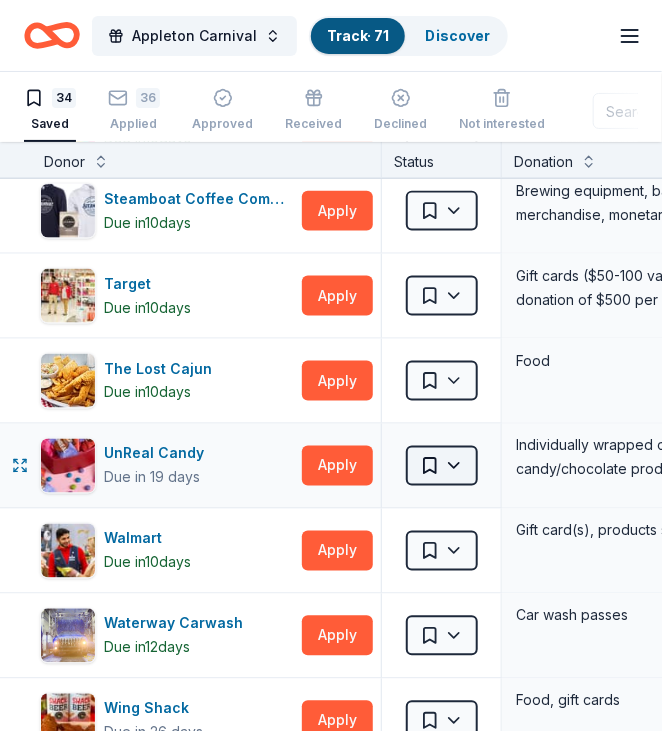 click on "Appleton Carnival  Track  · 71 Discover Plus trial ends on 4PM, 8/6 $10 in rewards 34 Saved 36 Applied Approved Received Declined Not interested Add donor Export CSV Donor Status Donation Apply method Assignee Notes Black Bear Diner Due in  10  days Apply Saved Merchandise, certificate(s) Website Caribou Coffee Due in  10  days Apply Saved Coffee, gift card(s) Website Chili's Due in  10  days Apply Saved Gift certificate(s) Phone In person Colorado Eagles Due in  12  days Apply Saved Tickets, swag bag, jersey Website Culver's  Due in  10  days Apply Saved Food, gift card(s) In person Daiya Due in  10  days Apply Saved Plant-based products Website Denver Union Station Due in  10  days Apply Saved Food, gift certificate(s) Website Fox Restaurant Concepts Due in  10  days Apply Saved Food, gift card(s) Website Fruition Chocolate Works Due in  10  days Apply Saved Chocolate, gift certificate, merchandise Website HuHot Mongolian Grill Due in  10  days Apply Saved Donation depends on request Website IHOP Due in" at bounding box center [331, 365] 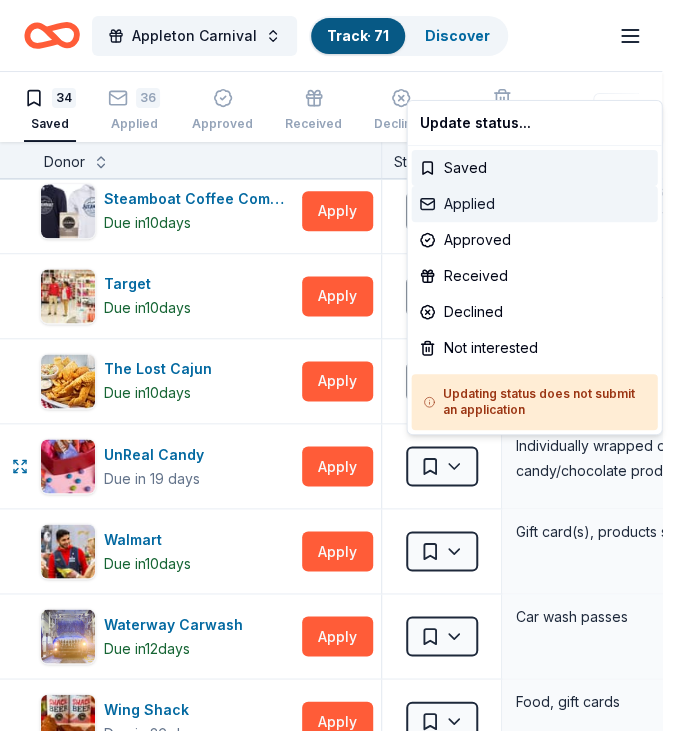 click on "Applied" at bounding box center [534, 204] 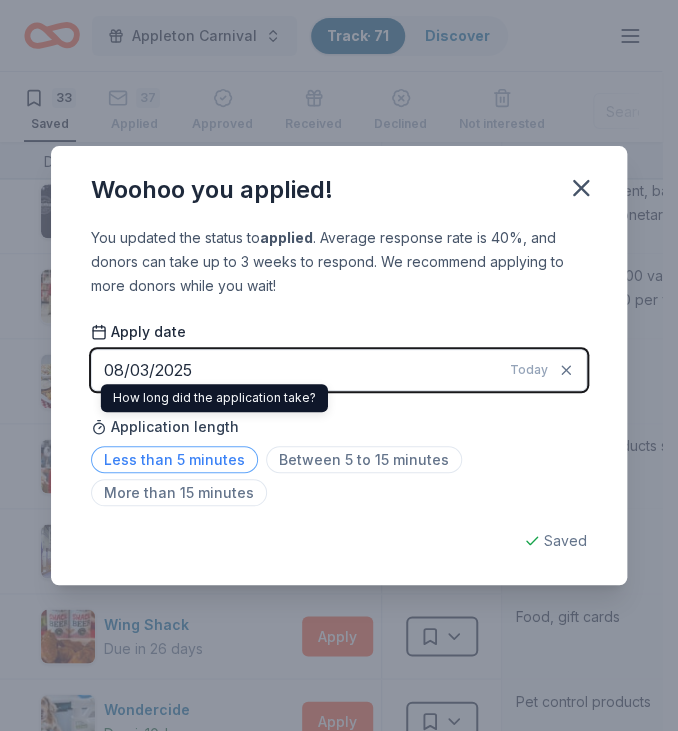 click on "Less than 5 minutes" at bounding box center [174, 459] 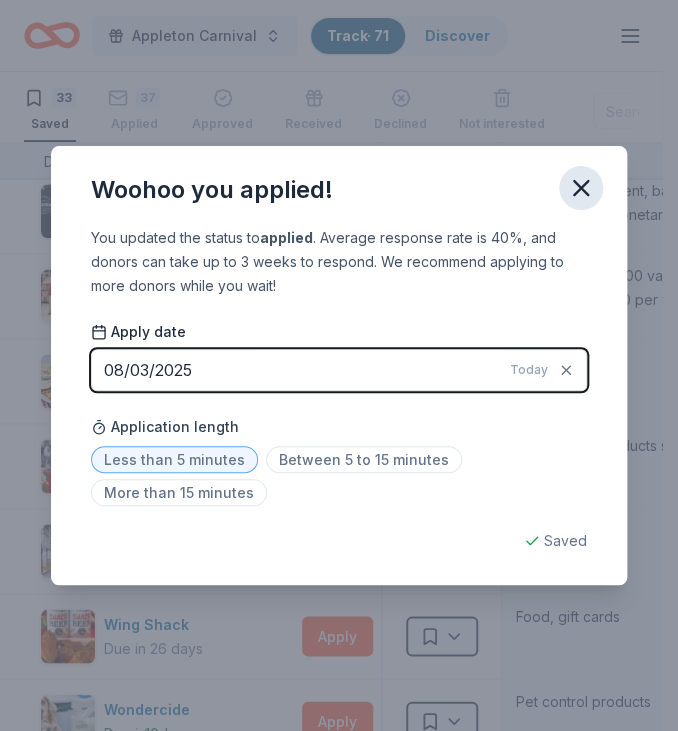 click 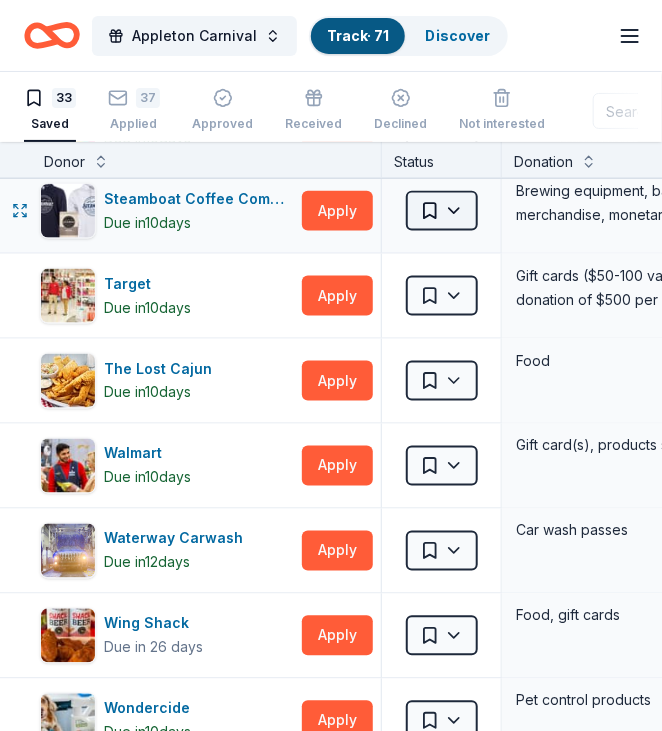 click on "Appleton Carnival  Track  · 71 Discover Plus trial ends on 4PM, 8/6 $10 in rewards 33 Saved 37 Applied Approved Received Declined Not interested Add donor Export CSV Donor Status Donation Apply method Assignee Notes Black Bear Diner Due in  10  days Apply Saved Merchandise, certificate(s) Website Caribou Coffee Due in  10  days Apply Saved Coffee, gift card(s) Website Chili's Due in  10  days Apply Saved Gift certificate(s) Phone In person Colorado Eagles Due in  12  days Apply Saved Tickets, swag bag, jersey Website Culver's  Due in  10  days Apply Saved Food, gift card(s) In person Daiya Due in  10  days Apply Saved Plant-based products Website Denver Union Station Due in  10  days Apply Saved Food, gift certificate(s) Website Fox Restaurant Concepts Due in  10  days Apply Saved Food, gift card(s) Website Fruition Chocolate Works Due in  10  days Apply Saved Chocolate, gift certificate, merchandise Website HuHot Mongolian Grill Due in  10  days Apply Saved Donation depends on request Website IHOP Due in" at bounding box center [331, 365] 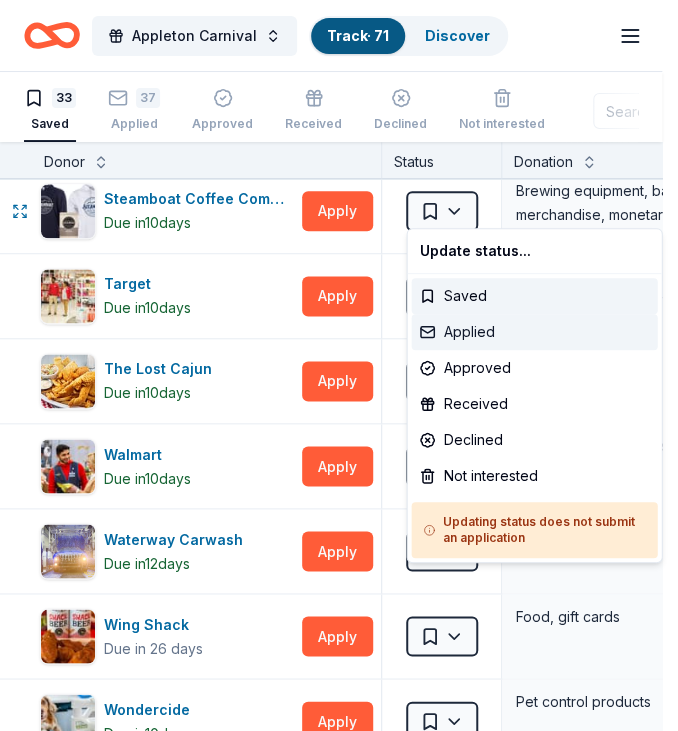 click on "Applied" at bounding box center (534, 332) 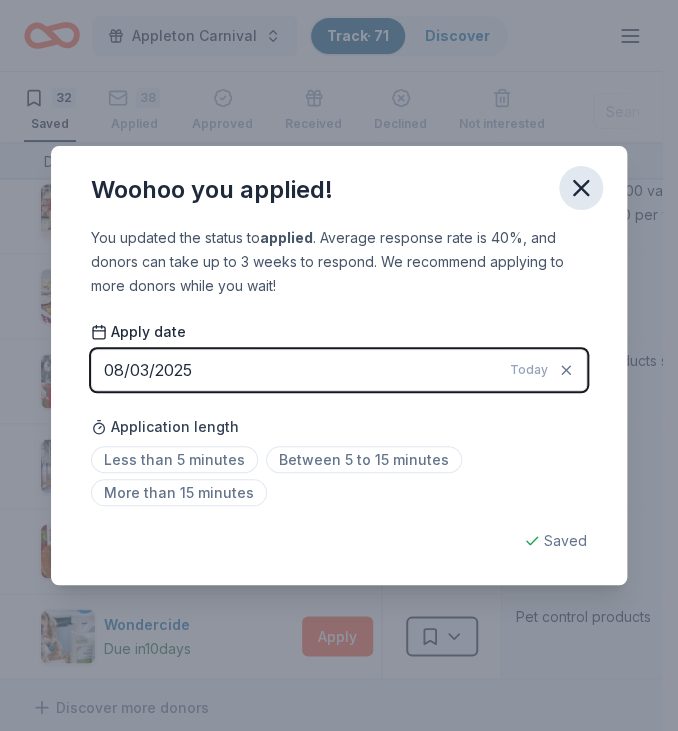 click at bounding box center (581, 188) 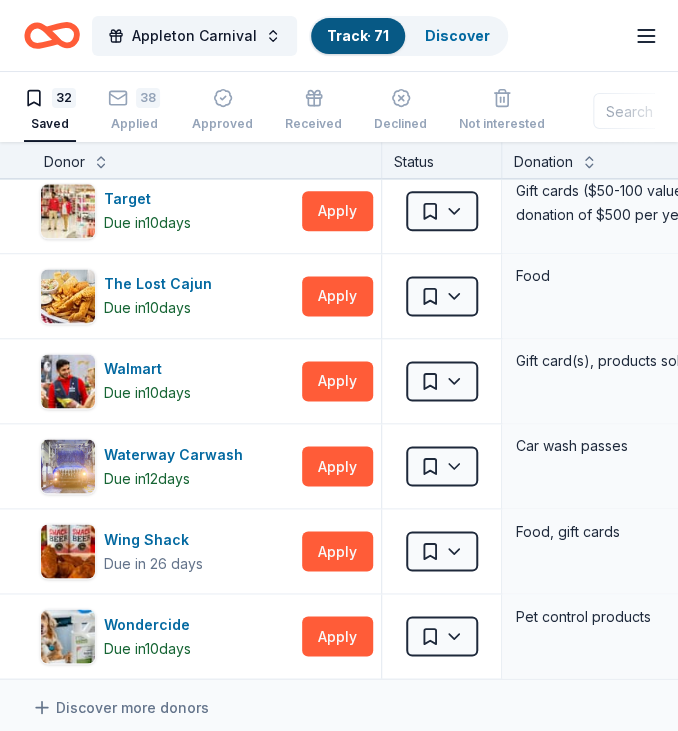 click at bounding box center [569, 197] 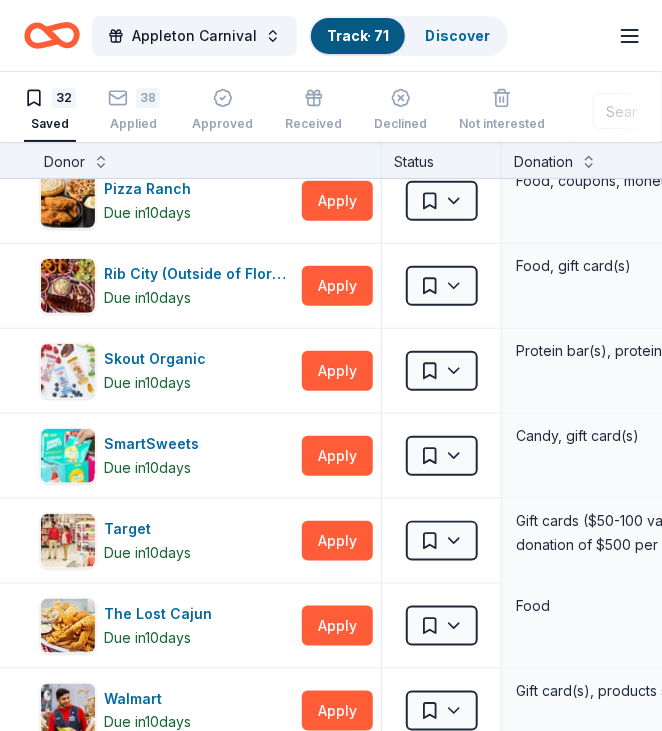 scroll, scrollTop: 1896, scrollLeft: 0, axis: vertical 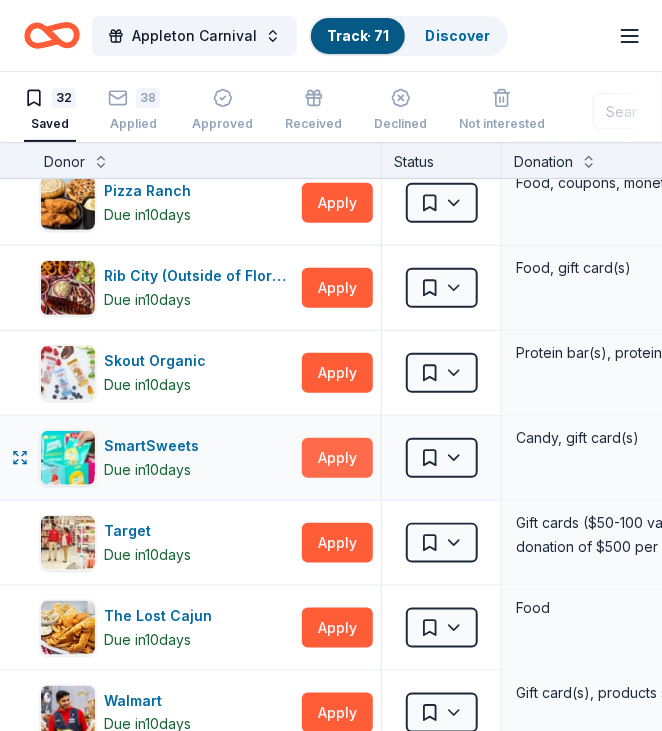 click on "Apply" at bounding box center (337, 458) 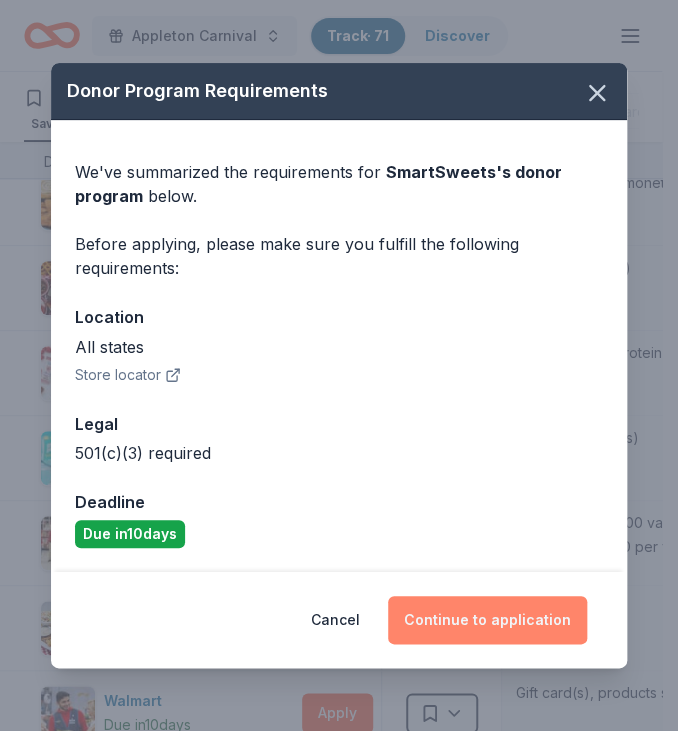 click on "Continue to application" at bounding box center [487, 620] 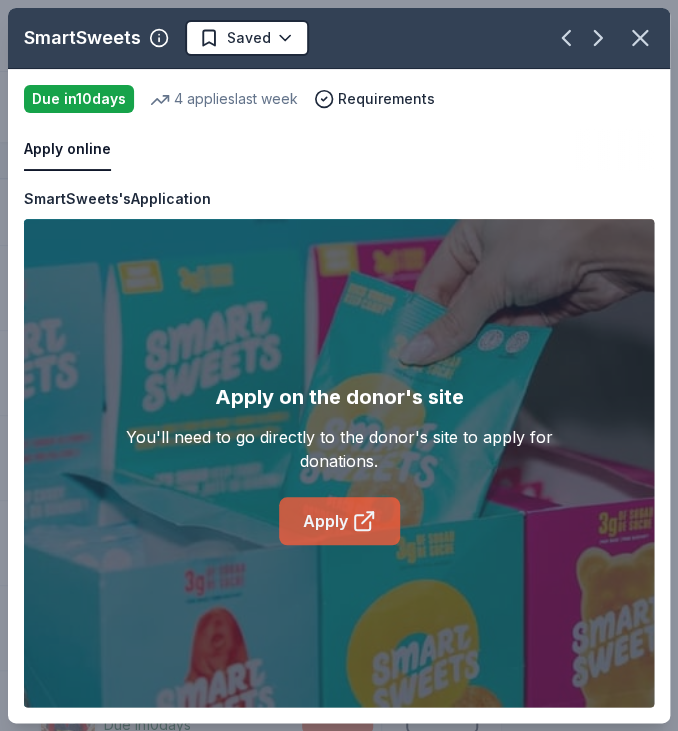 click 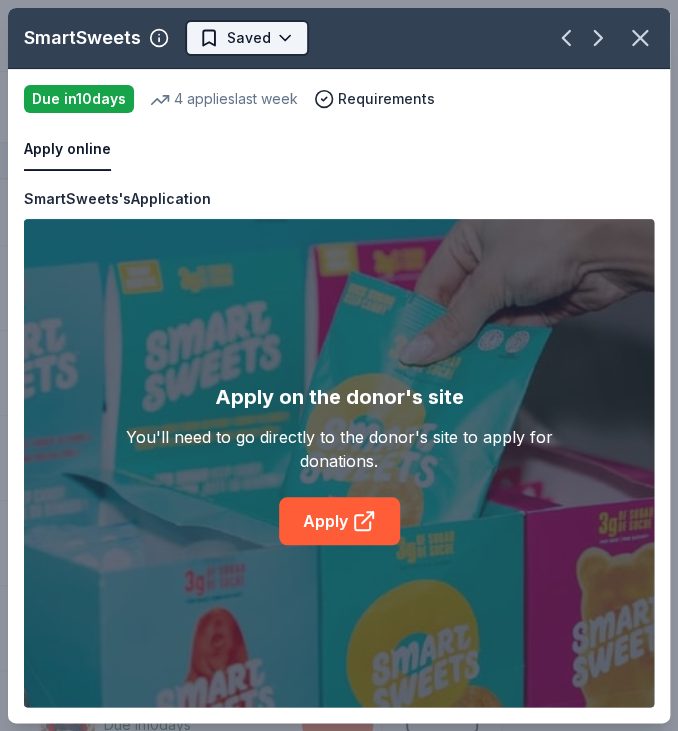 click on "Appleton Carnival  Track  · 71 Discover Plus trial ends on 4PM, 8/6 $10 in rewards 32 Saved 38 Applied Approved Received Declined Not interested Add donor Export CSV Donor Status Donation Apply method Assignee Notes Black Bear Diner Due in  10  days Apply Saved Merchandise, certificate(s) Website Caribou Coffee Due in  10  days Apply Saved Coffee, gift card(s) Website Chili's Due in  10  days Apply Saved Gift certificate(s) Phone In person Colorado Eagles Due in  12  days Apply Saved Tickets, swag bag, jersey Website Culver's  Due in  10  days Apply Saved Food, gift card(s) In person Daiya Due in  10  days Apply Saved Plant-based products Website Denver Union Station Due in  10  days Apply Saved Food, gift certificate(s) Website Fox Restaurant Concepts Due in  10  days Apply Saved Food, gift card(s) Website Fruition Chocolate Works Due in  10  days Apply Saved Chocolate, gift certificate, merchandise Website HuHot Mongolian Grill Due in  10  days Apply Saved Donation depends on request Website IHOP Due in" at bounding box center [339, 365] 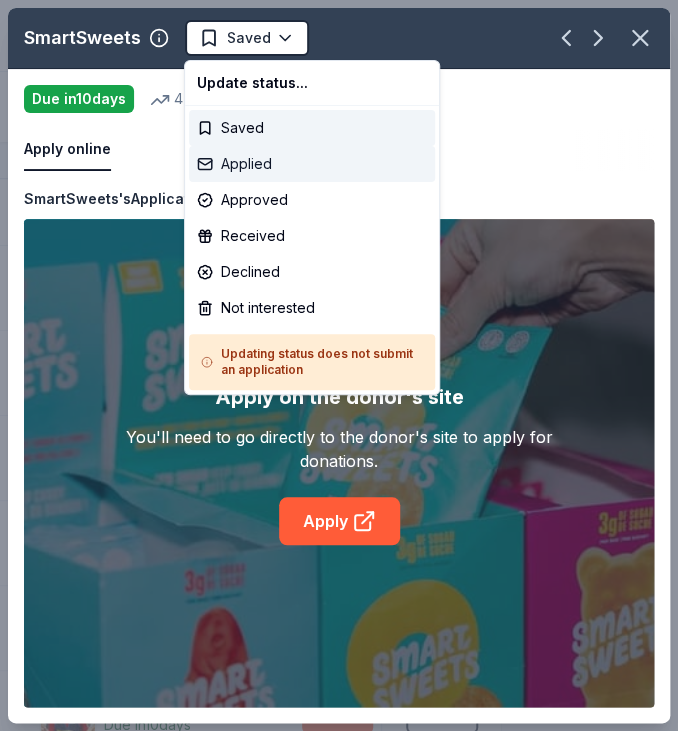 click on "Applied" at bounding box center [312, 164] 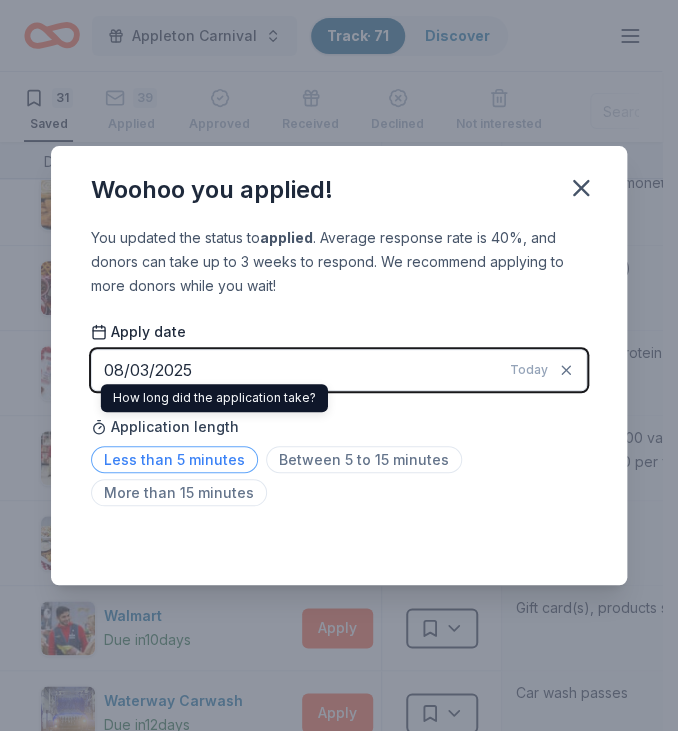 click on "Less than 5 minutes" at bounding box center (174, 459) 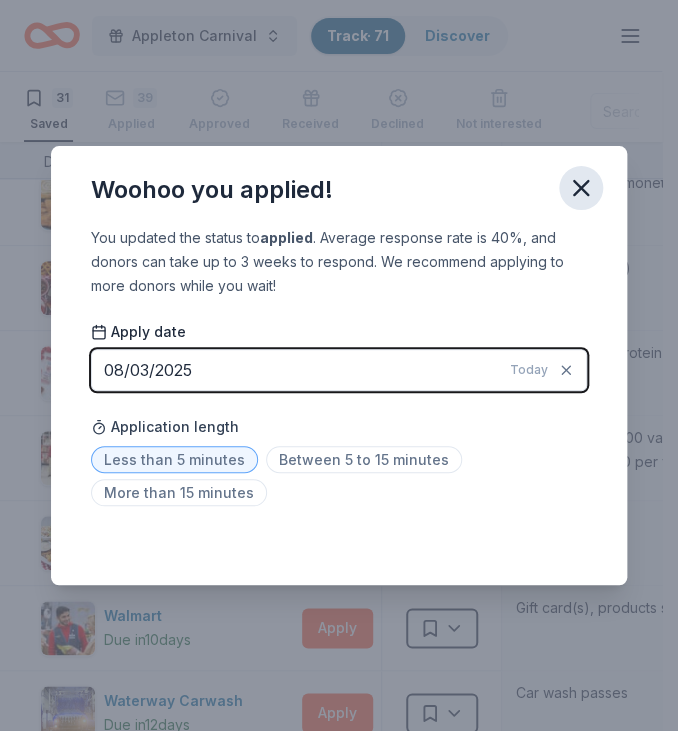 click at bounding box center (581, 188) 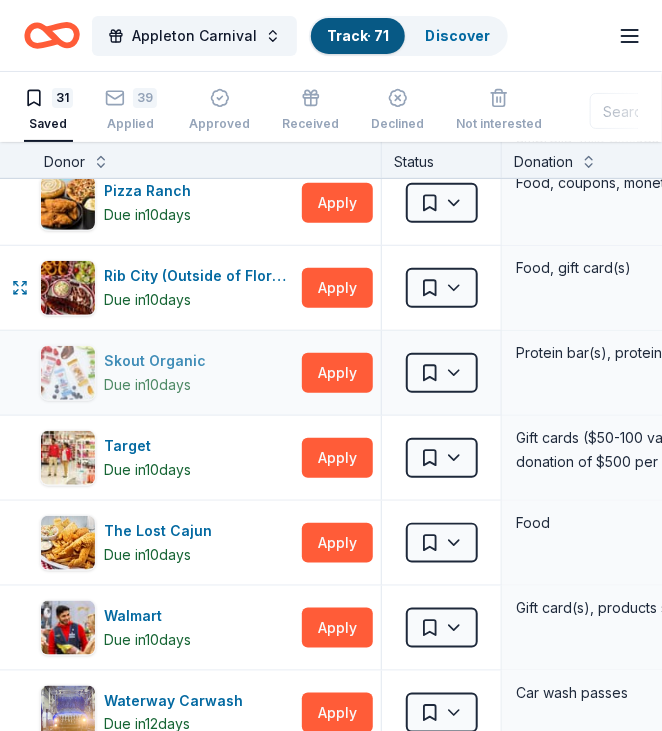 drag, startPoint x: 589, startPoint y: 169, endPoint x: 257, endPoint y: 391, distance: 399.38452 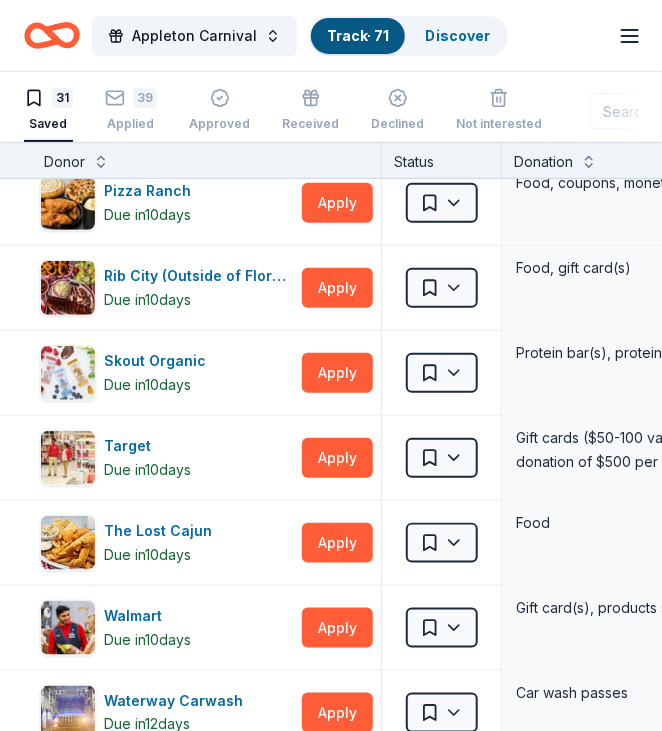 click on "Track  · 71" at bounding box center (358, 35) 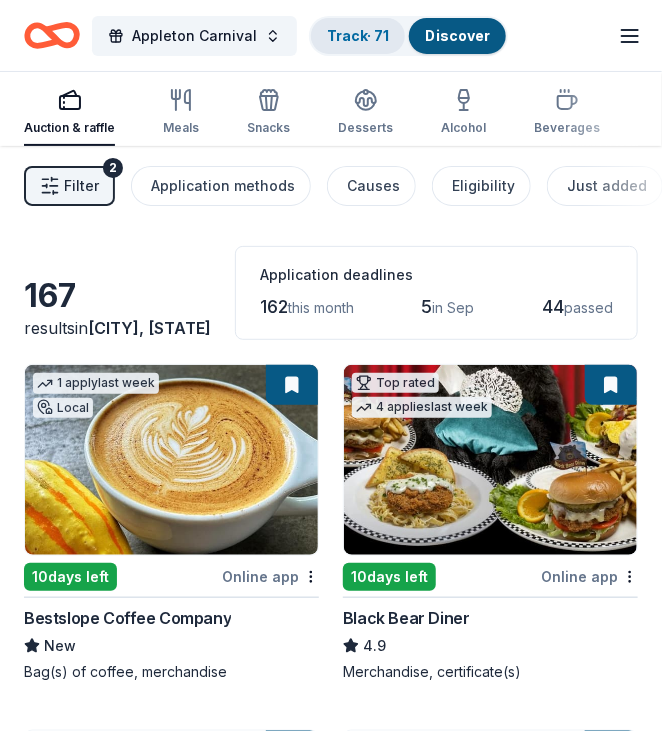 click on "Track  · 71" at bounding box center [358, 35] 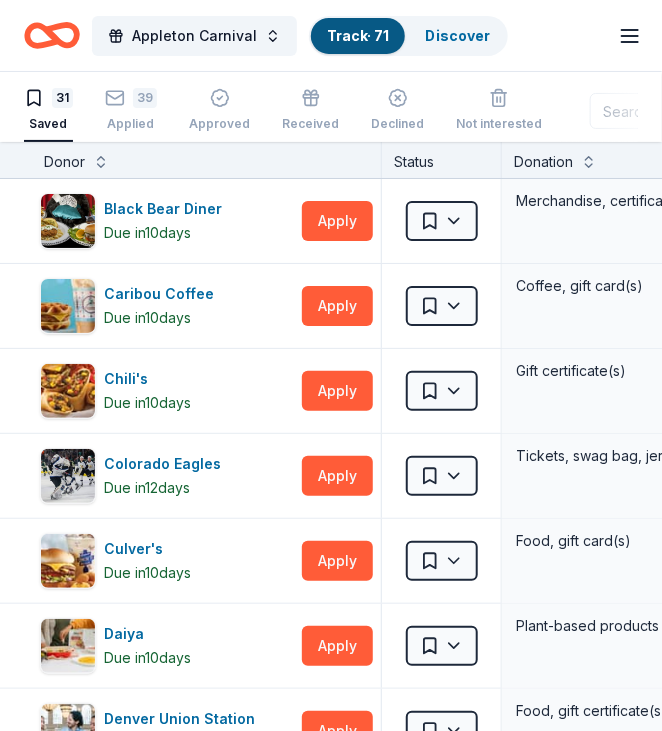 scroll, scrollTop: 0, scrollLeft: 0, axis: both 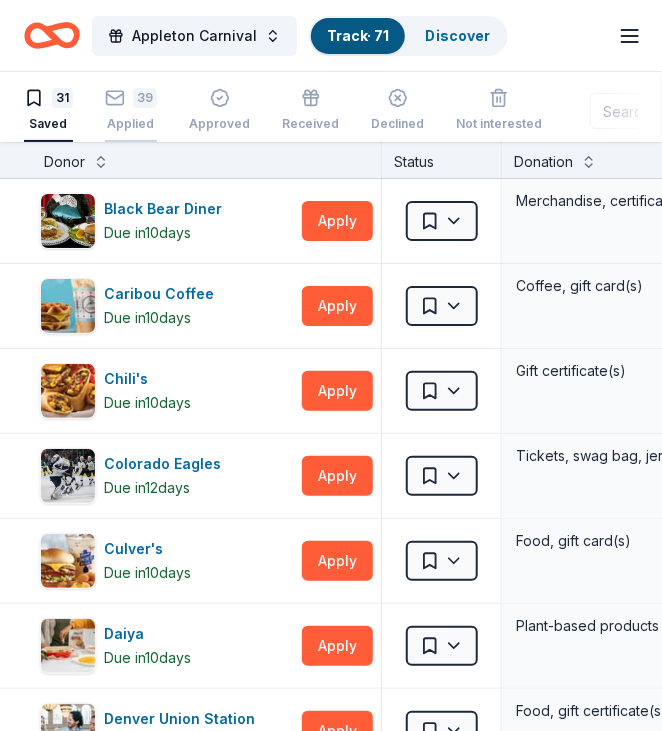 click on "39" at bounding box center (131, 98) 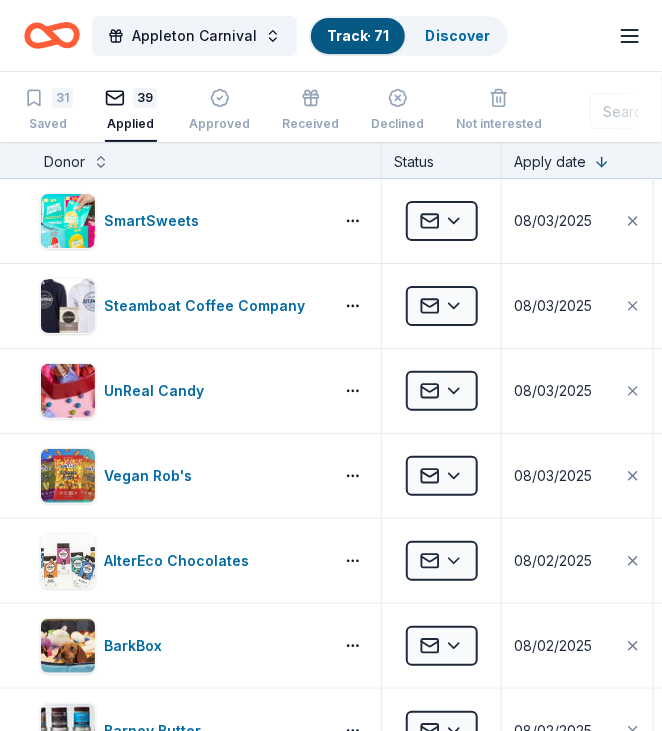 scroll, scrollTop: 0, scrollLeft: 0, axis: both 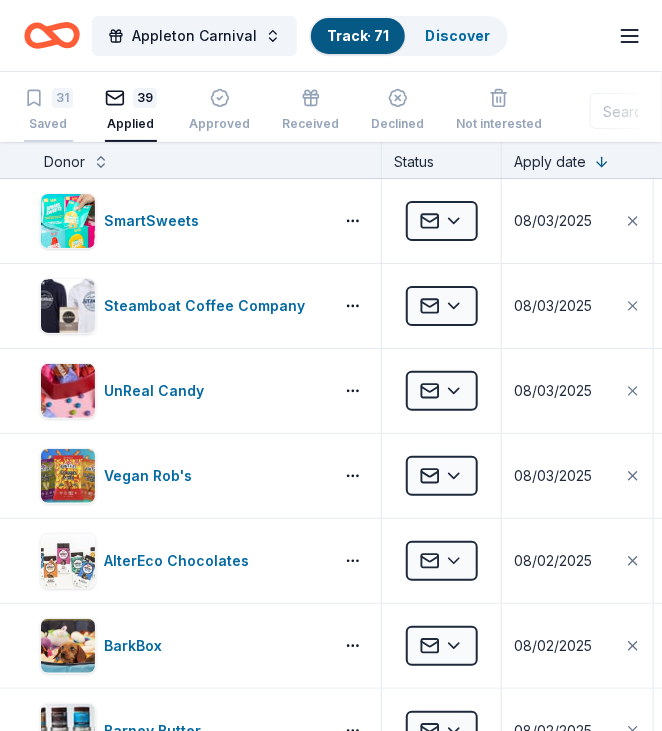 click on "31 Saved" at bounding box center [48, 110] 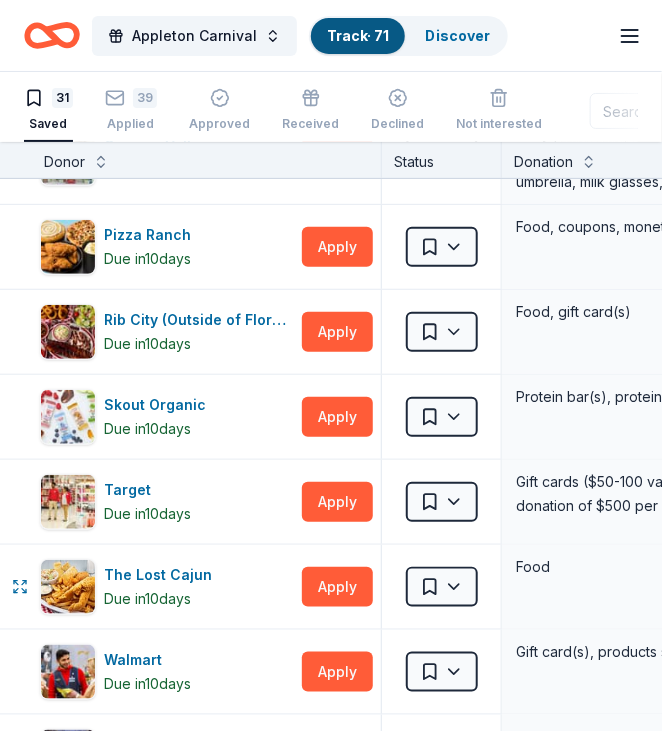 scroll, scrollTop: 1768, scrollLeft: 0, axis: vertical 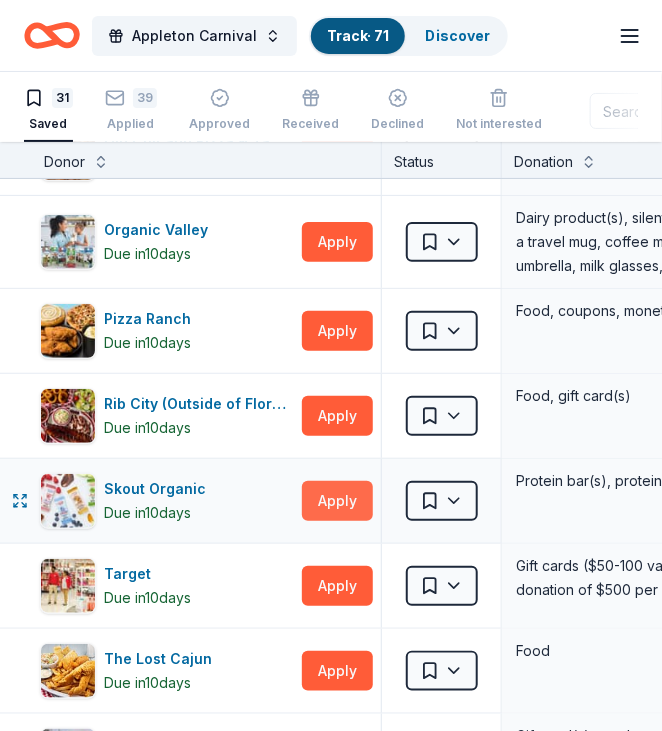 click on "Apply" at bounding box center (337, 501) 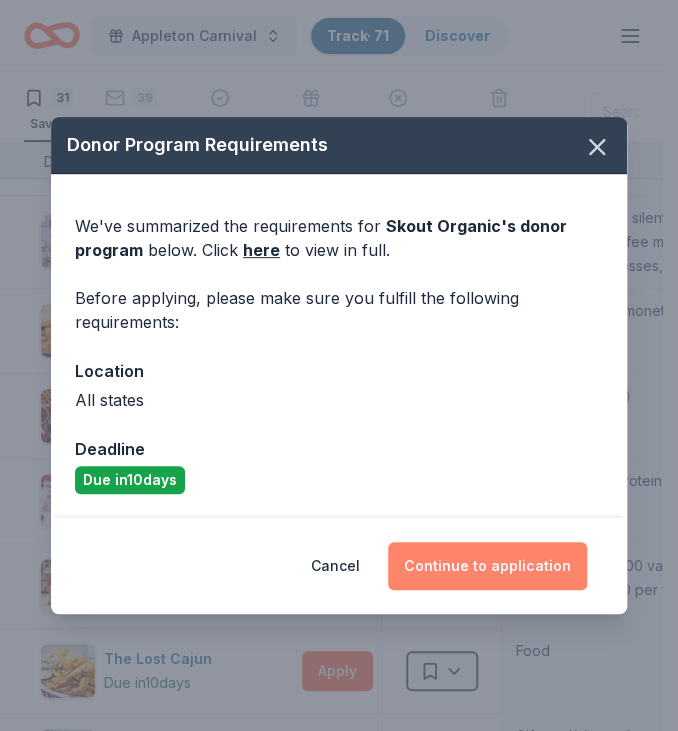 click on "Continue to application" at bounding box center [487, 566] 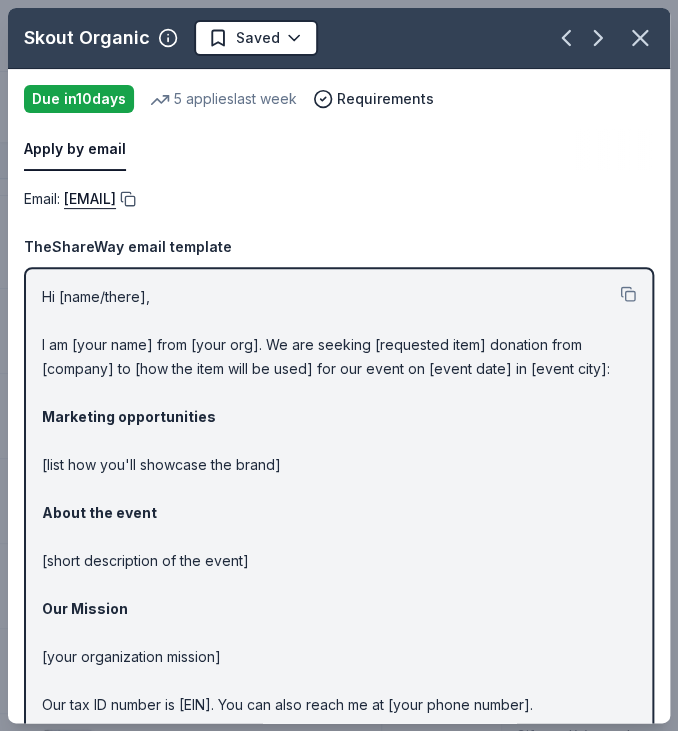 click at bounding box center [126, 199] 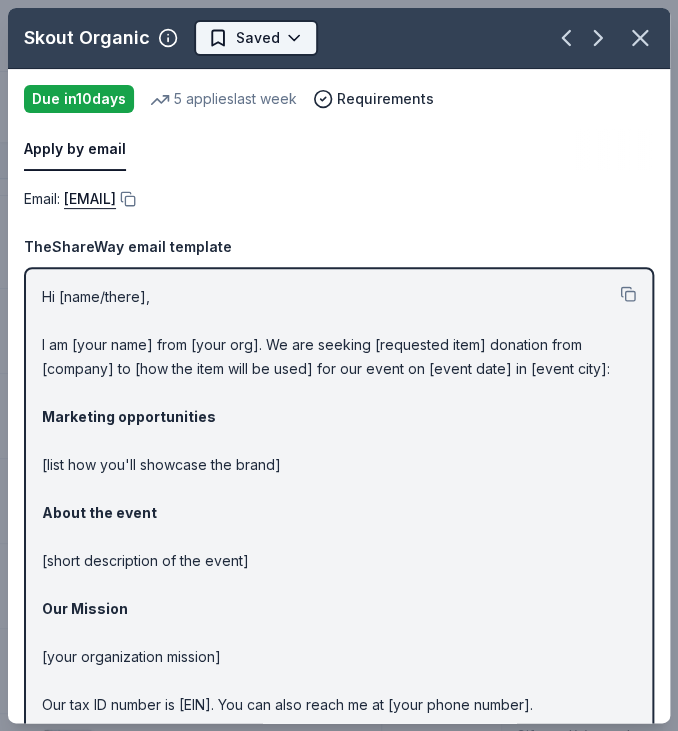 click on "Appleton Carnival  Track  · 71 Discover Plus trial ends on 4PM, 8/6 $10 in rewards 31 Saved 39 Applied Approved Received Declined Not interested Add donor Export CSV Donor Status Donation Apply method Assignee Notes Black Bear Diner Due in  10  days Apply Saved Merchandise, certificate(s) Website Caribou Coffee Due in  10  days Apply Saved Coffee, gift card(s) Website Chili's Due in  10  days Apply Saved Gift certificate(s) Phone In person Colorado Eagles Due in  12  days Apply Saved Tickets, swag bag, jersey Website Culver's  Due in  10  days Apply Saved Food, gift card(s) In person Daiya Due in  10  days Apply Saved Plant-based products Website Denver Union Station Due in  10  days Apply Saved Food, gift certificate(s) Website Fox Restaurant Concepts Due in  10  days Apply Saved Food, gift card(s) Website Fruition Chocolate Works Due in  10  days Apply Saved Chocolate, gift certificate, merchandise Website HuHot Mongolian Grill Due in  10  days Apply Saved Donation depends on request Website IHOP Due in" at bounding box center [339, 365] 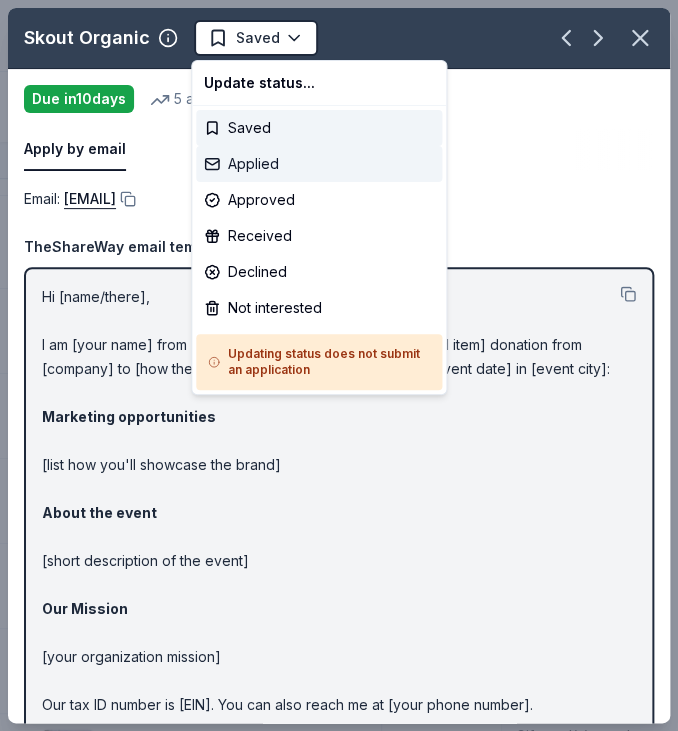 click on "Applied" at bounding box center [319, 164] 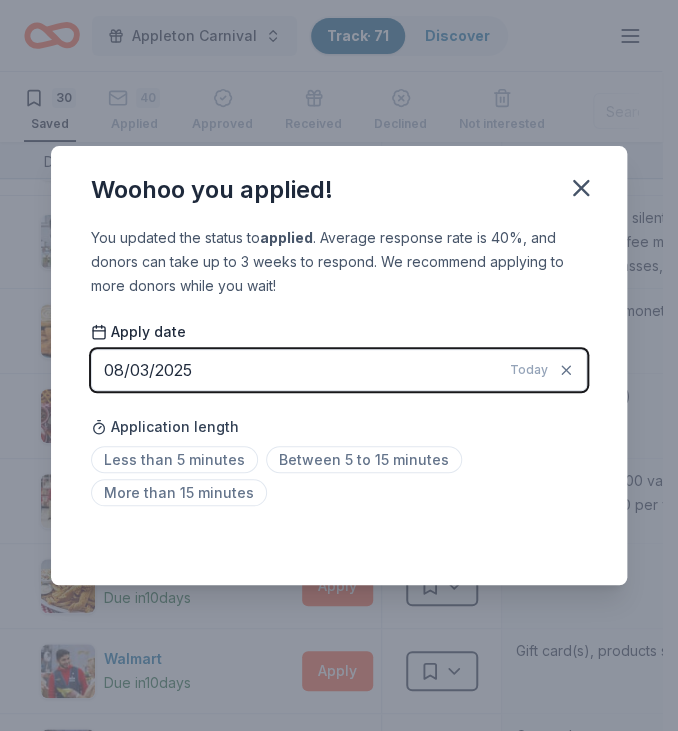 click on "You updated the status to  applied . Average response rate is 40%, and donors can take up to 3 weeks to respond. We recommend applying to more donors while you wait! Apply date 08/03/2025 Today Application length Less than 5 minutes Between 5 to 15 minutes More than 15 minutes Saved" at bounding box center [339, 406] 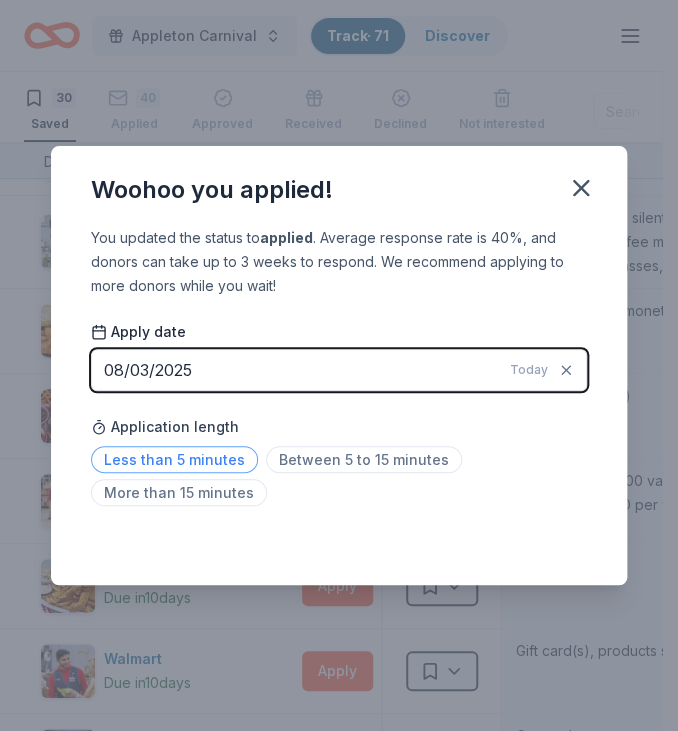 click on "Less than 5 minutes" at bounding box center [174, 459] 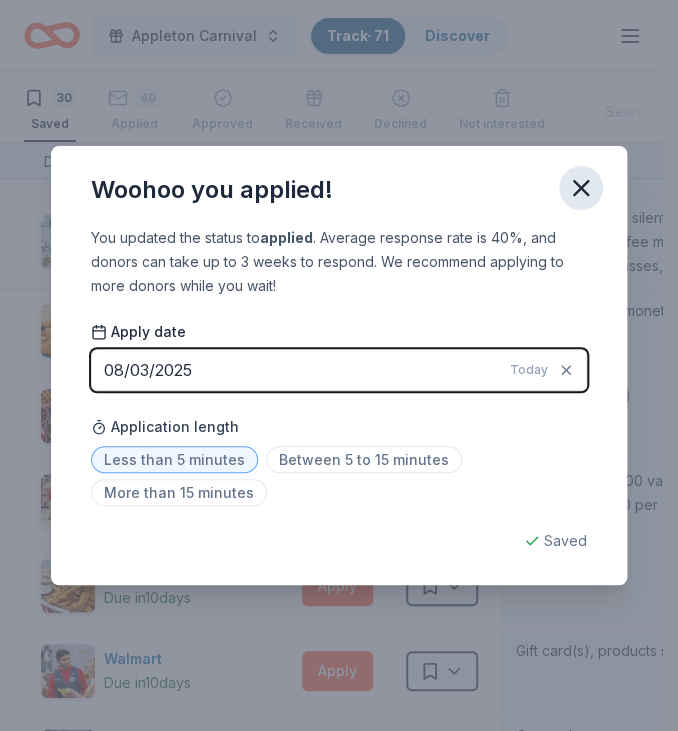 click 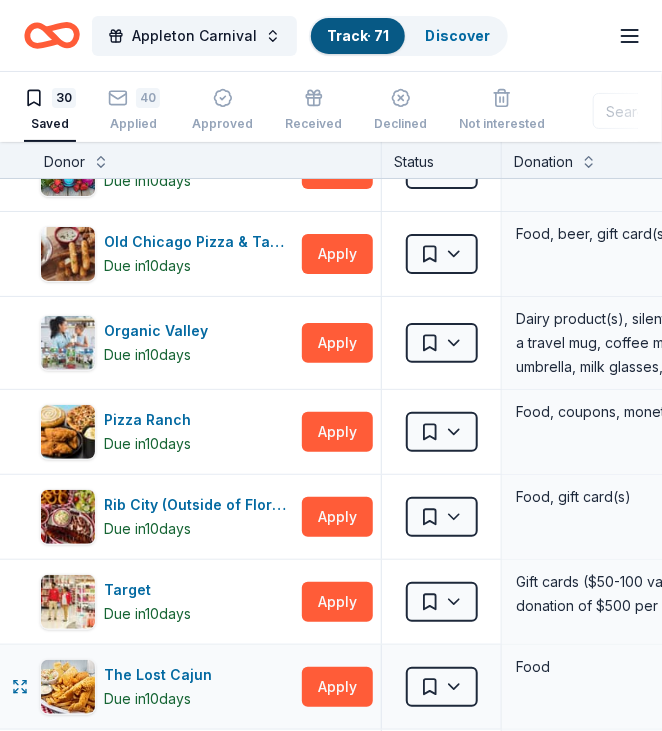 scroll, scrollTop: 1664, scrollLeft: 0, axis: vertical 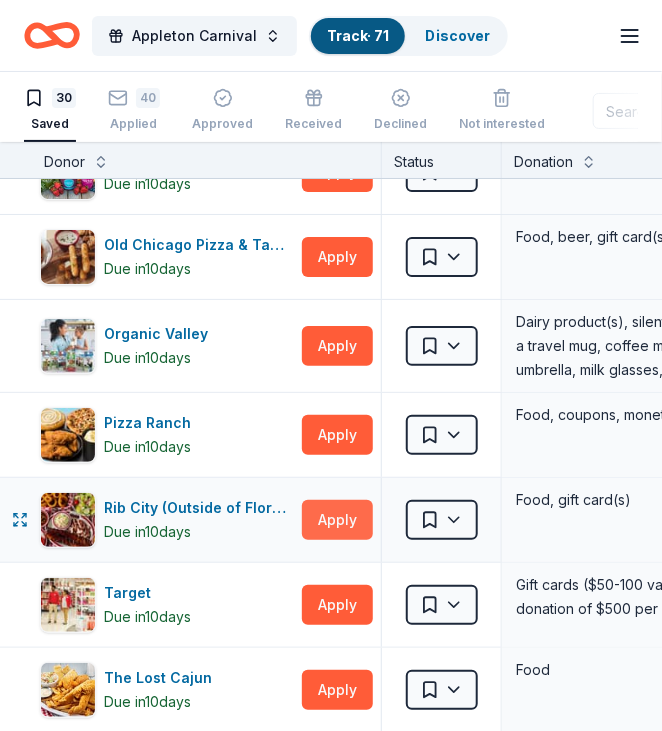 click on "Apply" at bounding box center (337, 520) 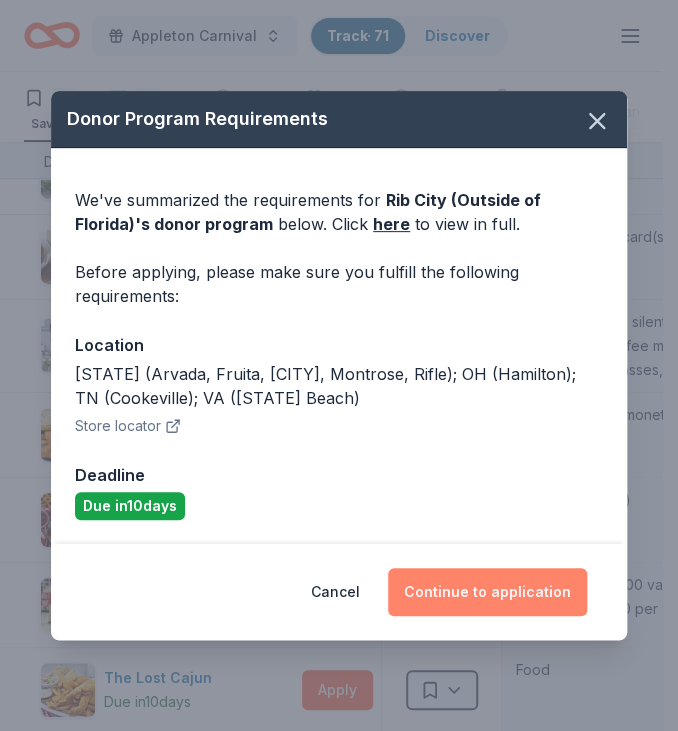 click on "Continue to application" at bounding box center [487, 592] 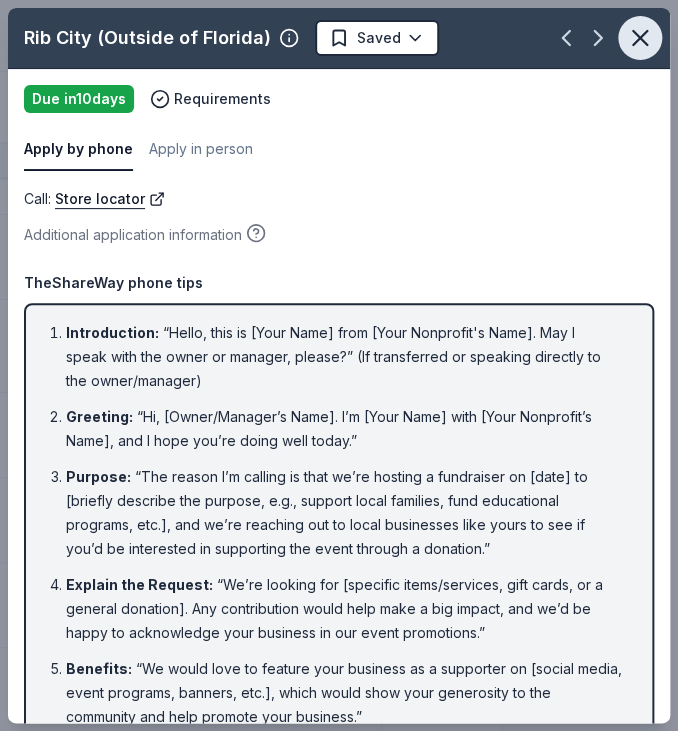 click 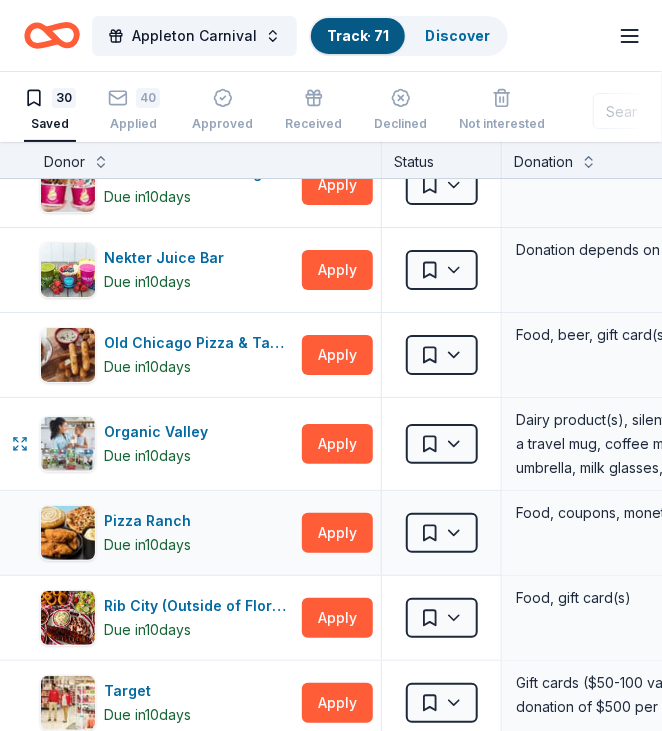scroll, scrollTop: 1564, scrollLeft: 0, axis: vertical 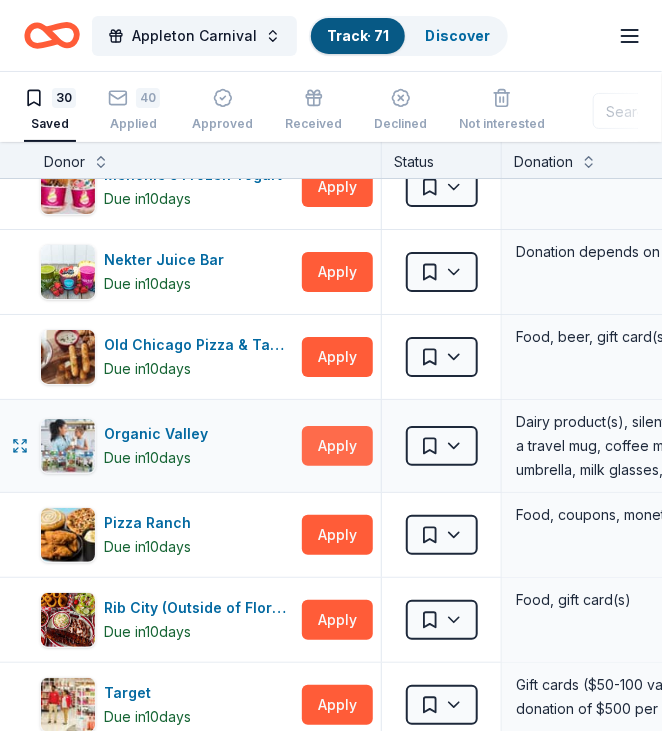click on "Apply" at bounding box center [337, 446] 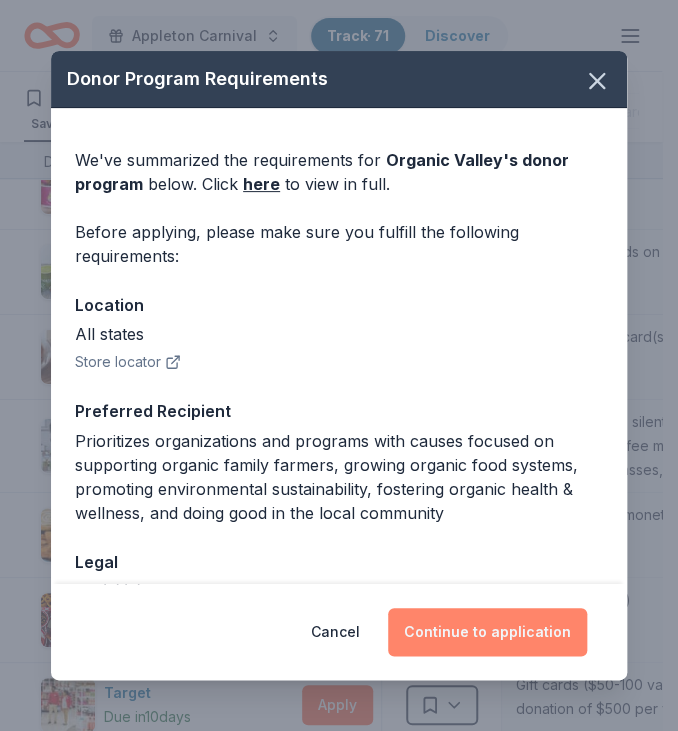click on "Continue to application" at bounding box center [487, 632] 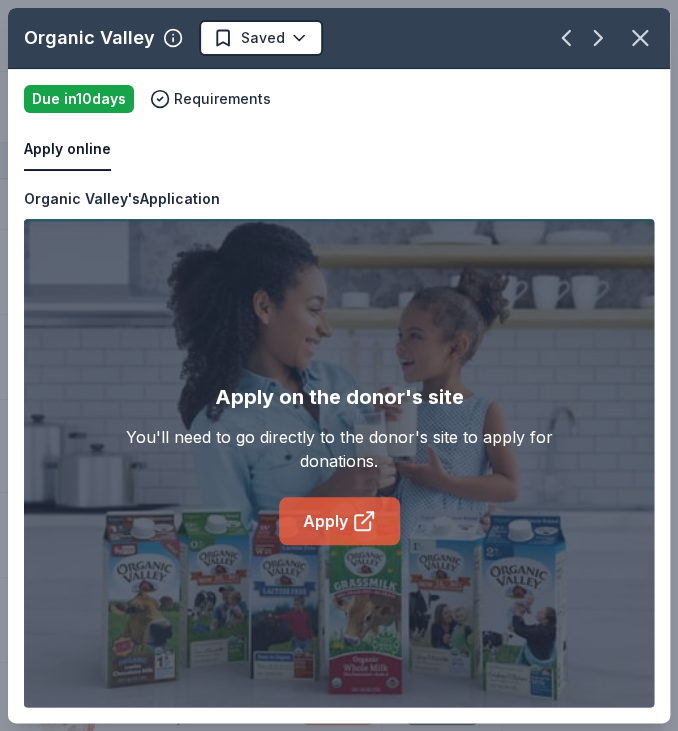 click on "Apply" at bounding box center (339, 521) 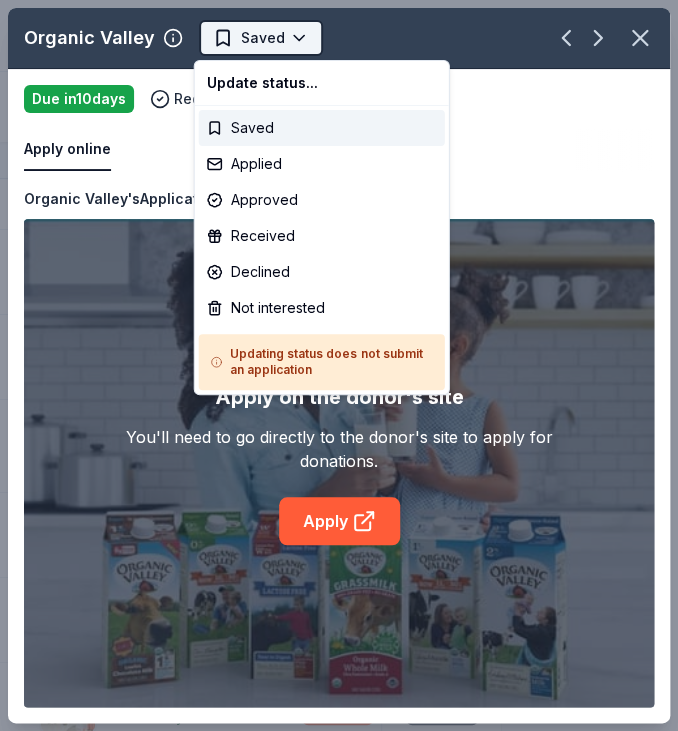 click on "Appleton Carnival  Track  · 71 Discover Plus trial ends on 4PM, 8/6 $10 in rewards 30 Saved 40 Applied Approved Received Declined Not interested Add donor Export CSV Donor Status Donation Apply method Assignee Notes Black Bear Diner Due in  10  days Apply Saved Merchandise, certificate(s) Website Caribou Coffee Due in  10  days Apply Saved Coffee, gift card(s) Website Chili's Due in  10  days Apply Saved Gift certificate(s) Phone In person Colorado Eagles Due in  12  days Apply Saved Tickets, swag bag, jersey Website Culver's  Due in  10  days Apply Saved Food, gift card(s) In person Daiya Due in  10  days Apply Saved Plant-based products Website Denver Union Station Due in  10  days Apply Saved Food, gift certificate(s) Website Fox Restaurant Concepts Due in  10  days Apply Saved Food, gift card(s) Website Fruition Chocolate Works Due in  10  days Apply Saved Chocolate, gift certificate, merchandise Website HuHot Mongolian Grill Due in  10  days Apply Saved Donation depends on request Website IHOP Due in" at bounding box center [339, 365] 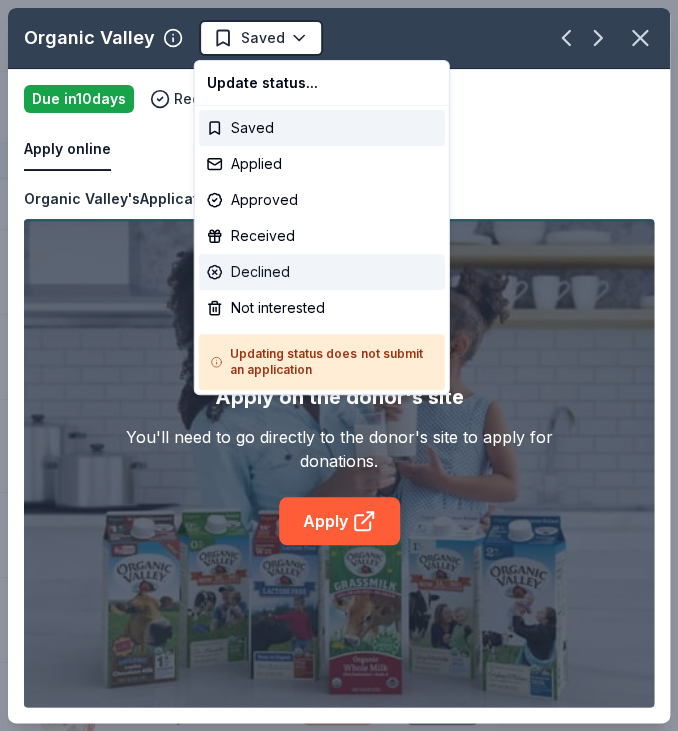click on "Declined" at bounding box center [322, 272] 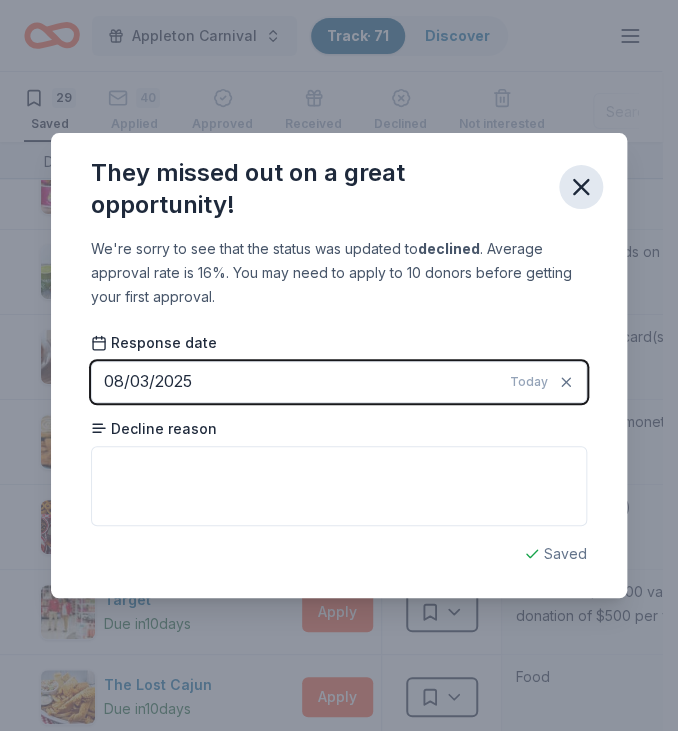 click 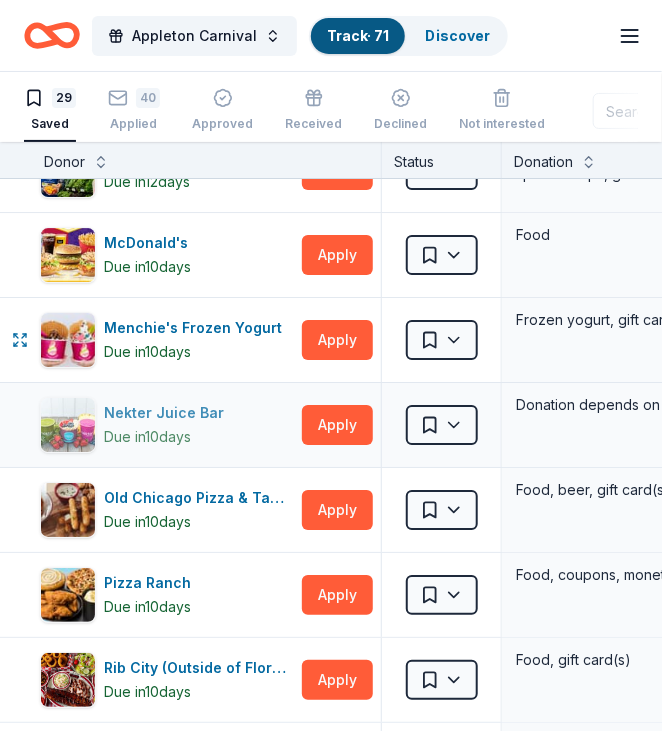 scroll, scrollTop: 1410, scrollLeft: 0, axis: vertical 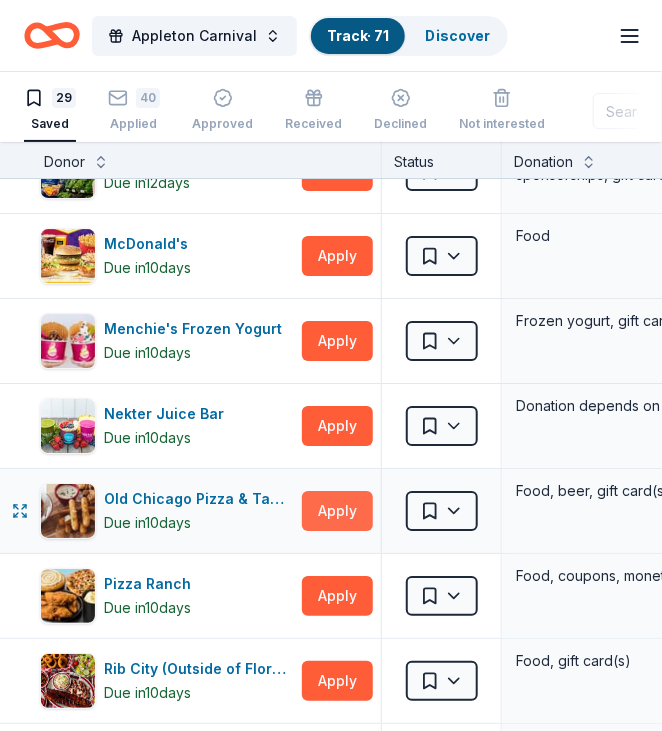 click on "Apply" at bounding box center [337, 511] 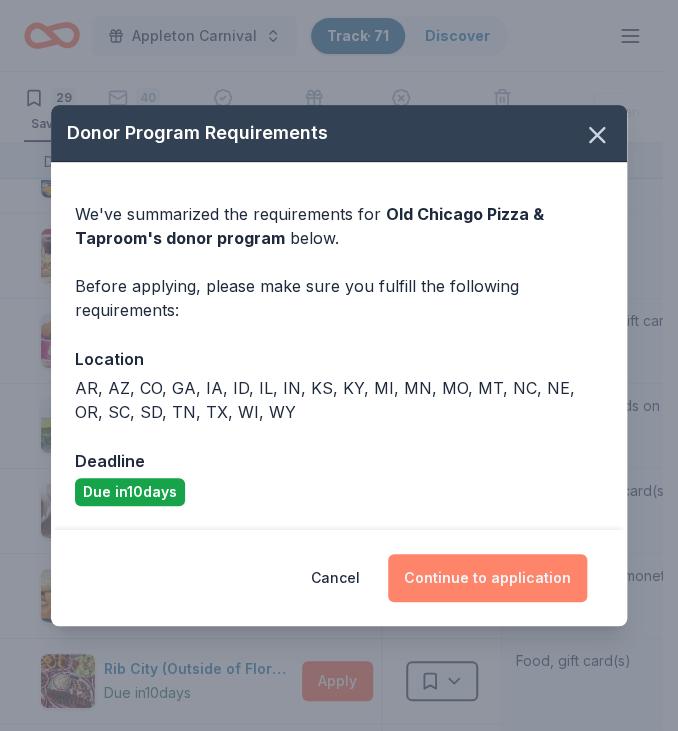 click on "Continue to application" at bounding box center (487, 578) 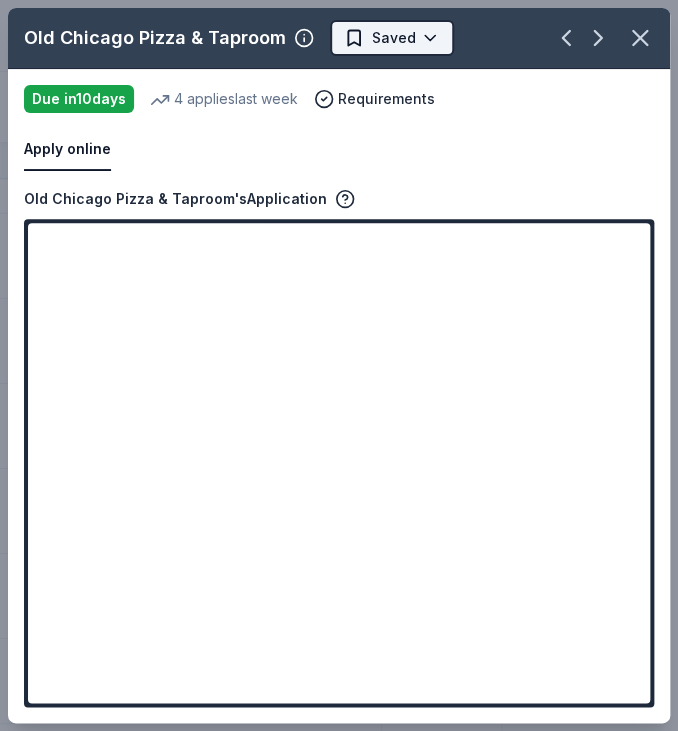 click on "Appleton Carnival  Track  · 71 Discover Plus trial ends on 4PM, 8/6 $10 in rewards 29 Saved 40 Applied Approved Received Declined Not interested Add donor Export CSV Donor Status Donation Apply method Assignee Notes Black Bear Diner Due in  10  days Apply Saved Merchandise, certificate(s) Website Caribou Coffee Due in  10  days Apply Saved Coffee, gift card(s) Website Chili's Due in  10  days Apply Saved Gift certificate(s) Phone In person Colorado Eagles Due in  12  days Apply Saved Tickets, swag bag, jersey Website Culver's  Due in  10  days Apply Saved Food, gift card(s) In person Daiya Due in  10  days Apply Saved Plant-based products Website Denver Union Station Due in  10  days Apply Saved Food, gift certificate(s) Website Fox Restaurant Concepts Due in  10  days Apply Saved Food, gift card(s) Website Fruition Chocolate Works Due in  10  days Apply Saved Chocolate, gift certificate, merchandise Website HuHot Mongolian Grill Due in  10  days Apply Saved Donation depends on request Website IHOP Due in" at bounding box center (339, 365) 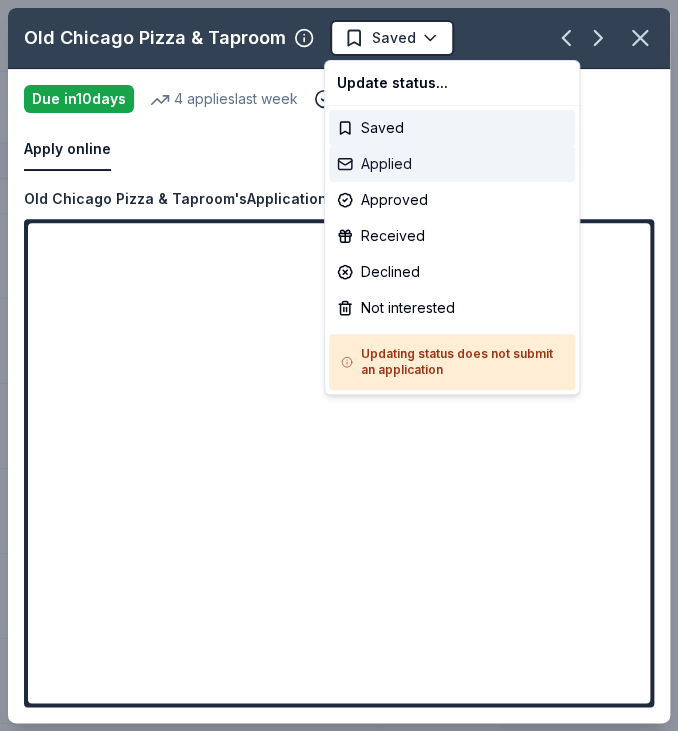 click on "Applied" at bounding box center [452, 164] 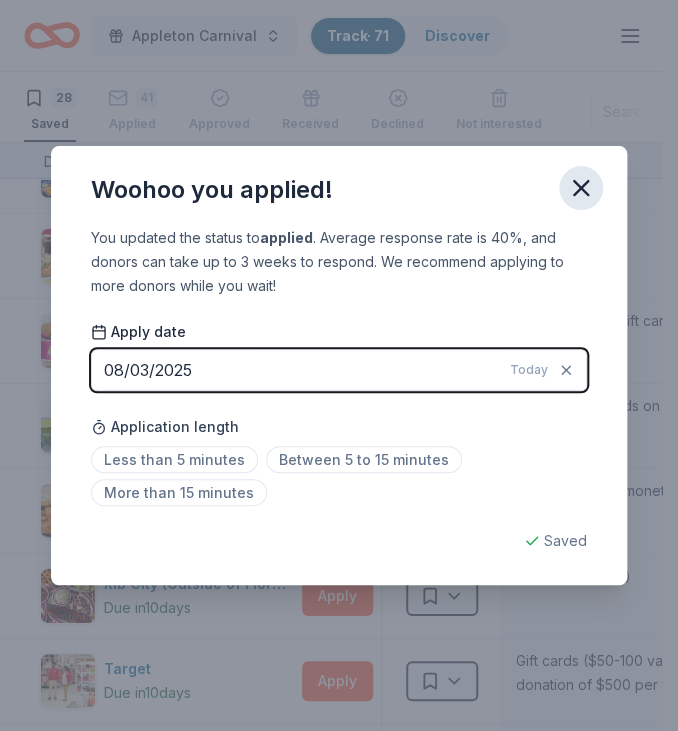 click 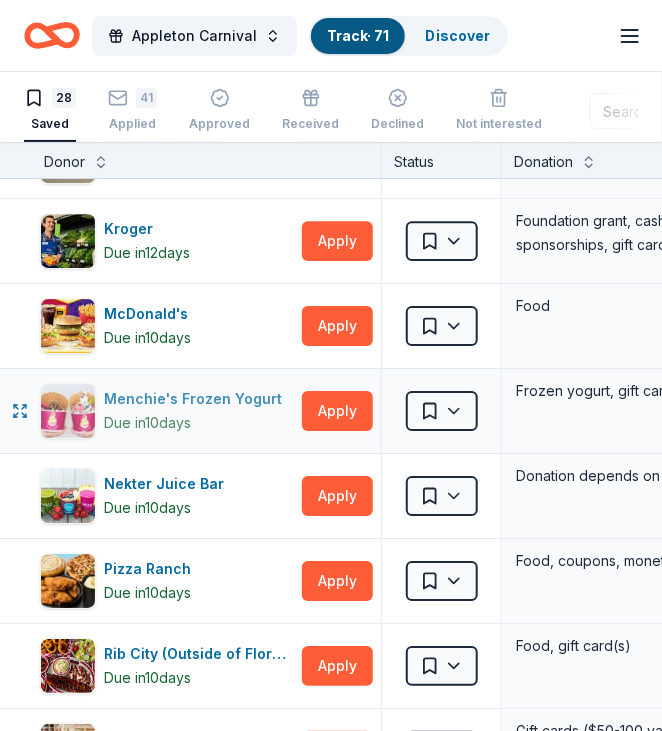 scroll, scrollTop: 1340, scrollLeft: 0, axis: vertical 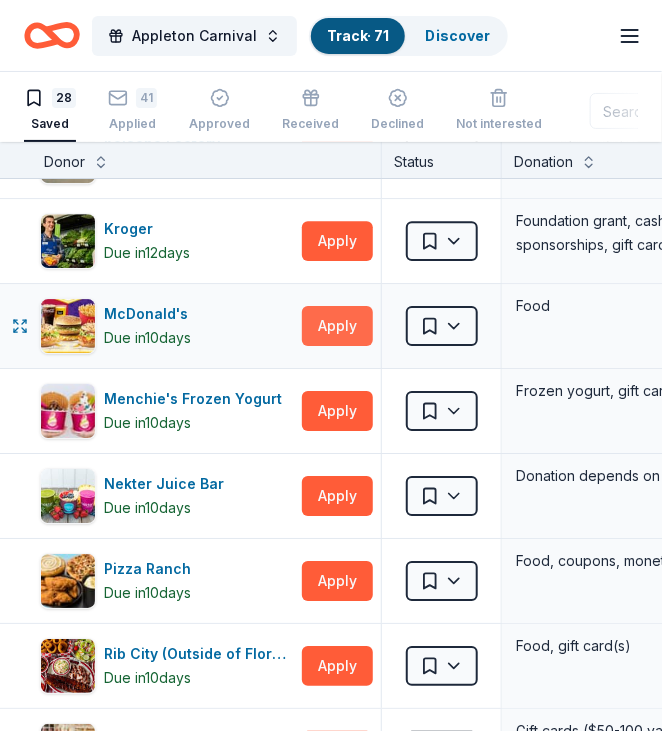 click on "Apply" at bounding box center [337, 326] 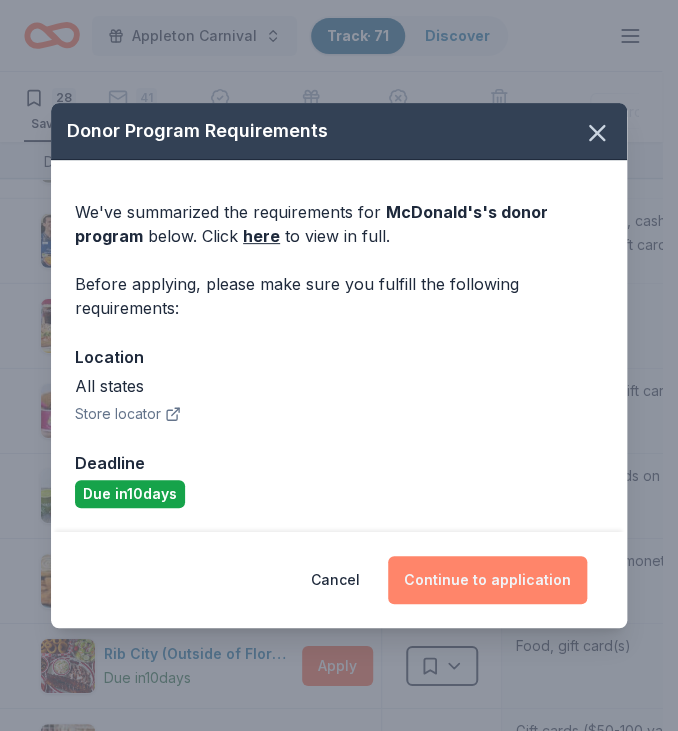 click on "Continue to application" at bounding box center (487, 580) 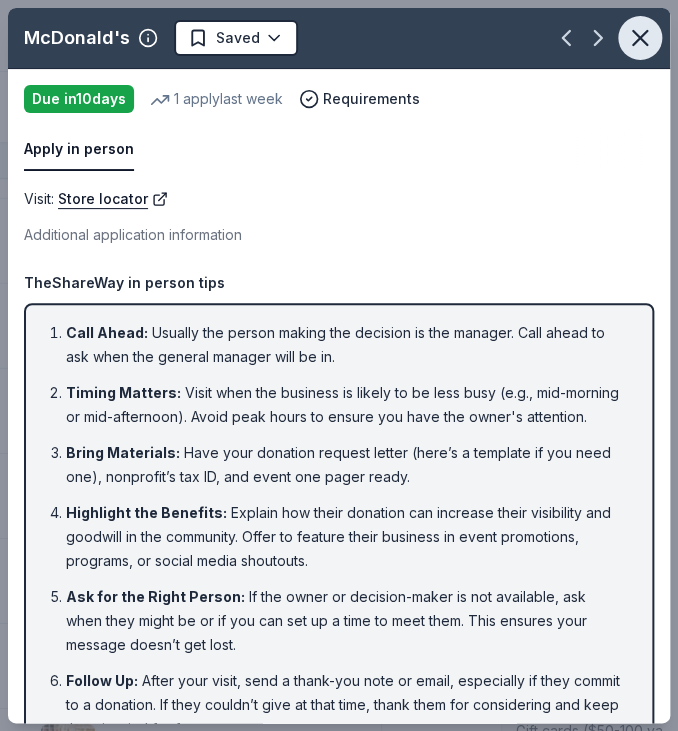 click 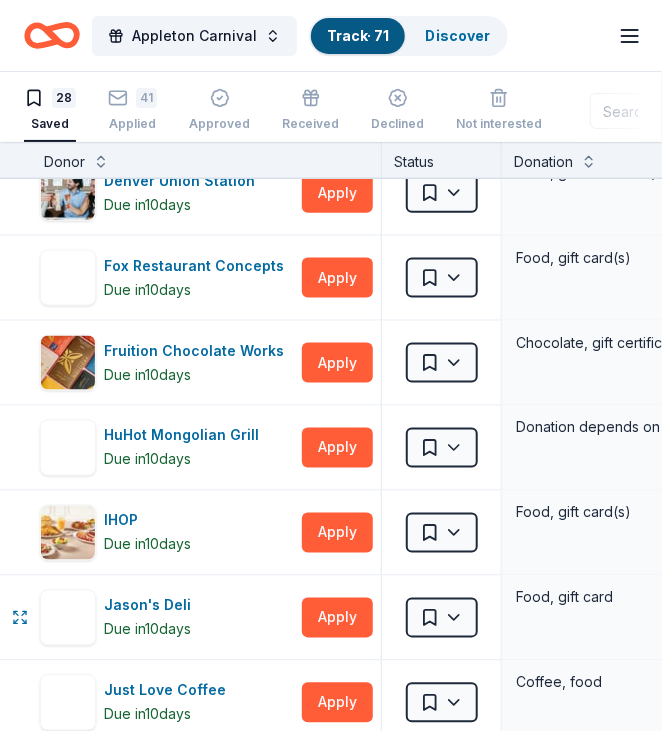 scroll, scrollTop: 536, scrollLeft: 0, axis: vertical 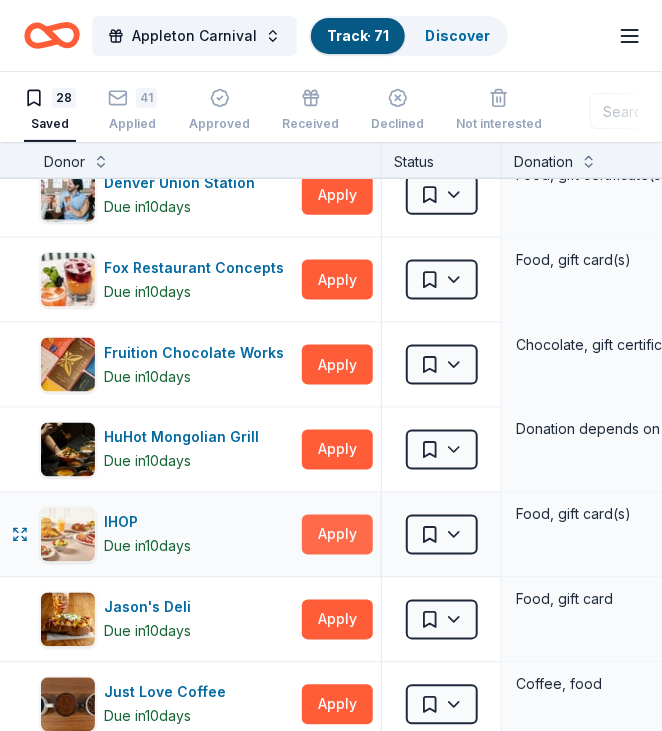 click on "Apply" at bounding box center [337, 535] 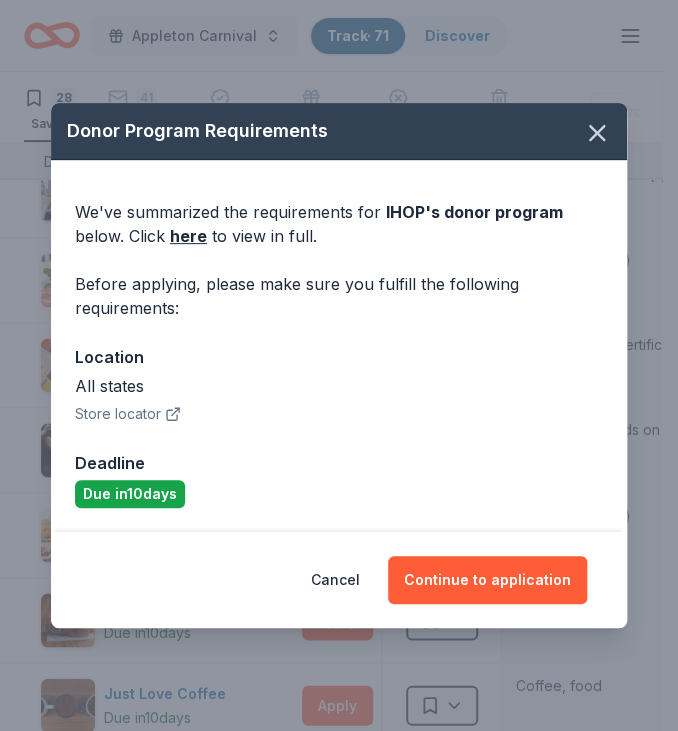 click on "Cancel Continue to application" at bounding box center [339, 580] 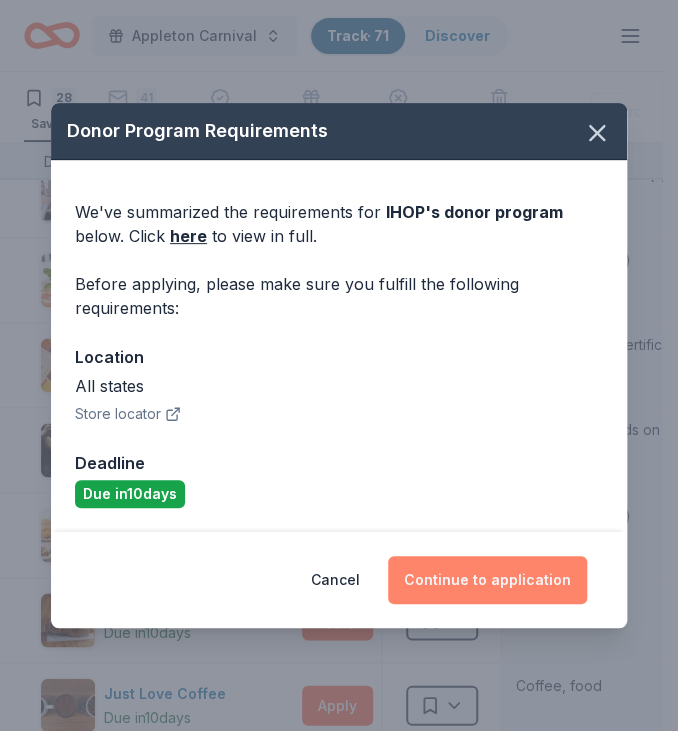 click on "Continue to application" at bounding box center [487, 580] 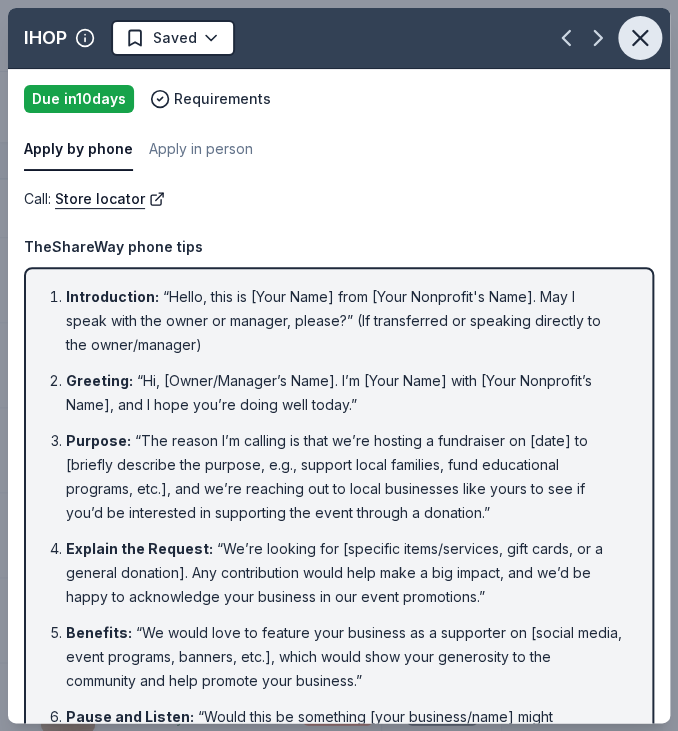 click 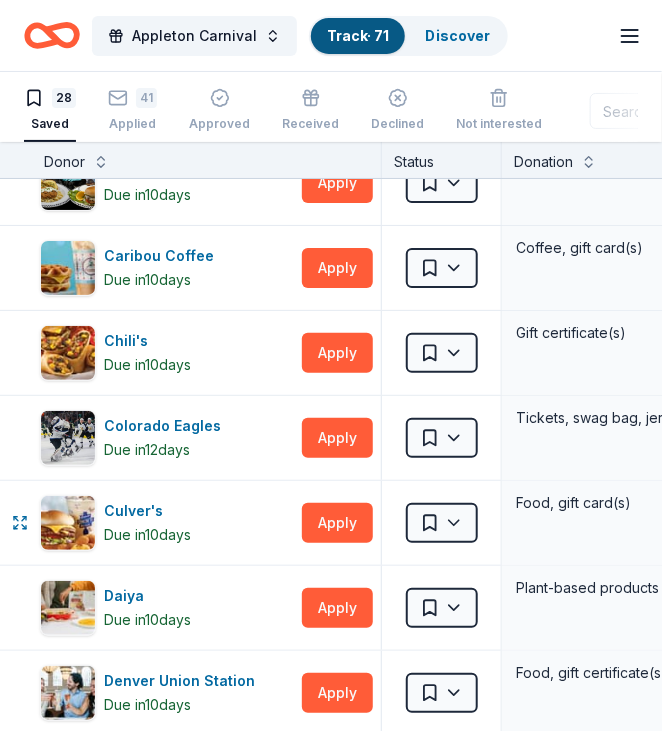 scroll, scrollTop: 39, scrollLeft: 0, axis: vertical 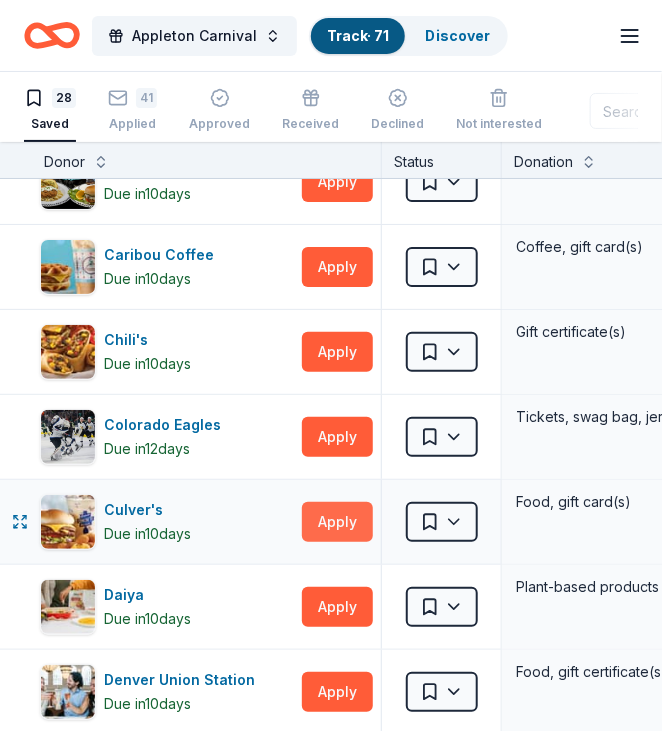 click on "Apply" at bounding box center (337, 522) 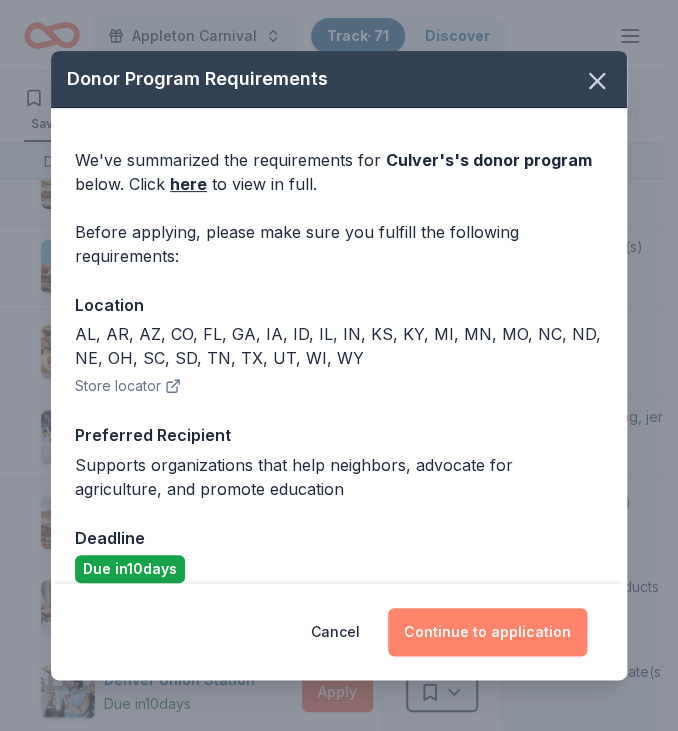 click on "Continue to application" at bounding box center (487, 632) 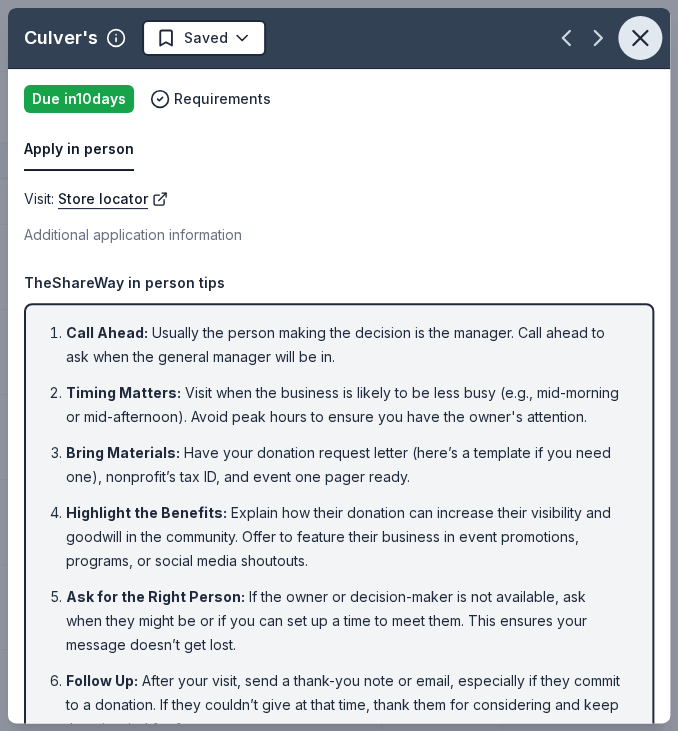 click 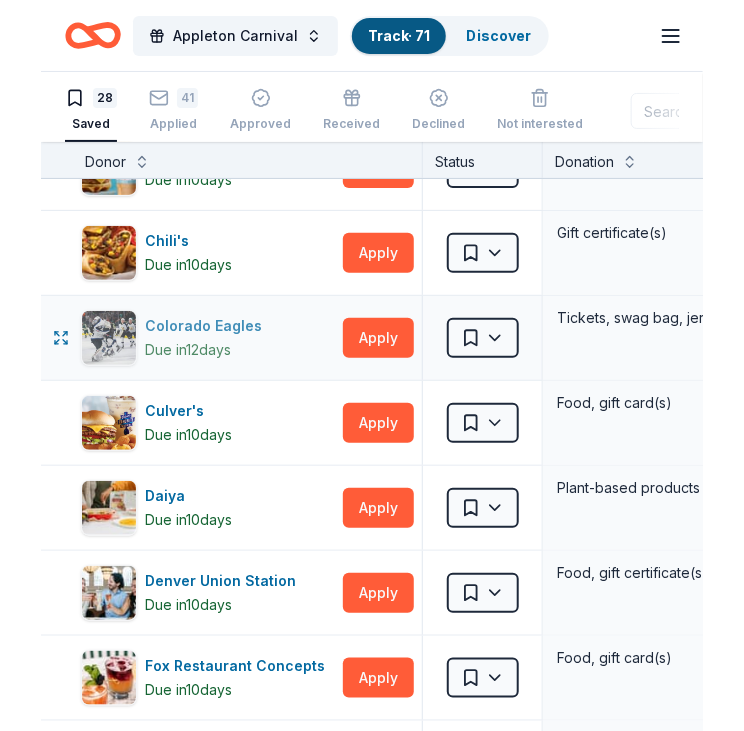 scroll, scrollTop: 168, scrollLeft: 0, axis: vertical 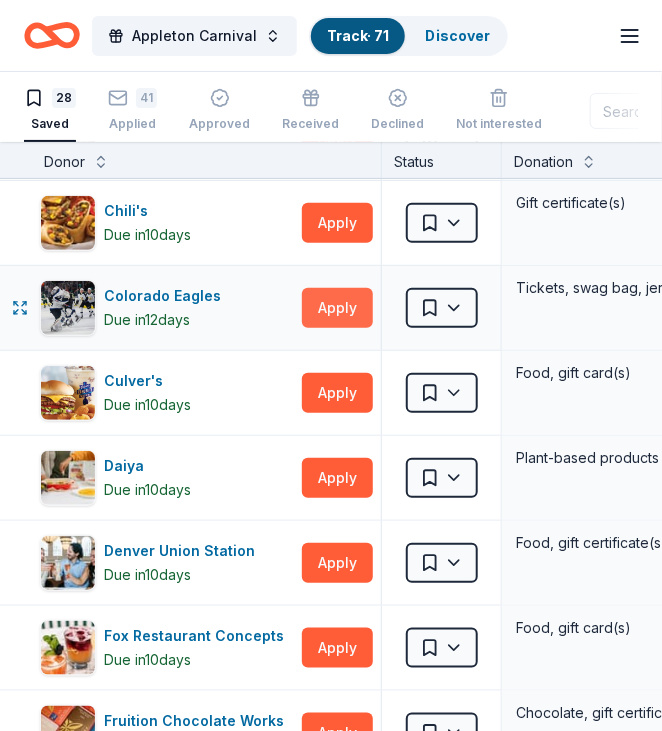 click on "Apply" at bounding box center [337, 308] 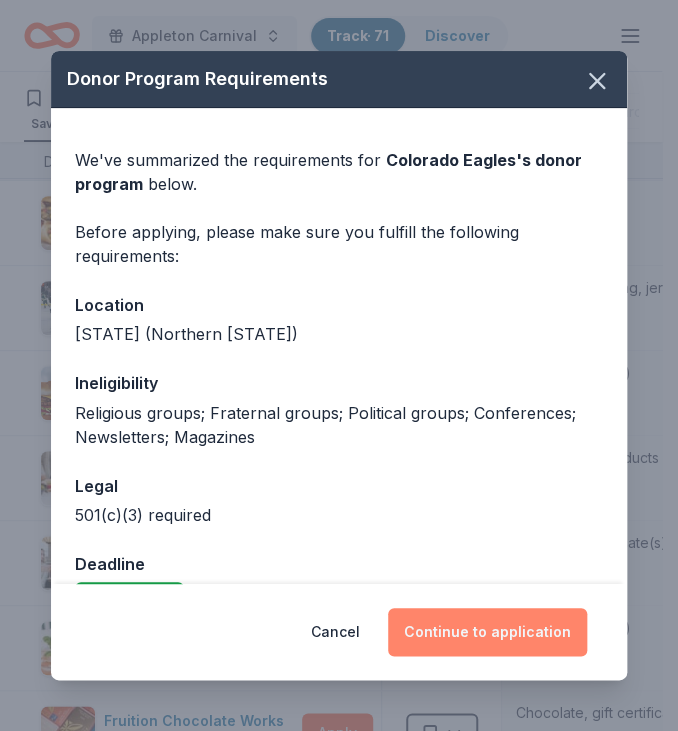 click on "Continue to application" at bounding box center [487, 632] 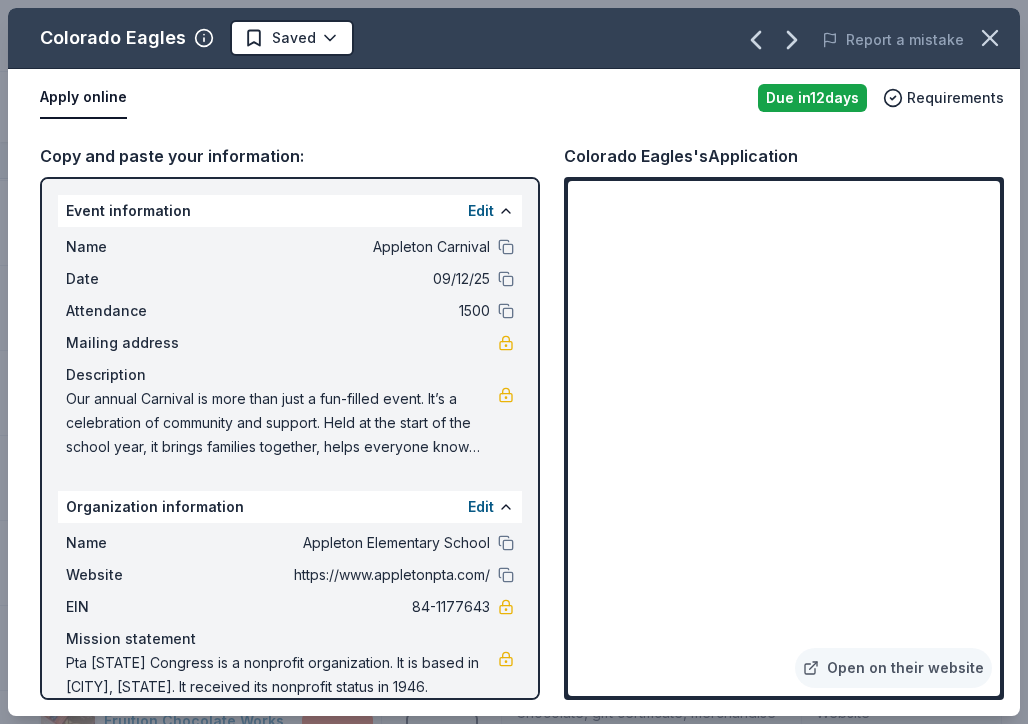 click on "Apply online Due in  12  days Requirements" at bounding box center (514, 98) 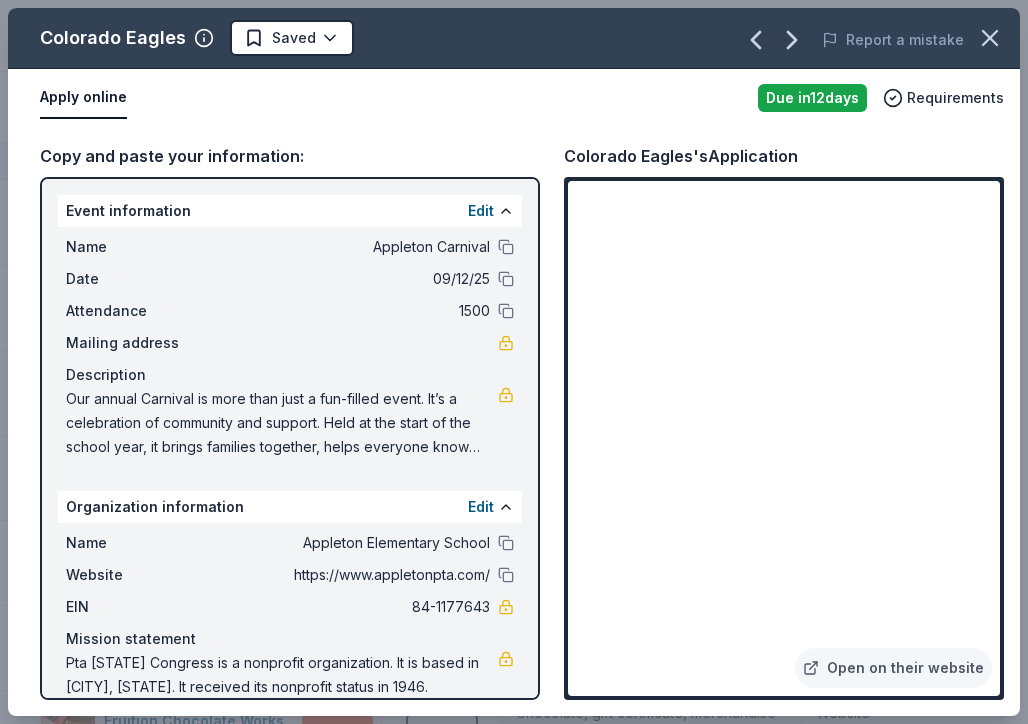 click on "Copy and paste your information: Event information Edit Name Appleton Carnival  Date 09/12/25 Attendance 1500 Mailing address Description Our annual Carnival is more than just a fun-filled event. It’s a celebration of community and support. Held at the start of the school year, it brings families together, helps everyone know they belong, and sets the tone for a strong, connected school community.
It’s also one of our most important fundraisers. The funds we raise directly support our PTA’s efforts throughout the year: providing classroom supplies, support teachers that work directly with struggling students, and helping to fund larger projects like new playground equipment. Just as importantly, these donations allow us to ensure that no student misses out on school experiences due to financial hardship.
Your support helps us create an environment where every child can thrive, belong, and succeed. Thank you! Organization information Edit Name Appleton Elementary School Website EIN 84-1177643" at bounding box center [514, 421] 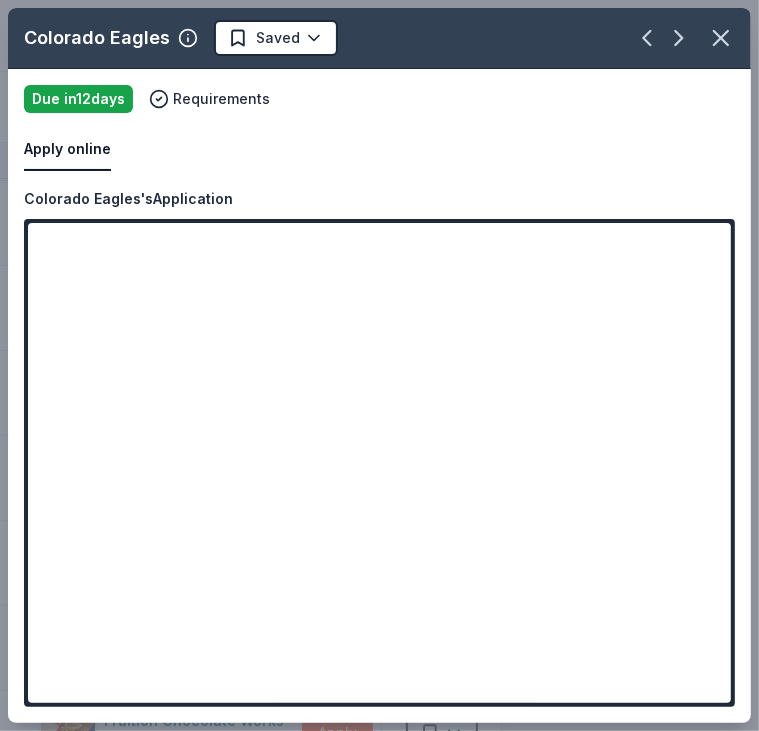 click on "Apply online Due in  12  days Requirements" at bounding box center (379, 128) 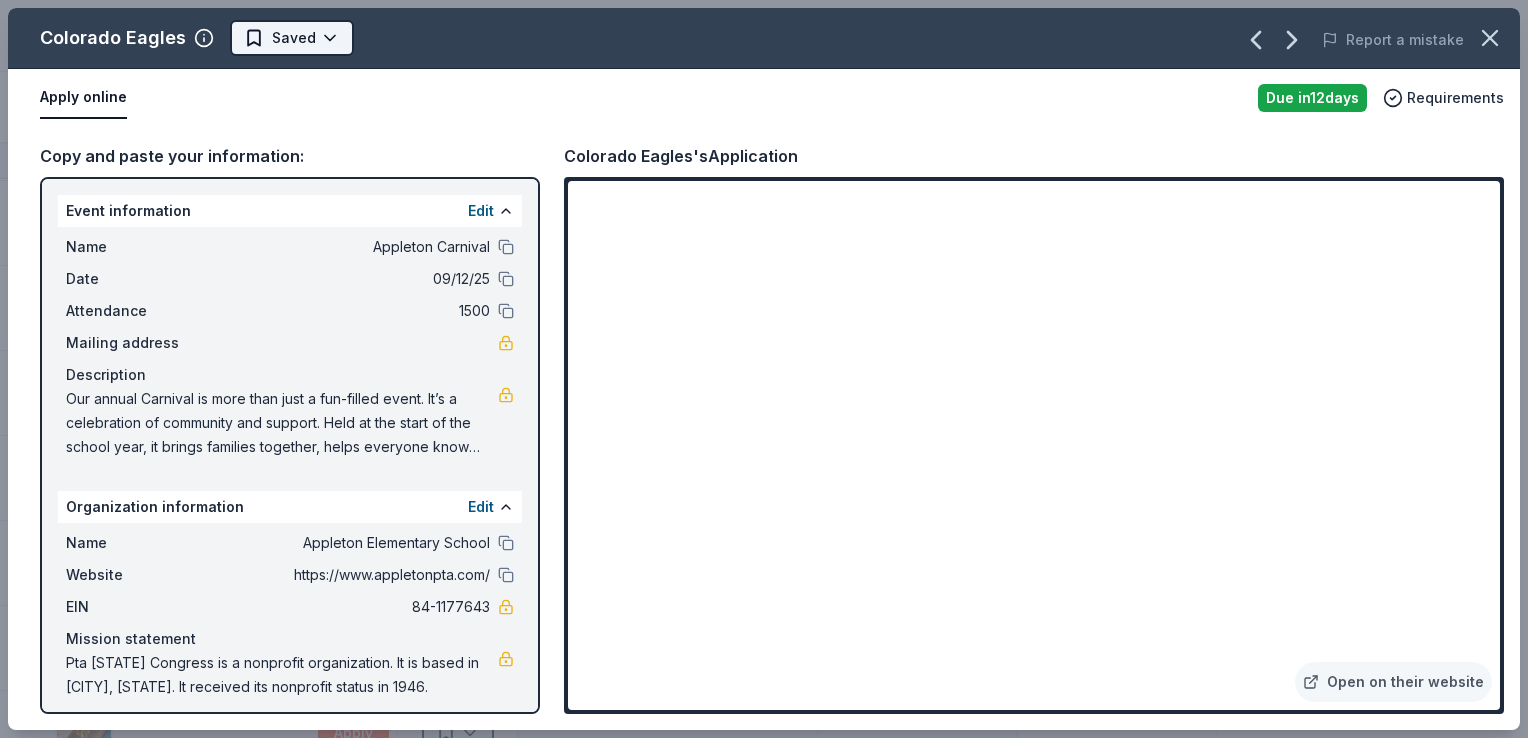 click on "Appleton Carnival  Track  · 71 Discover Plus trial ends on 4PM, 8/6 $10 in rewards 28 Saved 41 Applied Approved Received Declined Not interested Add donor Export CSV Donor Status Donation Apply method Assignee Notes Black Bear Diner Due in  10  days Apply Saved Merchandise, certificate(s) Website Caribou Coffee Due in  10  days Apply Saved Coffee, gift card(s) Website Chili's Due in  10  days Apply Saved Gift certificate(s) Phone In person Colorado Eagles Due in  12  days Apply Saved Tickets, swag bag, jersey Website Culver's  Due in  10  days Apply Saved Food, gift card(s) In person Daiya Due in  10  days Apply Saved Plant-based products Website Denver Union Station Due in  10  days Apply Saved Food, gift certificate(s) Website Fox Restaurant Concepts Due in  10  days Apply Saved Food, gift card(s) Website Fruition Chocolate Works Due in  10  days Apply Saved Chocolate, gift certificate, merchandise Website HuHot Mongolian Grill Due in  10  days Apply Saved Donation depends on request Website IHOP Due in" at bounding box center (764, 369) 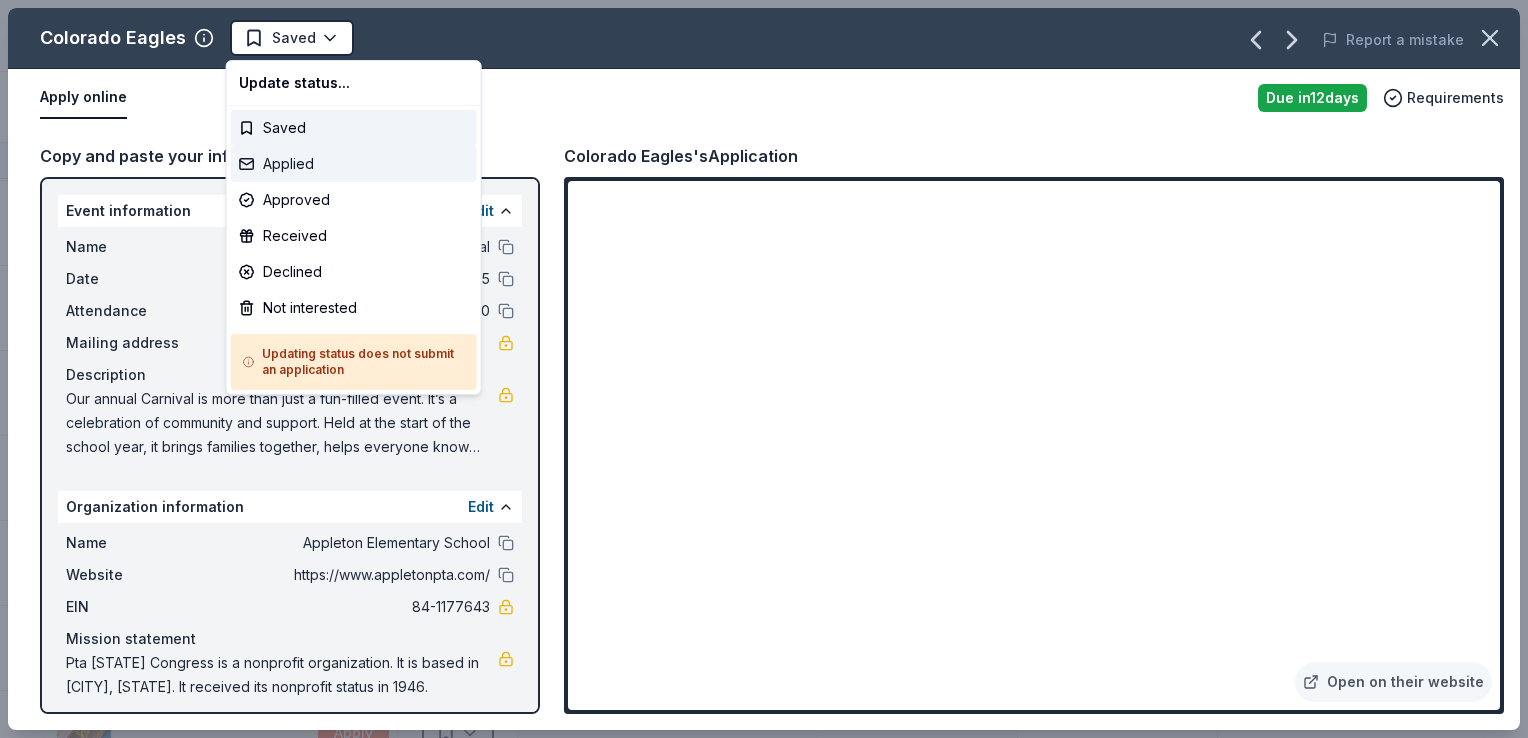 click on "Applied" at bounding box center (354, 164) 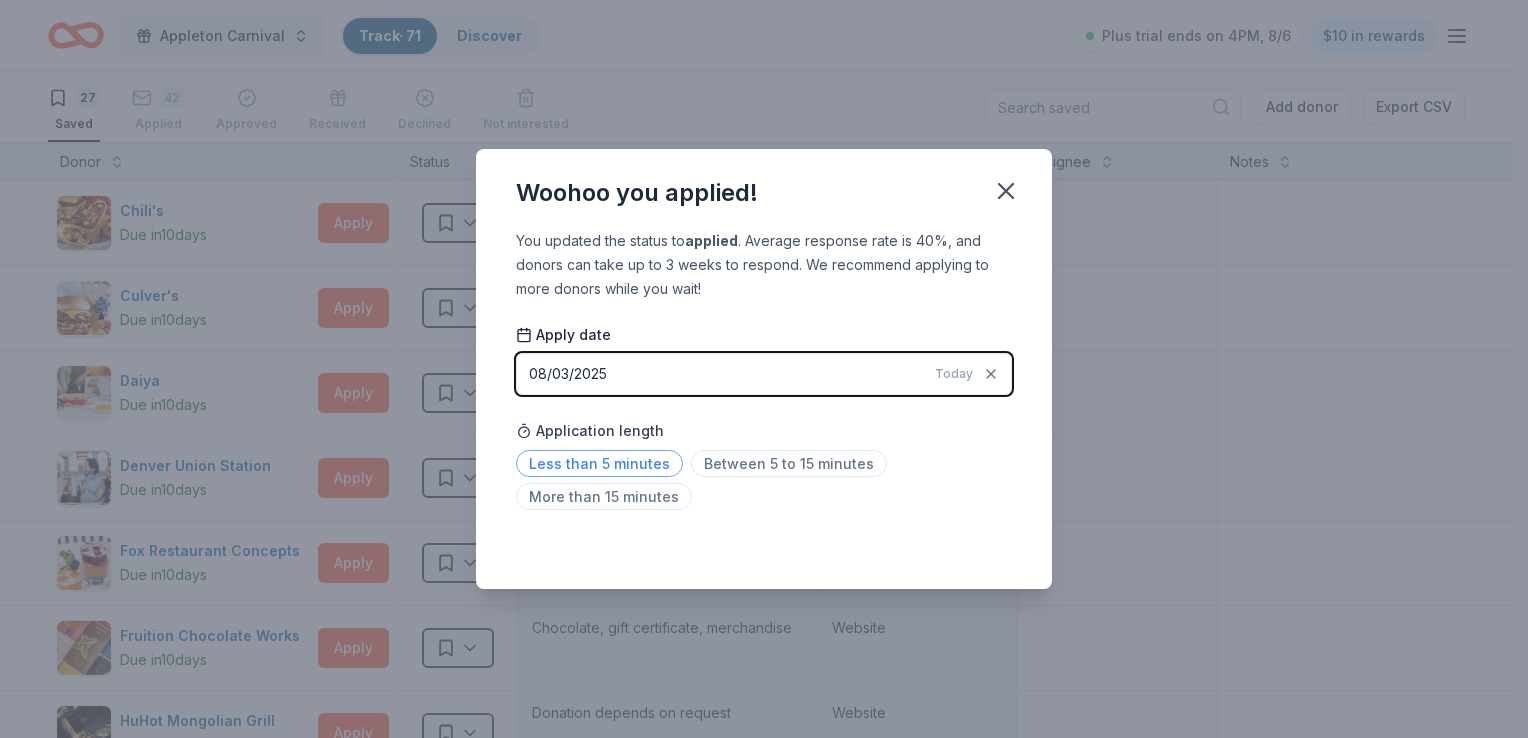 click on "Less than 5 minutes" at bounding box center (599, 463) 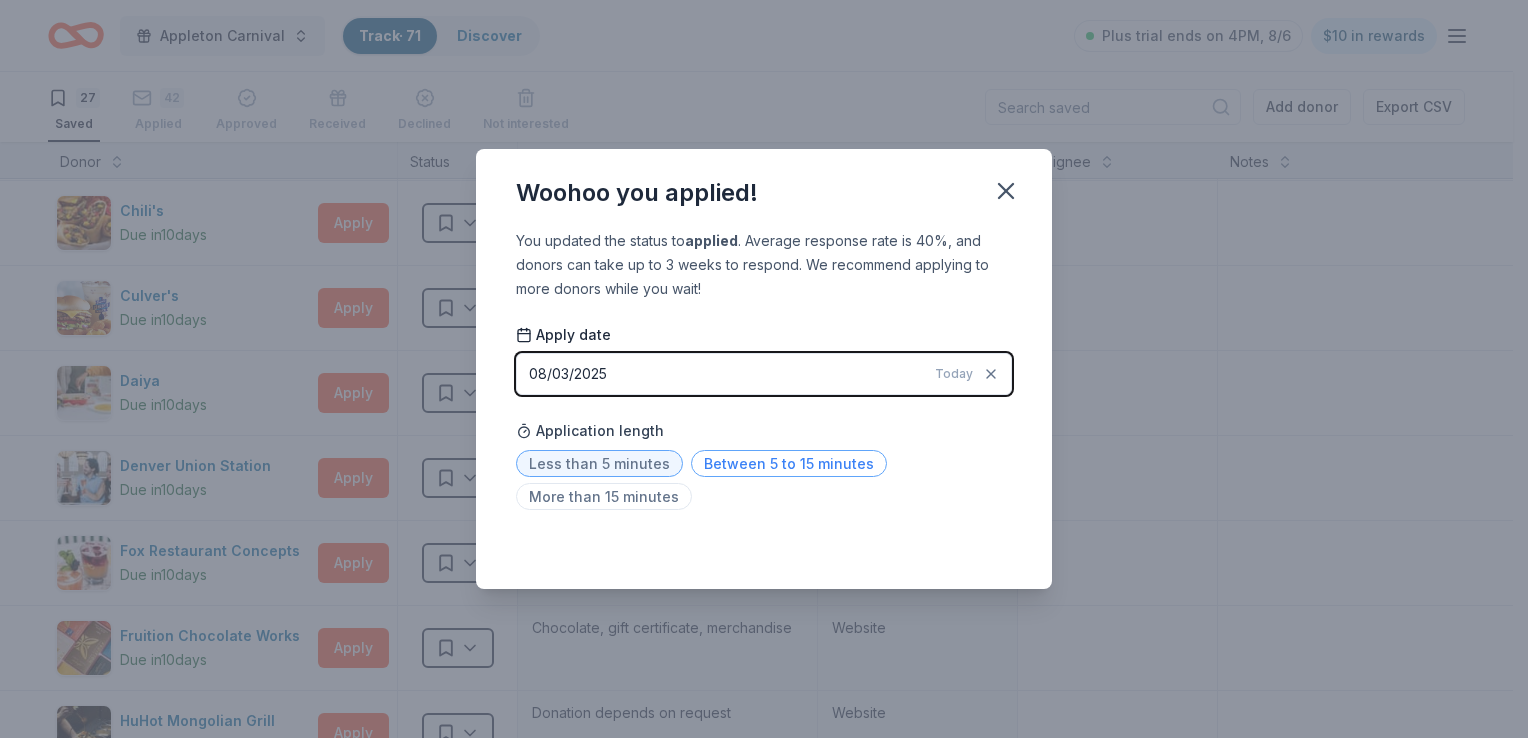 click on "Between 5 to 15 minutes" at bounding box center [789, 463] 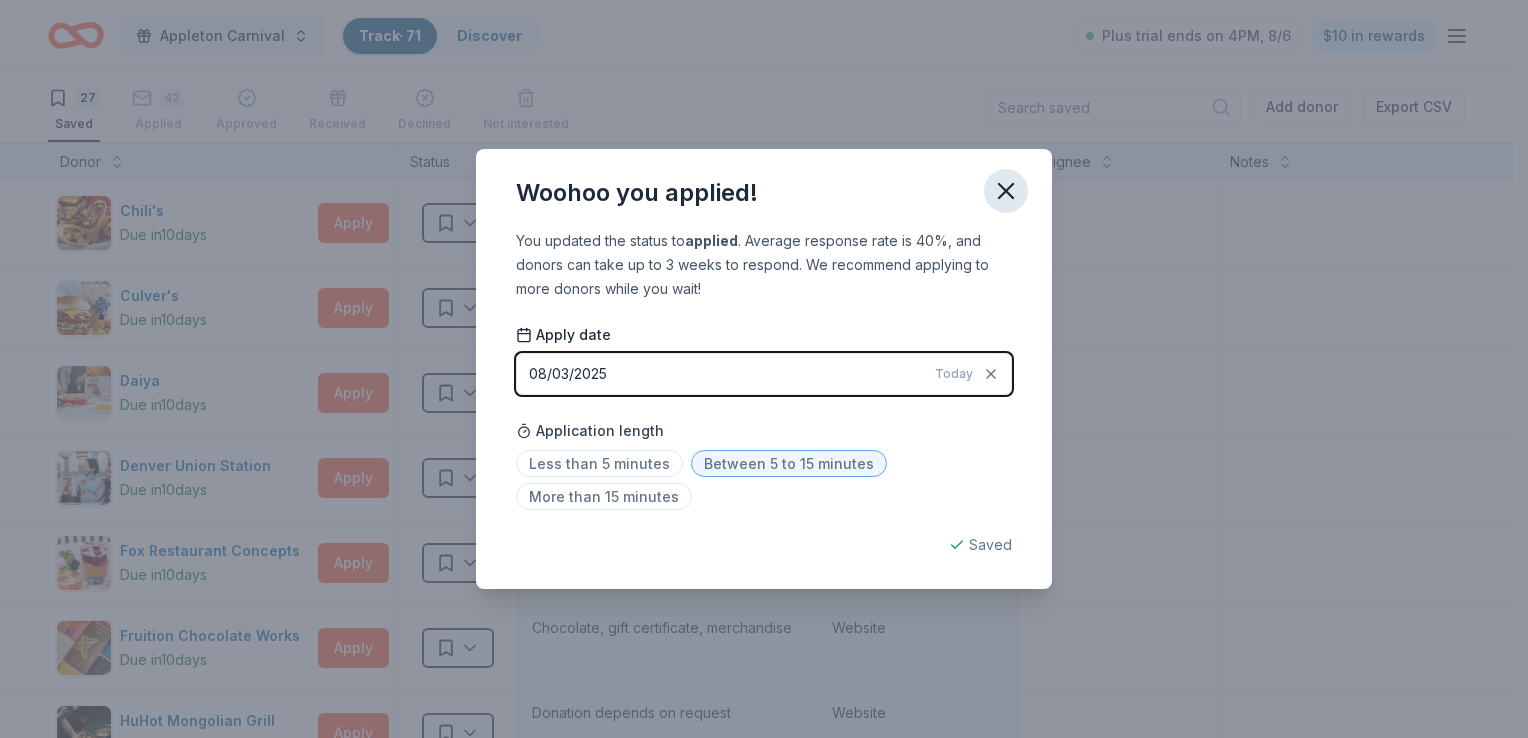 click 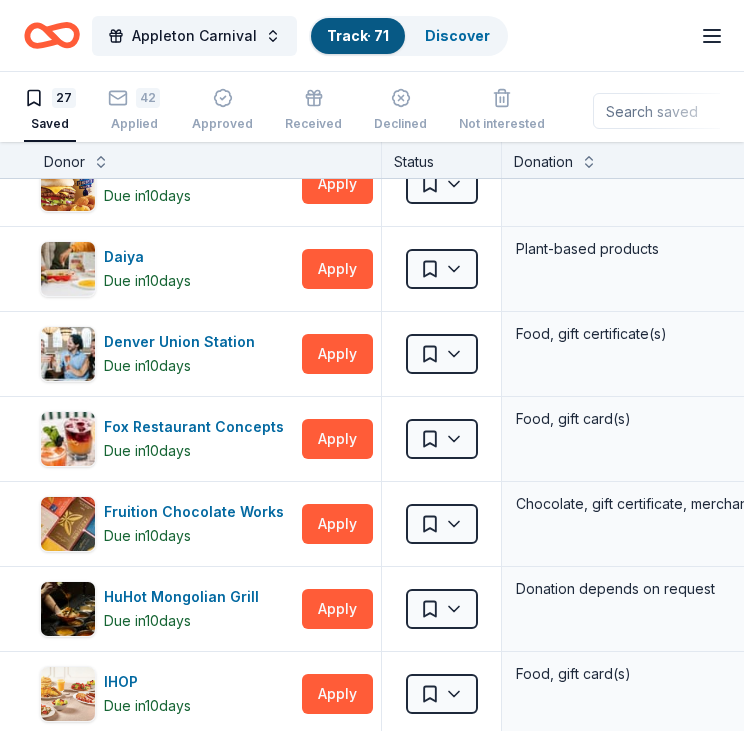 scroll, scrollTop: 264, scrollLeft: 0, axis: vertical 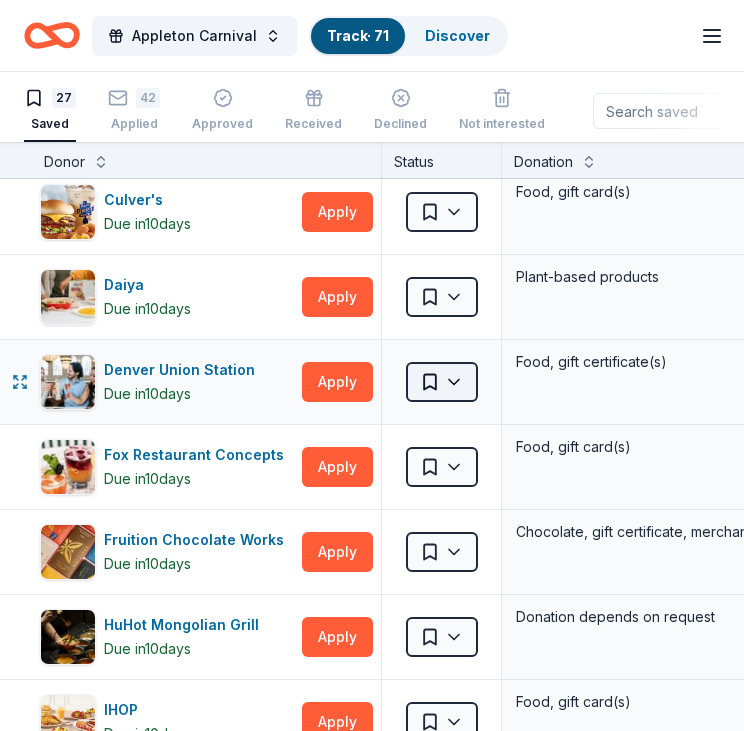 click on "Appleton Carnival  Track  · 71 Discover Plus trial ends on 4PM, 8/6 $10 in rewards 27 Saved 42 Applied Approved Received Declined Not interested Add donor Export CSV Donor Status Donation Apply method Assignee Notes Black Bear Diner Due in  10  days Apply Saved Merchandise, certificate(s) Website Caribou Coffee Due in  10  days Apply Saved Coffee, gift card(s) Website Chili's Due in  10  days Apply Saved Gift certificate(s) Phone In person Culver's  Due in  10  days Apply Saved Food, gift card(s) In person Daiya Due in  10  days Apply Saved Plant-based products Website Denver Union Station Due in  10  days Apply Saved Food, gift certificate(s) Website Fox Restaurant Concepts Due in  10  days Apply Saved Food, gift card(s) Website Fruition Chocolate Works Due in  10  days Apply Saved Chocolate, gift certificate, merchandise Website HuHot Mongolian Grill Due in  10  days Apply Saved Donation depends on request Website IHOP Due in  10  days Apply Saved Food, gift card(s) Phone In person Jason's Deli Due in  10" at bounding box center [372, 365] 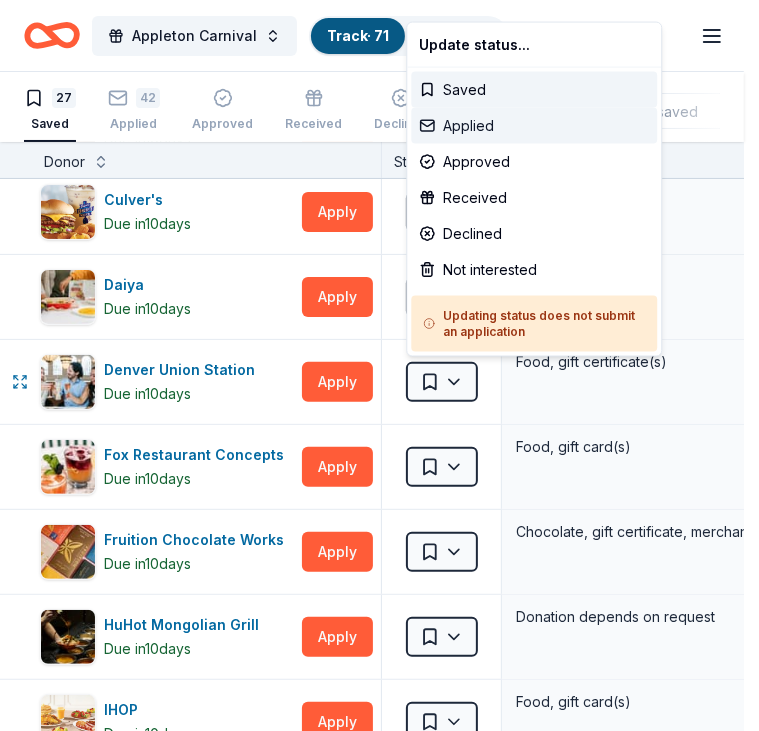 click on "Applied" at bounding box center (534, 126) 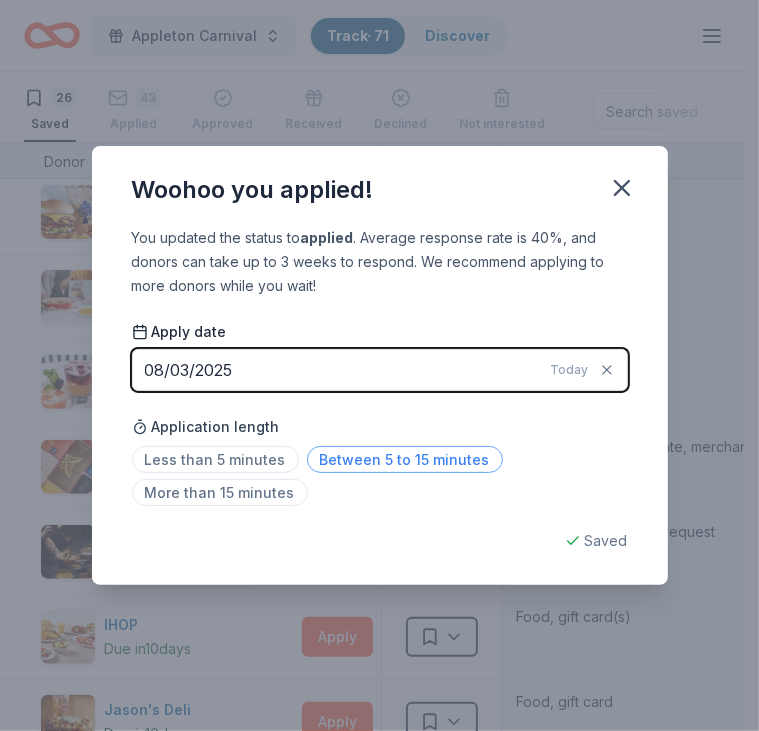 click on "Between 5 to 15 minutes" at bounding box center [405, 459] 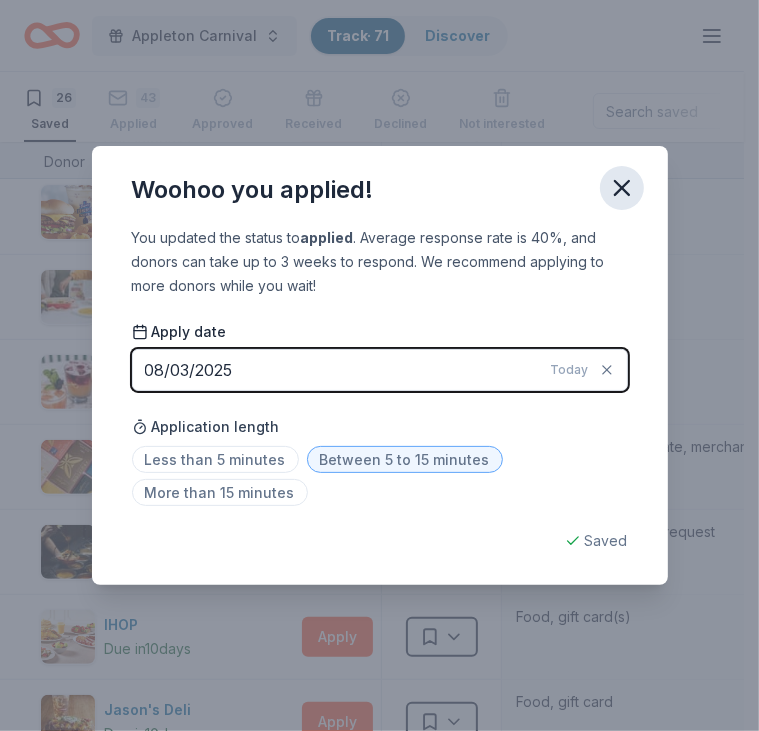 click 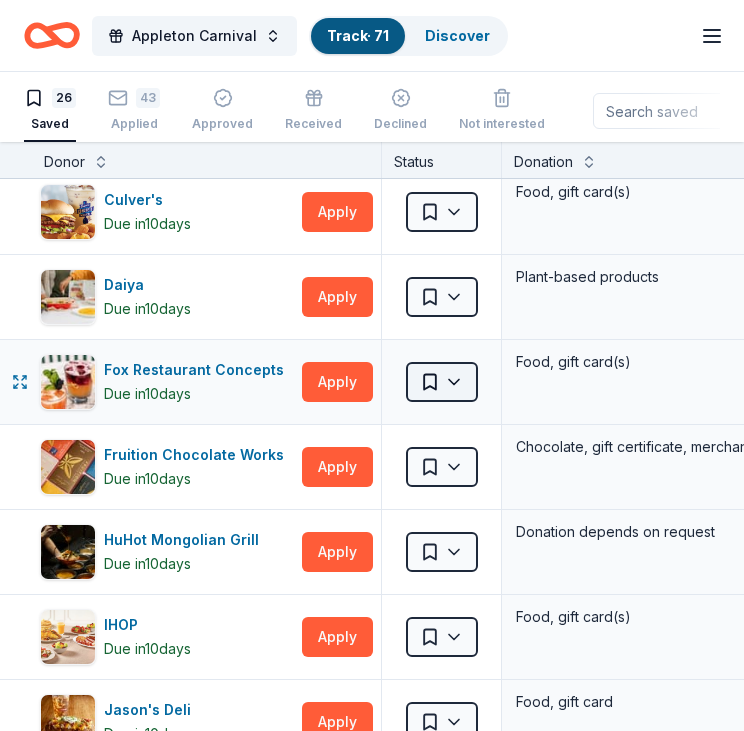 click on "Appleton Carnival  Track  · 71 Discover Plus trial ends on 4PM, 8/6 $10 in rewards 26 Saved 43 Applied Approved Received Declined Not interested Add donor Export CSV Donor Status Donation Apply method Assignee Notes Black Bear Diner Due in  10  days Apply Saved Merchandise, certificate(s) Website Caribou Coffee Due in  10  days Apply Saved Coffee, gift card(s) Website Chili's Due in  10  days Apply Saved Gift certificate(s) Phone In person Culver's  Due in  10  days Apply Saved Food, gift card(s) In person Daiya Due in  10  days Apply Saved Plant-based products Website Fox Restaurant Concepts Due in  10  days Apply Saved Food, gift card(s) Website Fruition Chocolate Works Due in  10  days Apply Saved Chocolate, gift certificate, merchandise Website HuHot Mongolian Grill Due in  10  days Apply Saved Donation depends on request Website IHOP Due in  10  days Apply Saved Food, gift card(s) Phone In person Jason's Deli Due in  10  days Apply Saved Food, gift card Website Just Love Coffee Due in  10  days Apply 10" at bounding box center (372, 365) 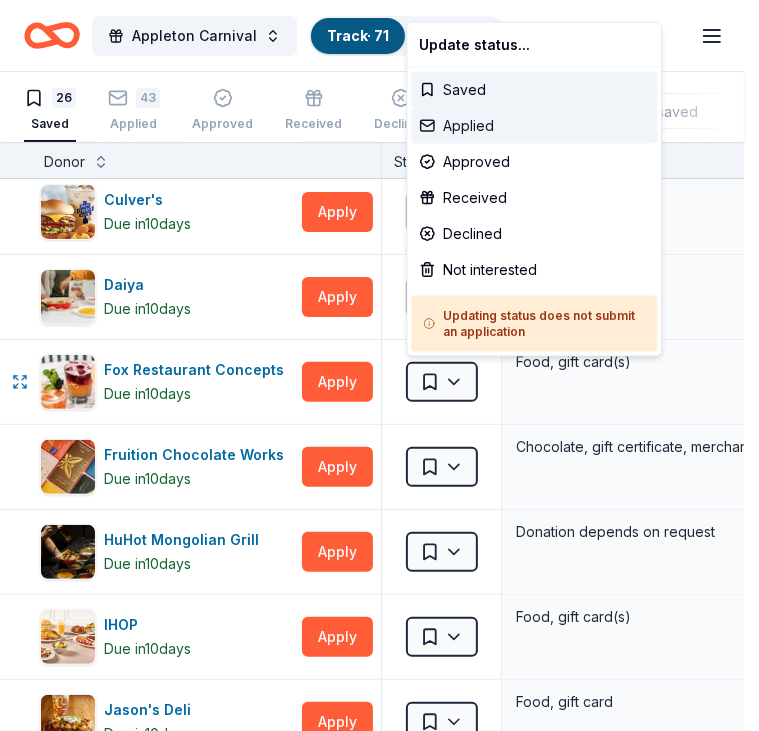 click on "Applied" at bounding box center (534, 126) 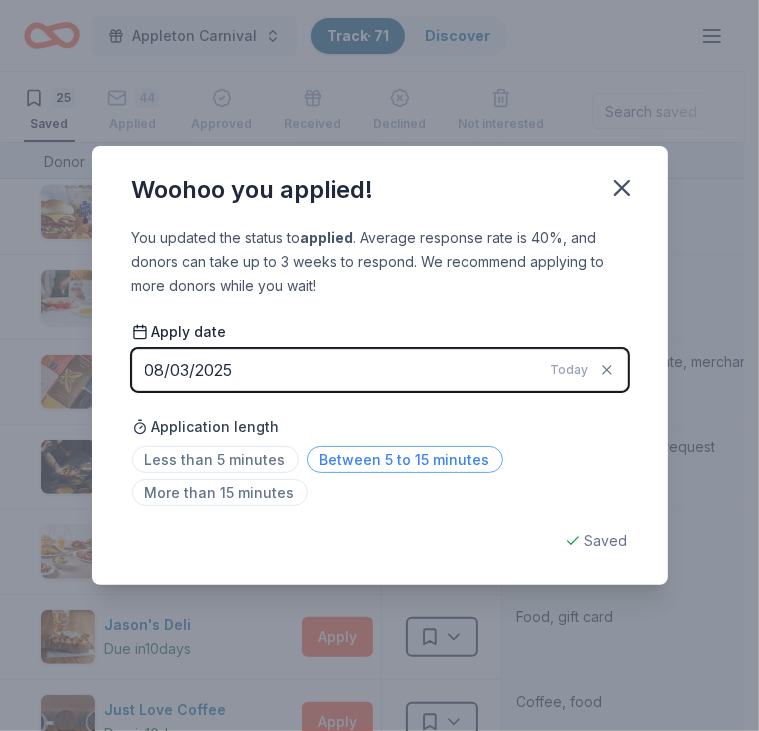click on "Between 5 to 15 minutes" at bounding box center [405, 459] 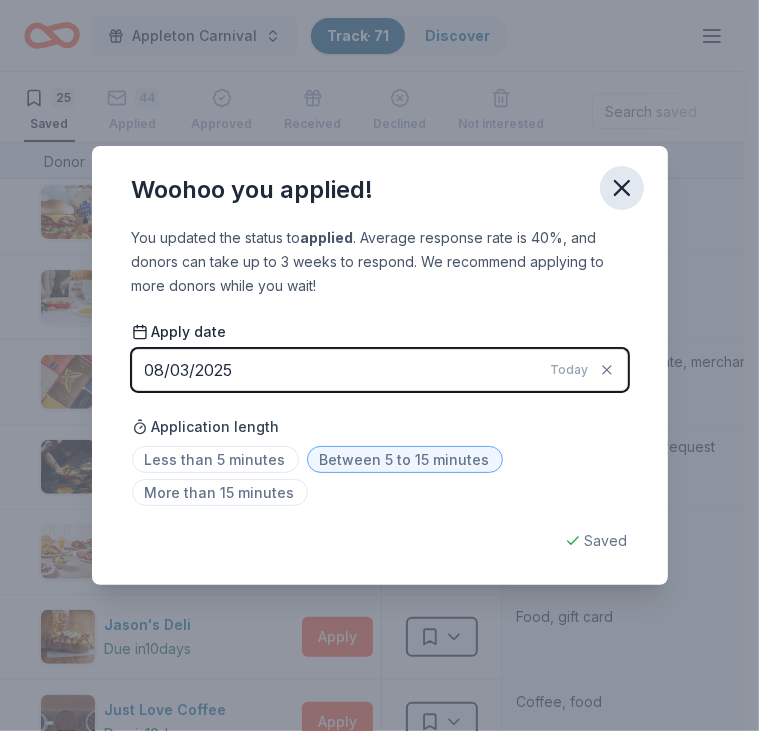 click 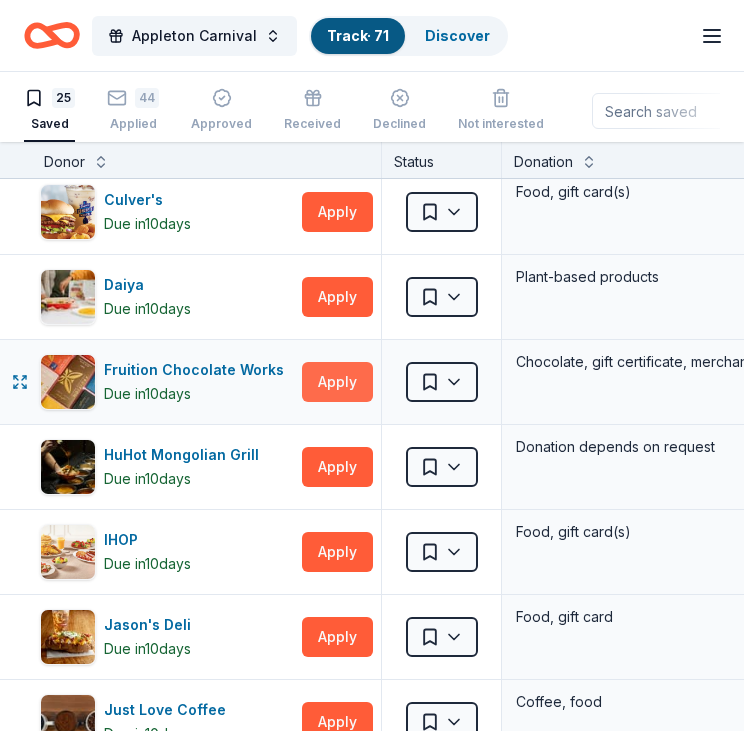click on "Apply" at bounding box center (337, 382) 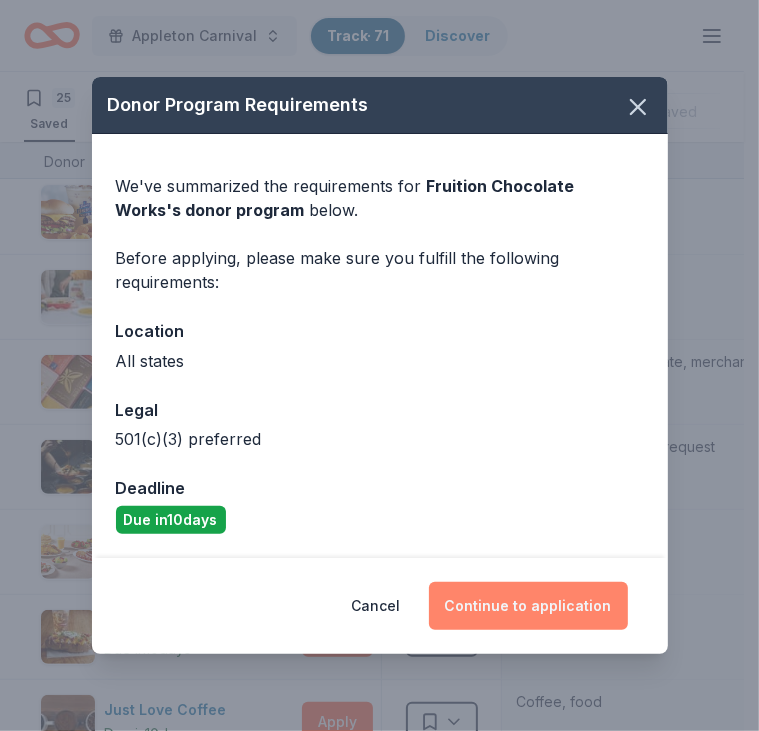click on "Continue to application" at bounding box center (528, 606) 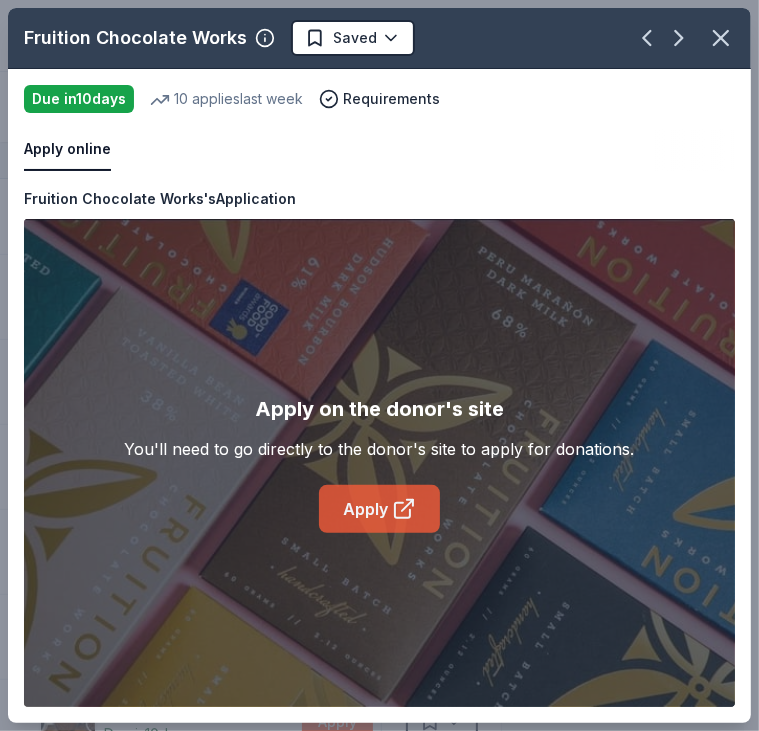 click on "Apply" at bounding box center [379, 509] 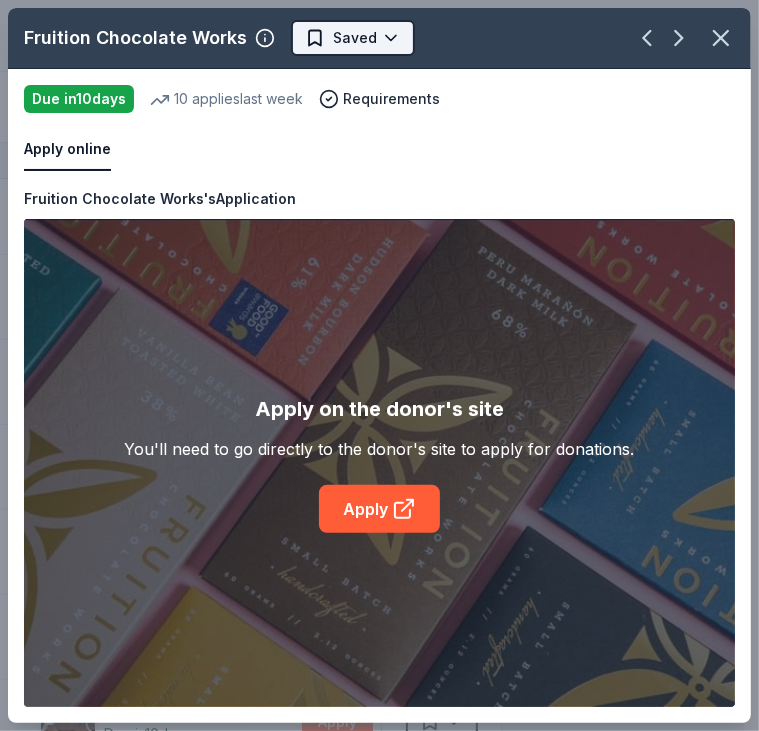 click on "Appleton Carnival  Track  · 71 Discover Plus trial ends on 4PM, 8/6 $10 in rewards 25 Saved 44 Applied Approved Received Declined Not interested Add donor Export CSV Donor Status Donation Apply method Assignee Notes Black Bear Diner Due in  10  days Apply Saved Merchandise, certificate(s) Website Caribou Coffee Due in  10  days Apply Saved Coffee, gift card(s) Website Chili's Due in  10  days Apply Saved Gift certificate(s) Phone In person Culver's  Due in  10  days Apply Saved Food, gift card(s) In person Daiya Due in  10  days Apply Saved Plant-based products Website Fruition Chocolate Works Due in  10  days Apply Saved Chocolate, gift certificate, merchandise Website HuHot Mongolian Grill Due in  10  days Apply Saved Donation depends on request Website IHOP Due in  10  days Apply Saved Food, gift card(s) Phone In person Jason's Deli Due in  10  days Apply Saved Food, gift card Website Just Love Coffee Due in  10  days Apply Saved Coffee, food Website Kilwins Due in  10  days Apply Saved Website Due in  10" at bounding box center [379, 365] 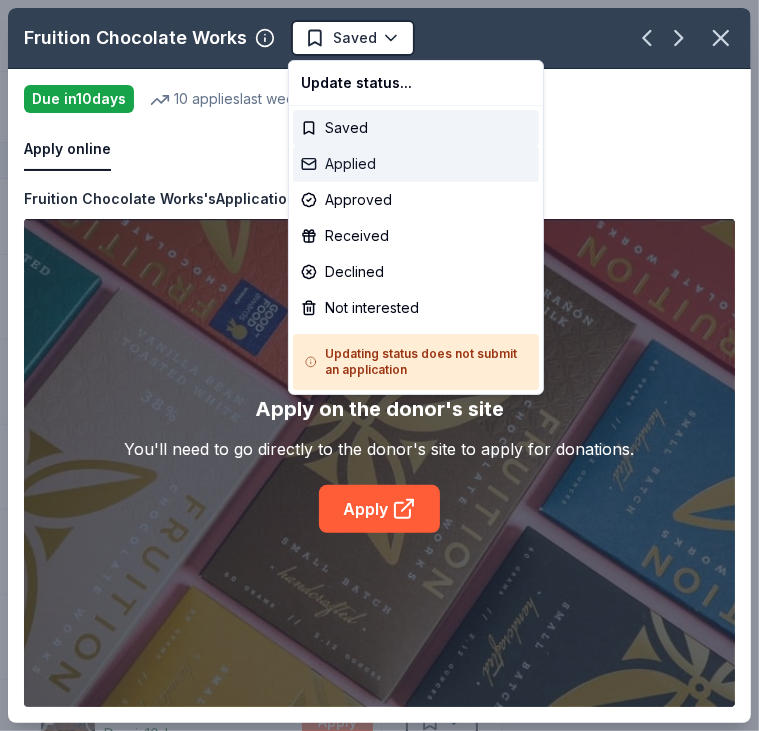 click on "Applied" at bounding box center [416, 164] 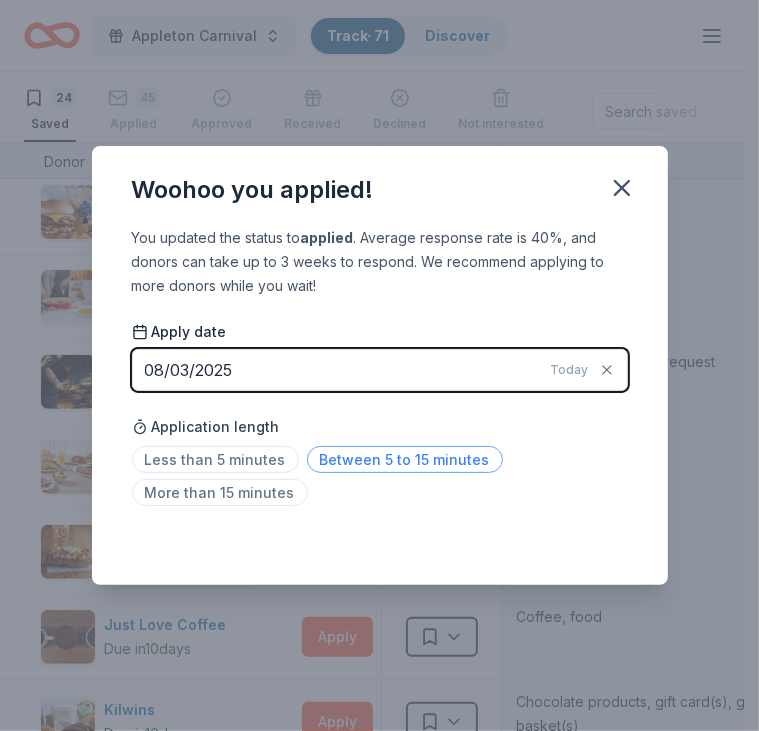 click on "Between 5 to 15 minutes" at bounding box center (405, 459) 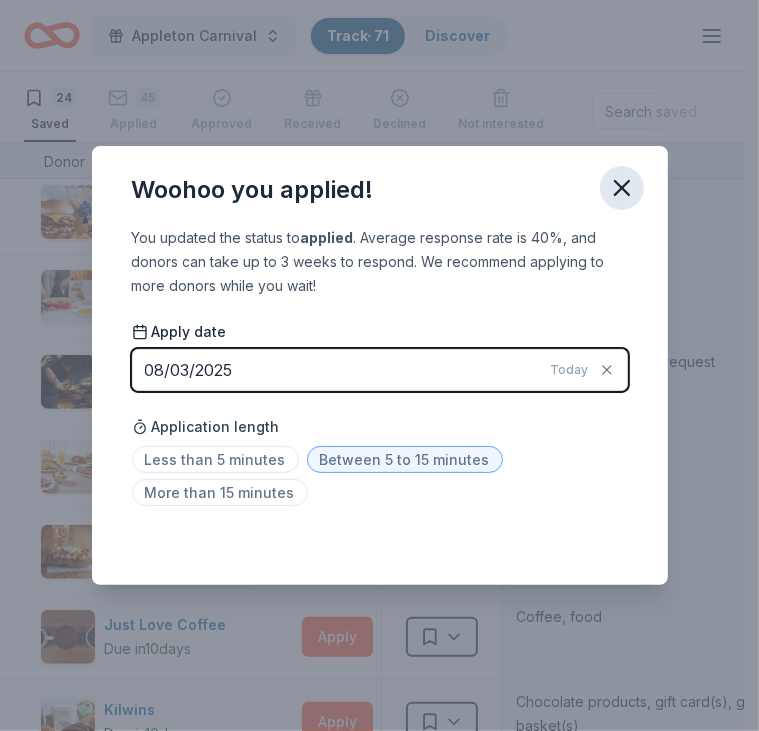 click 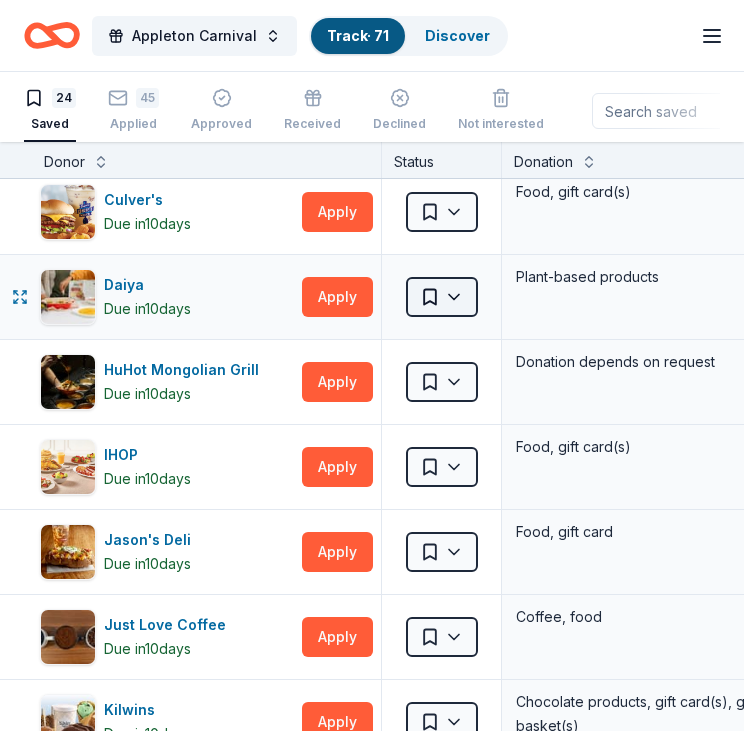 click on "Appleton Carnival  Track  · 71 Discover Plus trial ends on 4PM, 8/6 $10 in rewards 24 Saved 45 Applied Approved Received Declined Not interested Add donor Export CSV Donor Status Donation Apply method Assignee Notes Black Bear Diner Due in  10  days Apply Saved Merchandise, certificate(s) Website Caribou Coffee Due in  10  days Apply Saved Coffee, gift card(s) Website Chili's Due in  10  days Apply Saved Gift certificate(s) Phone In person Culver's  Due in  10  days Apply Saved Food, gift card(s) In person Daiya Due in  10  days Apply Saved Plant-based products Website HuHot Mongolian Grill Due in  10  days Apply Saved Donation depends on request Website IHOP Due in  10  days Apply Saved Food, gift card(s) Phone In person Jason's Deli Due in  10  days Apply Saved Food, gift card Website Just Love Coffee Due in  10  days Apply Saved Coffee, food Website Kilwins Due in  10  days Apply Saved Chocolate products, gift card(s), gift basket(s) Website King Soopers Due in  10  days Apply Saved Website Due in  10 12" at bounding box center (372, 365) 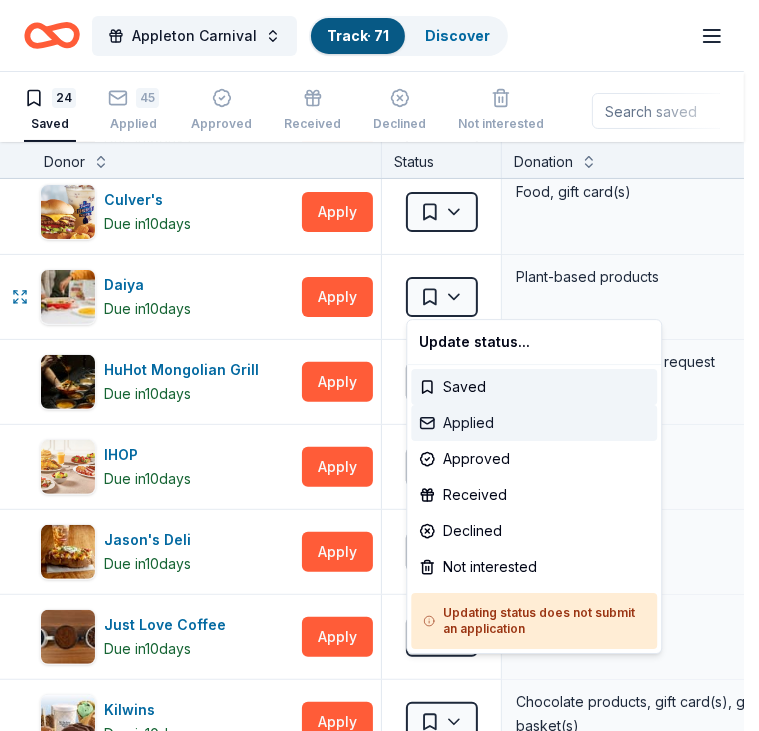 click on "Applied" at bounding box center (534, 423) 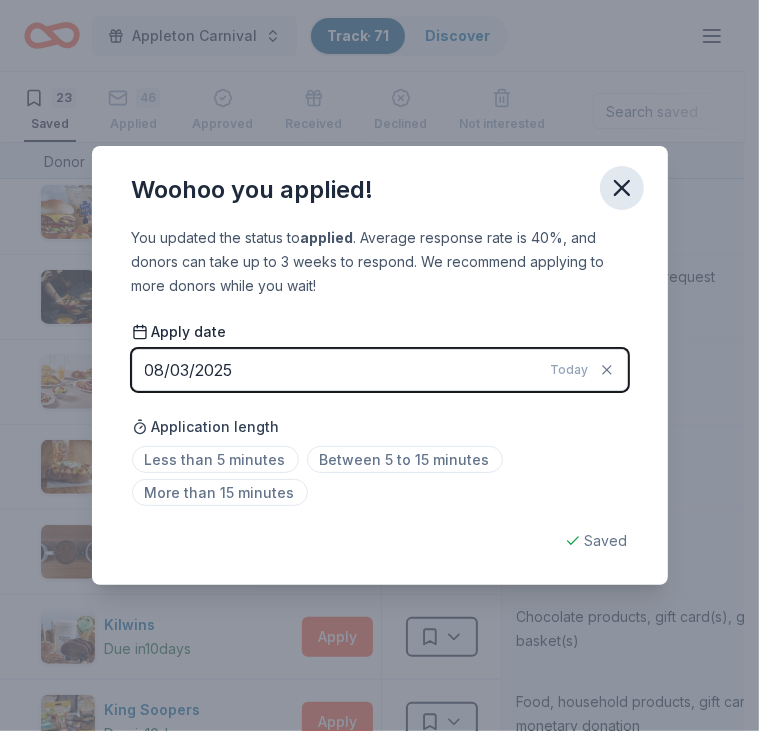 click 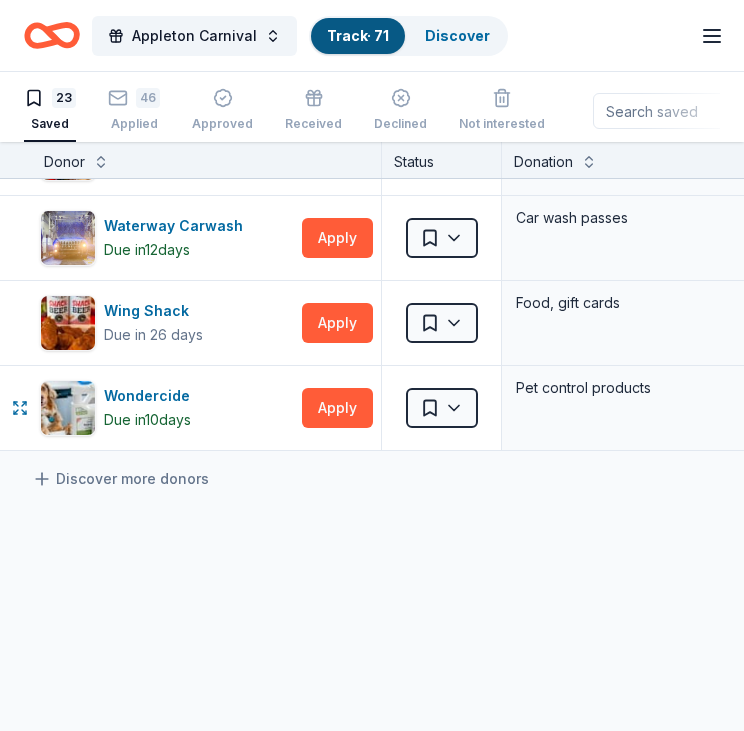 scroll, scrollTop: 1684, scrollLeft: 0, axis: vertical 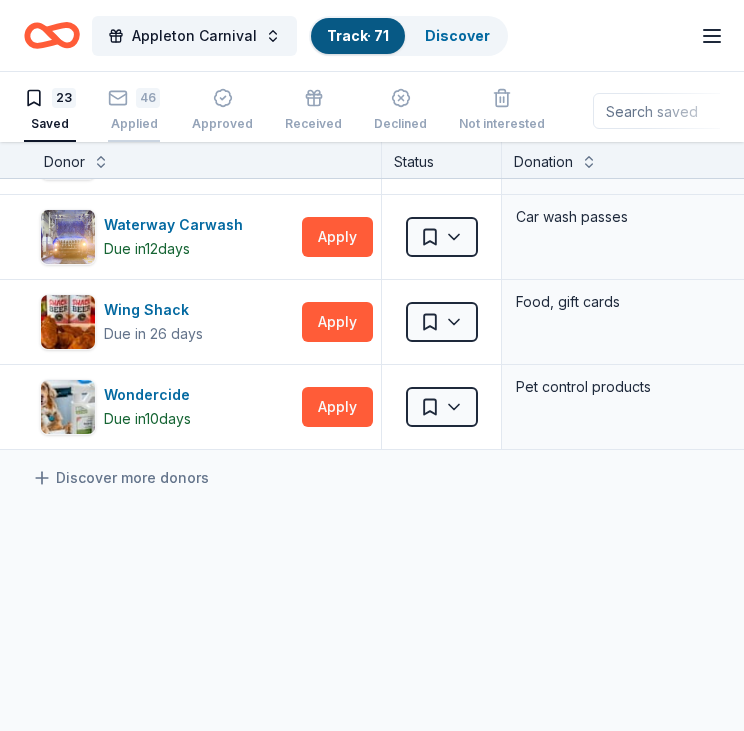 click on "46" at bounding box center [148, 87] 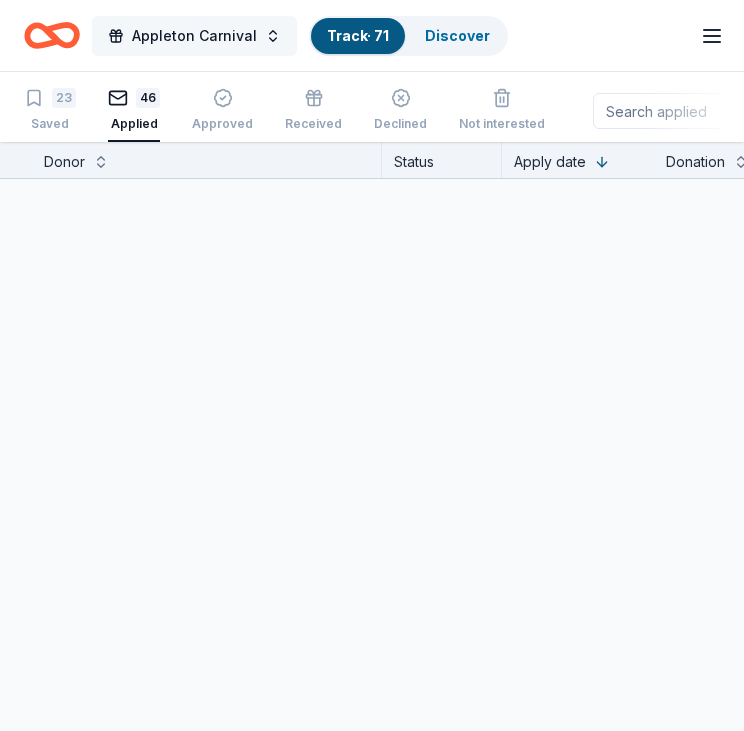 scroll, scrollTop: 3634, scrollLeft: 0, axis: vertical 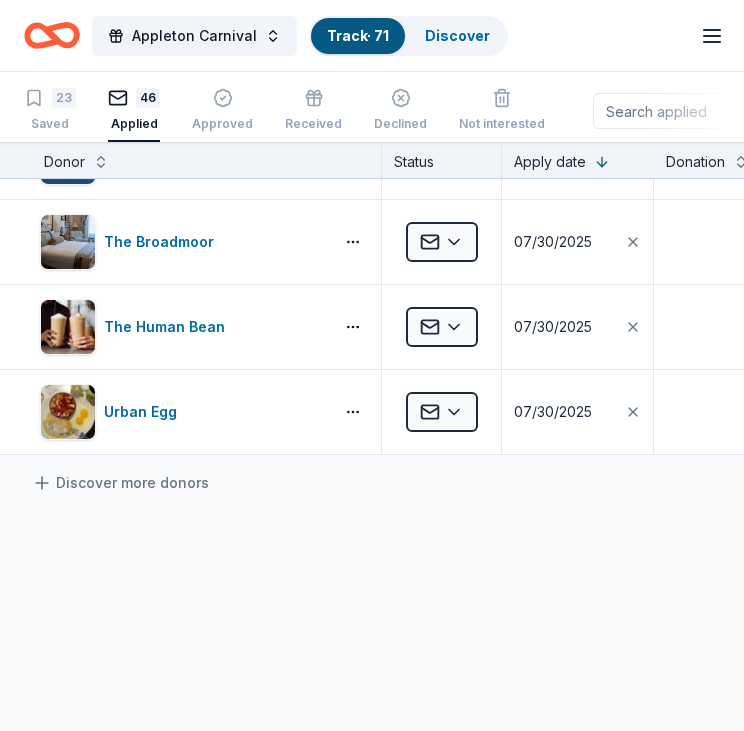 click on "Track  · 71" at bounding box center [358, 36] 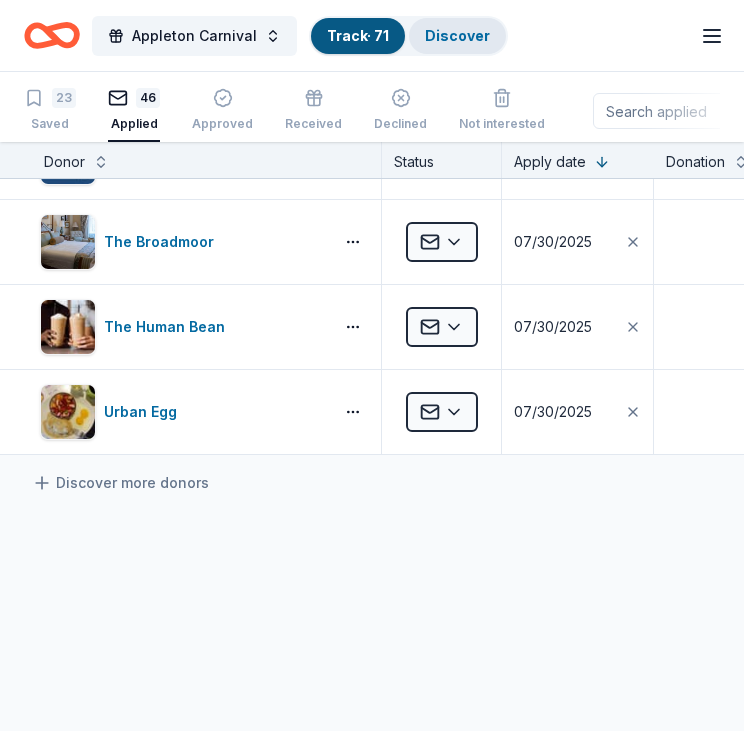 click on "Discover" at bounding box center (457, 35) 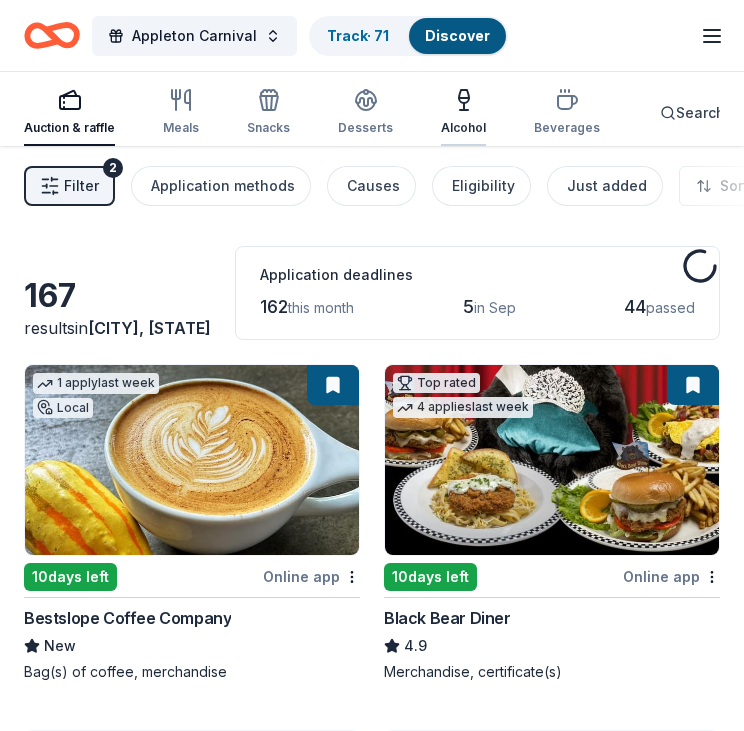 scroll, scrollTop: 0, scrollLeft: 7, axis: horizontal 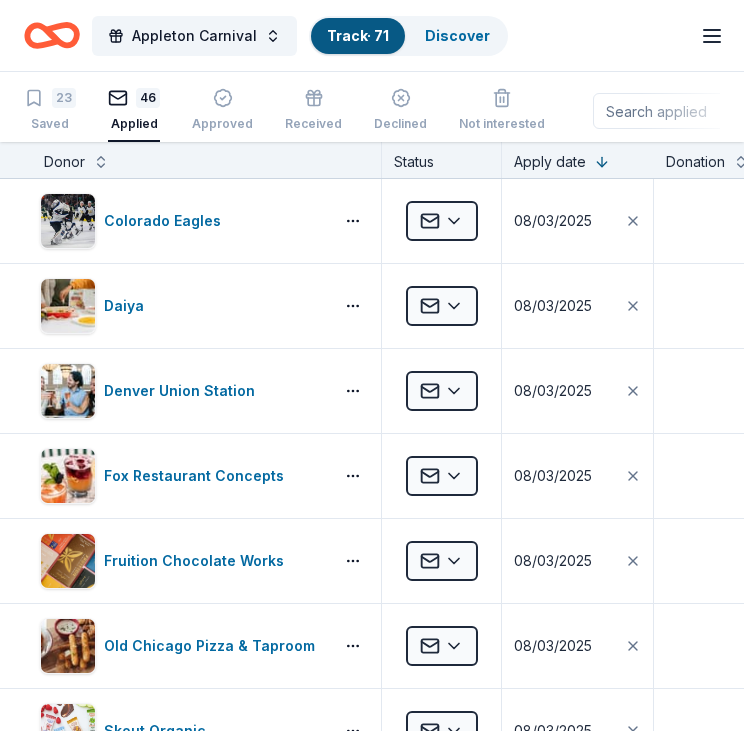 click on "23 Saved 46 Applied Approved Received Declined Not interested Add donor Export CSV" at bounding box center (372, 111) 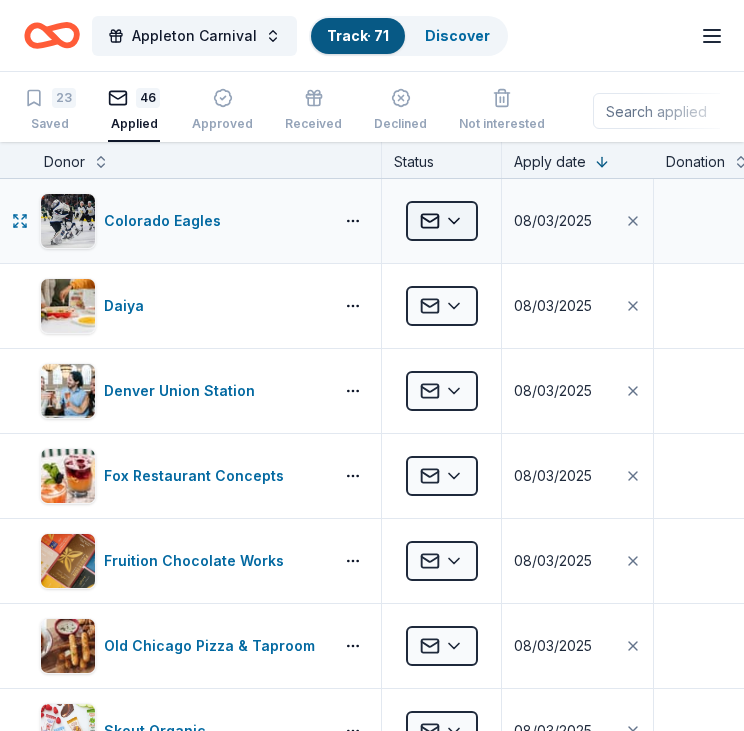 click on "Appleton Carnival  Track  · 71 Discover Plus trial ends on 4PM, 8/6 $10 in rewards 23 Saved 46 Applied Approved Received Declined Not interested Add donor Export CSV Donor Status Apply date Donation Value Assignee Notes Colorado Eagles Applied 08/03/2025 $ Daiya Applied 08/03/2025 $ Denver Union Station Applied 08/03/2025 $ Fox Restaurant Concepts Applied 08/03/2025 $ Fruition Chocolate Works Applied 08/03/2025 $ Old Chicago Pizza & Taproom Applied 08/03/2025 $ Skout Organic Applied 08/03/2025 $ SmartSweets Applied 08/03/2025 $ Steamboat Coffee Company Applied 08/03/2025 $ UnReal Candy Applied 08/03/2025 $ Vegan Rob's Applied 08/03/2025 $ AlterEco Chocolates Applied 08/02/2025 $ BarkBox Applied 08/02/2025 $ Barney Butter Applied 08/02/2025 $ CatGenie Applied 08/02/2025 $ doTERRA Applied 08/02/2025 $ High Country Beverage Applied 08/02/2025 $ Kimes Ranch Applied 08/02/2025 $ Oriental Trading Applied 08/02/2025 $ Papa John's Applied 08/02/2025 $ PureFit Nutrition Bars Applied 08/02/2025 $ Rainbow Ryders $ $ $" at bounding box center (372, 365) 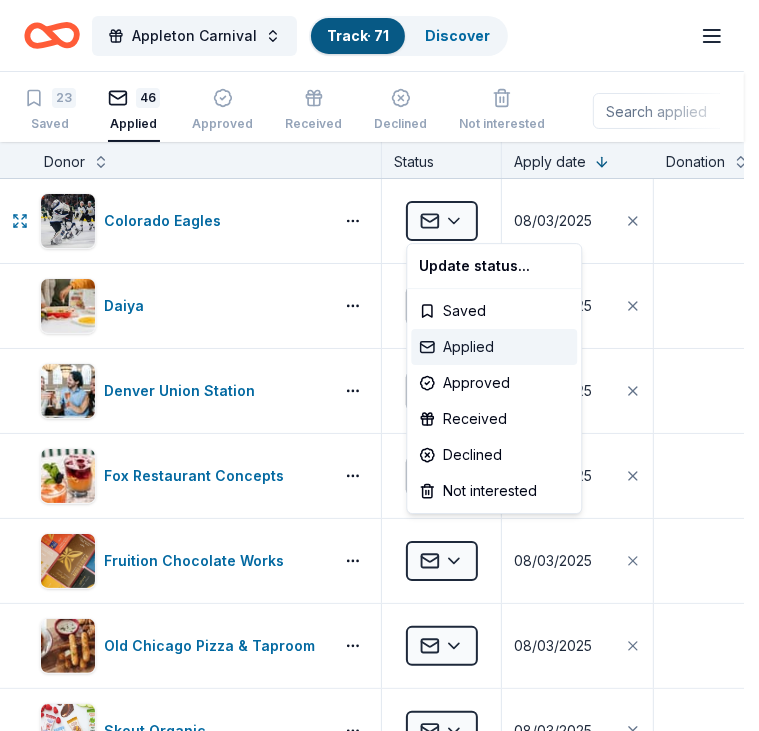 click on "Applied" at bounding box center (494, 347) 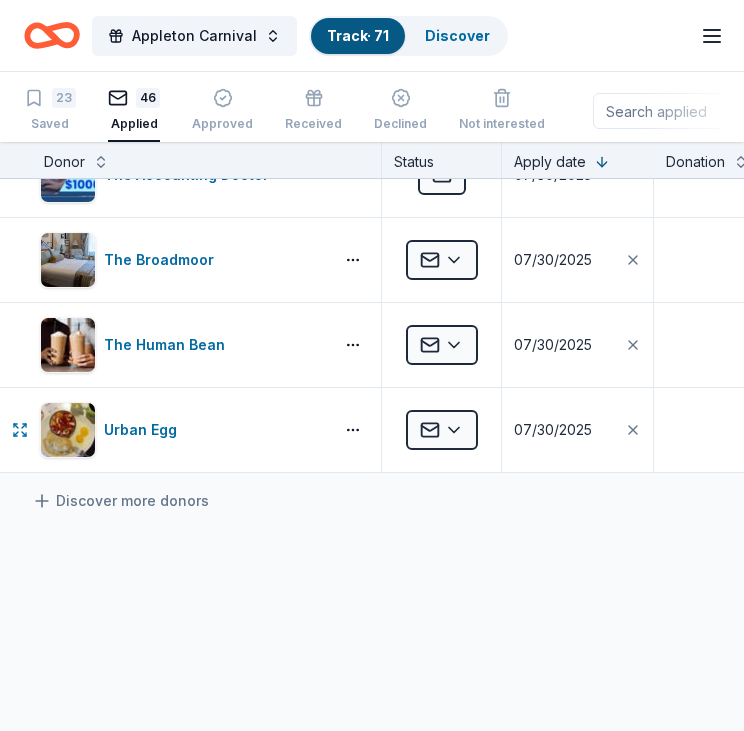 scroll, scrollTop: 3620, scrollLeft: 0, axis: vertical 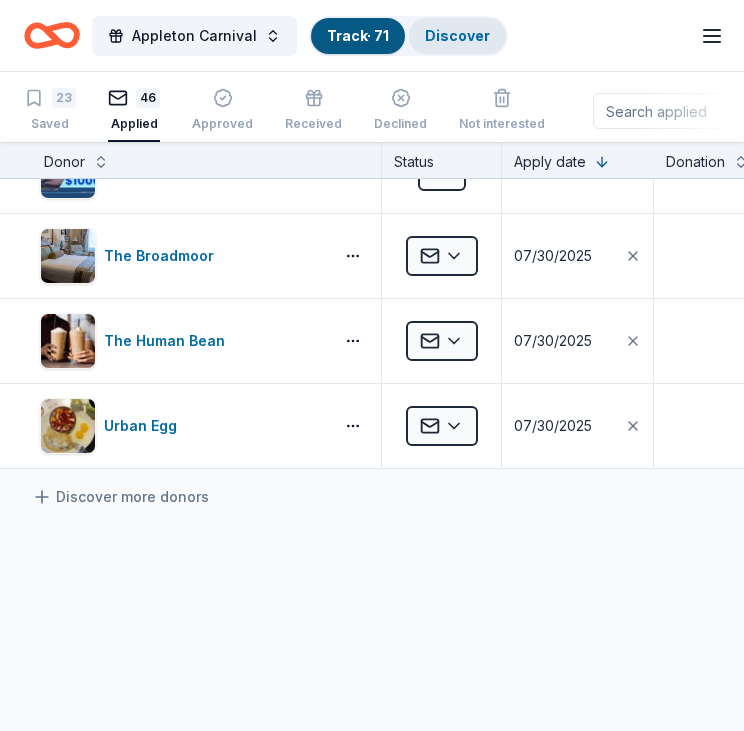click on "Discover" at bounding box center (457, 35) 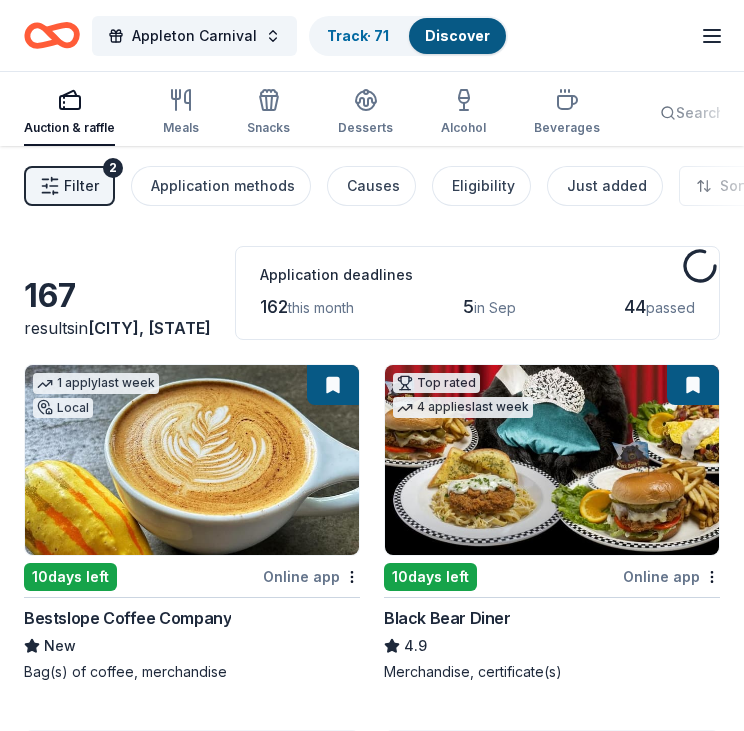 scroll, scrollTop: 0, scrollLeft: 0, axis: both 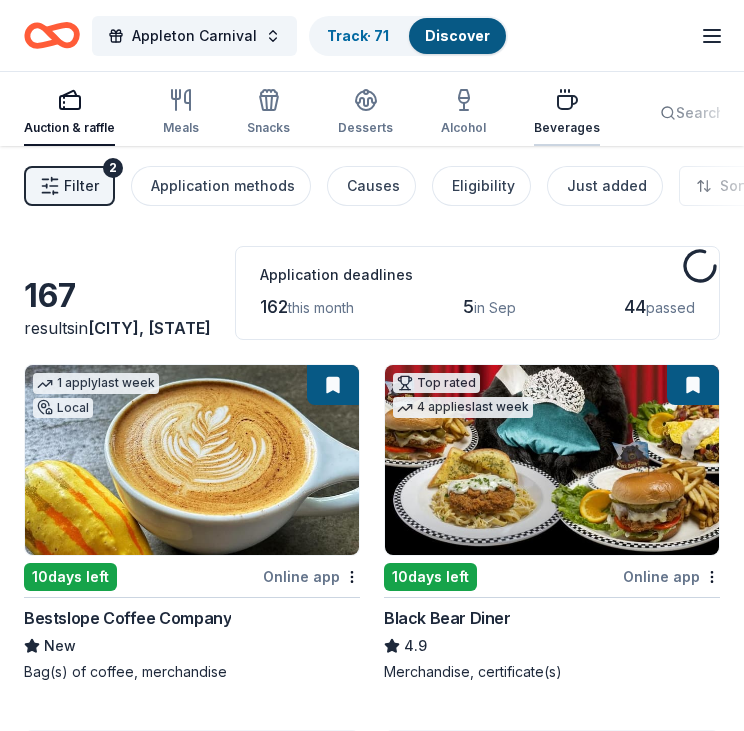 click on "Beverages" at bounding box center [567, 112] 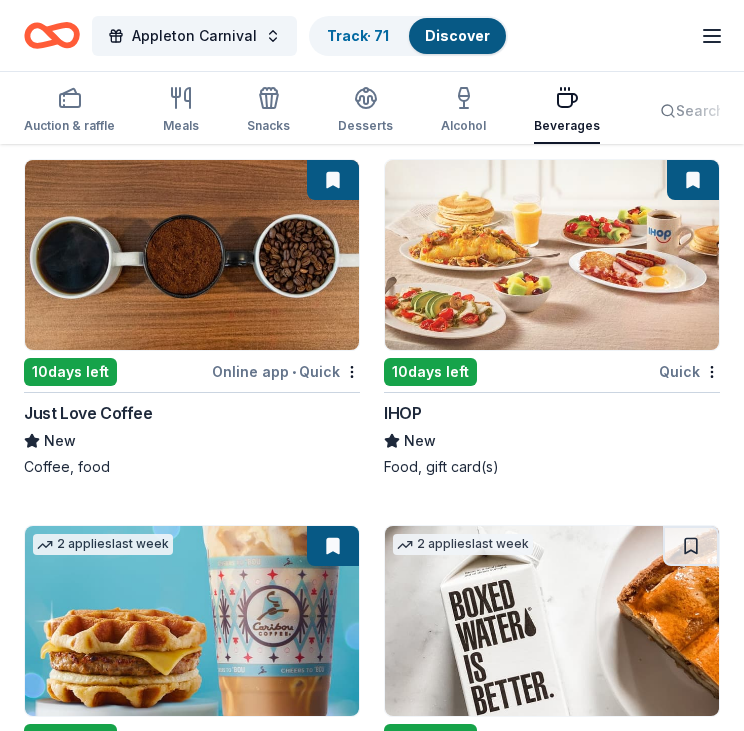 scroll, scrollTop: 2848, scrollLeft: 0, axis: vertical 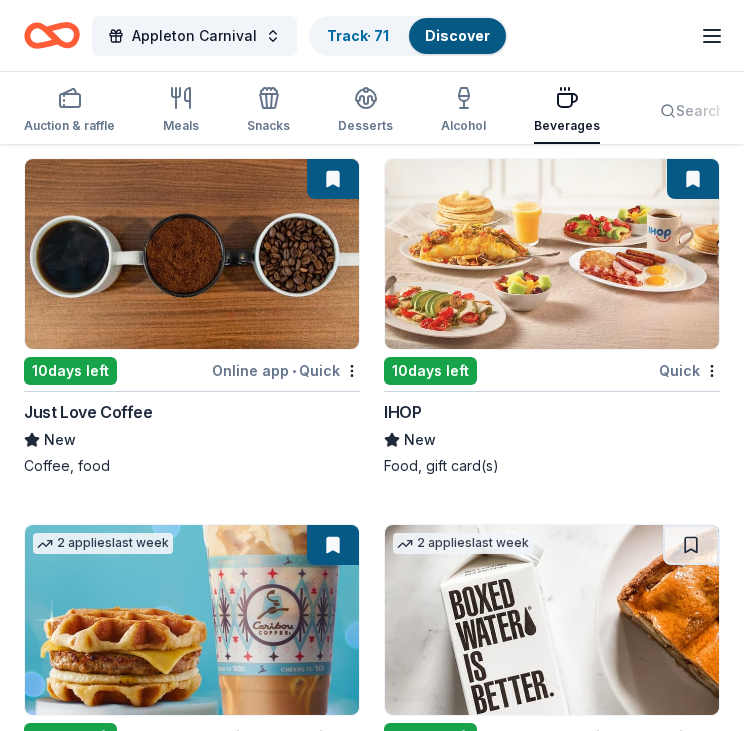 click at bounding box center (192, 254) 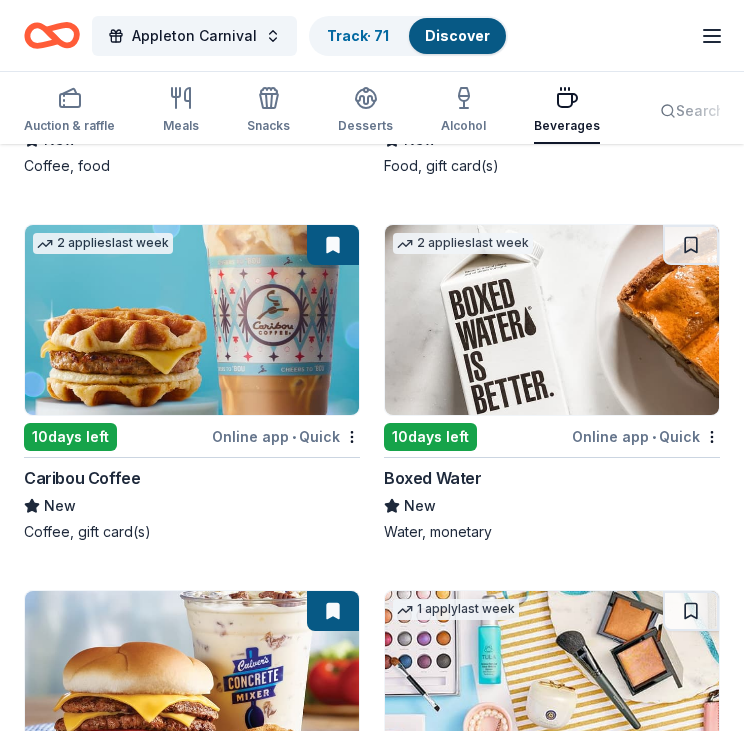 scroll, scrollTop: 3180, scrollLeft: 0, axis: vertical 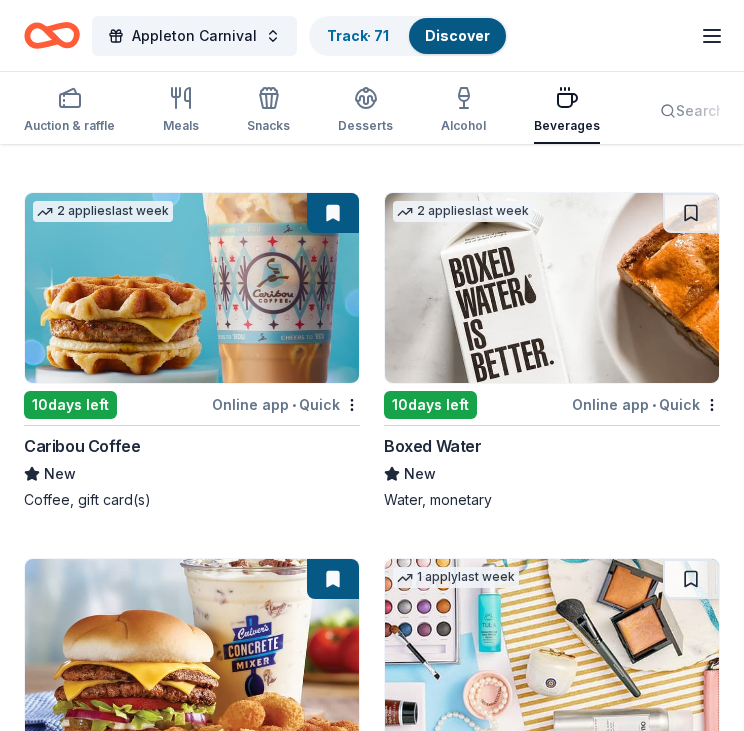 click at bounding box center (192, 288) 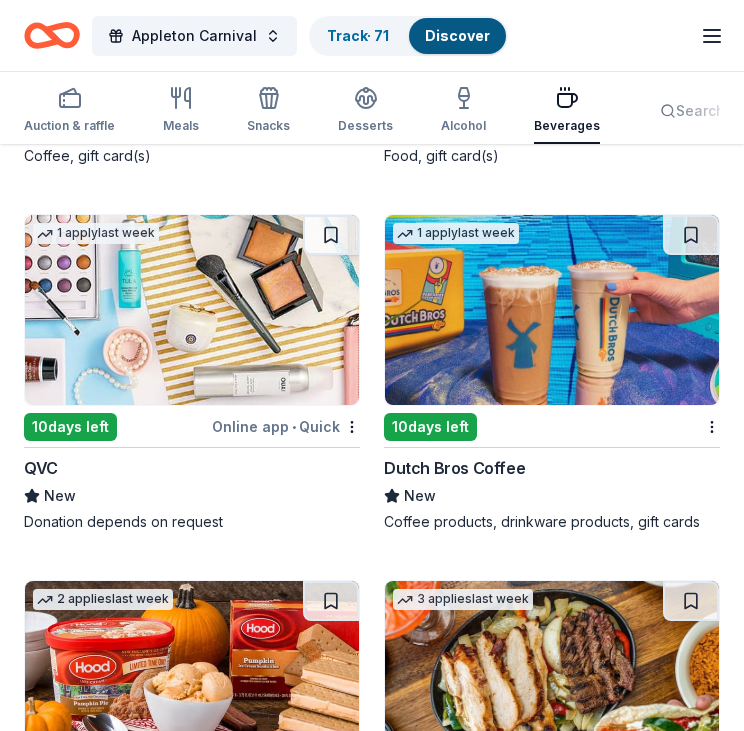 scroll, scrollTop: 3524, scrollLeft: 0, axis: vertical 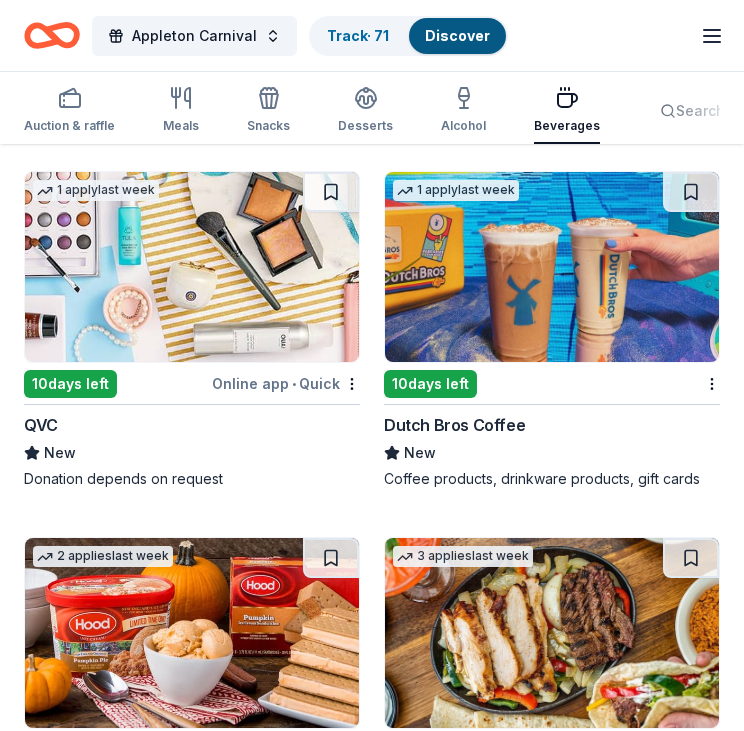 click at bounding box center [552, 267] 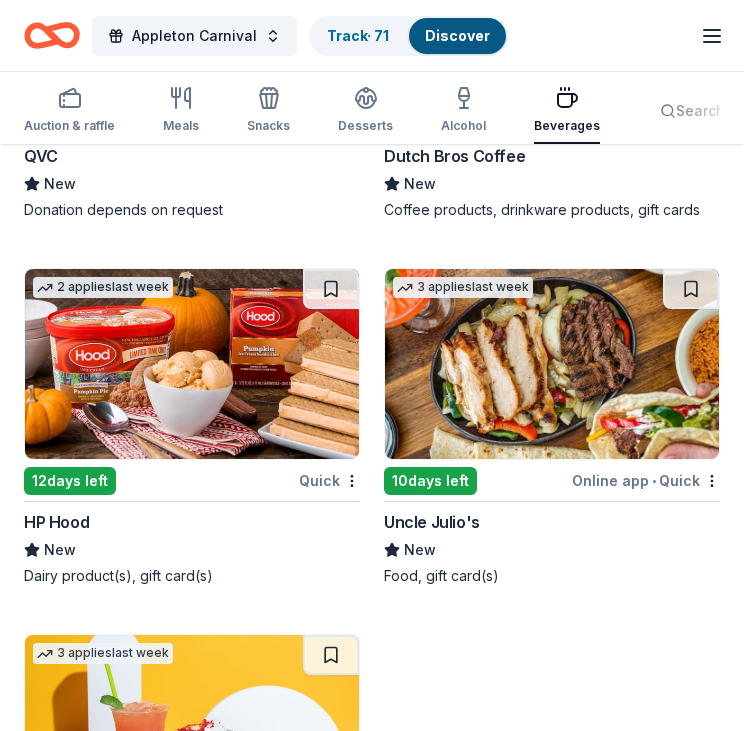 scroll, scrollTop: 3863, scrollLeft: 0, axis: vertical 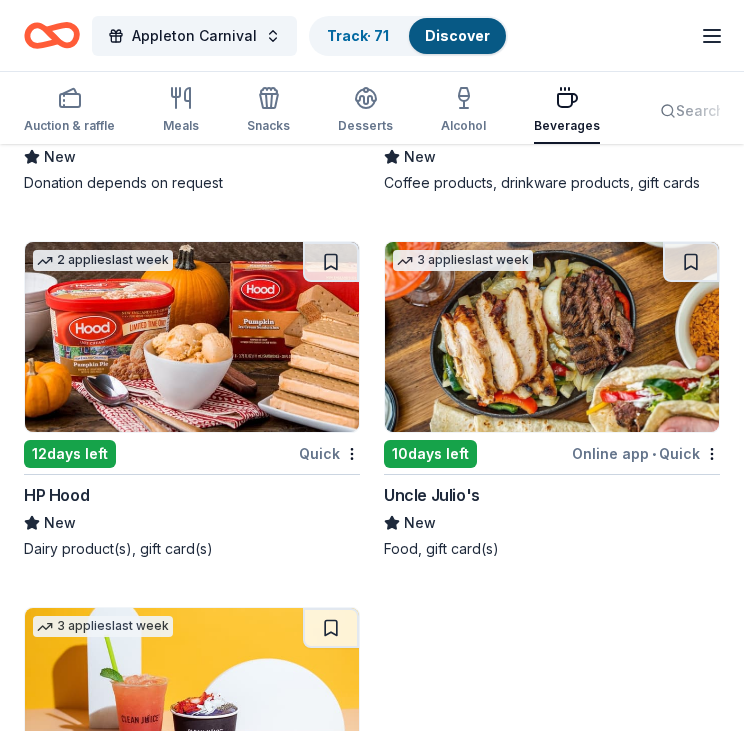 click at bounding box center (192, 337) 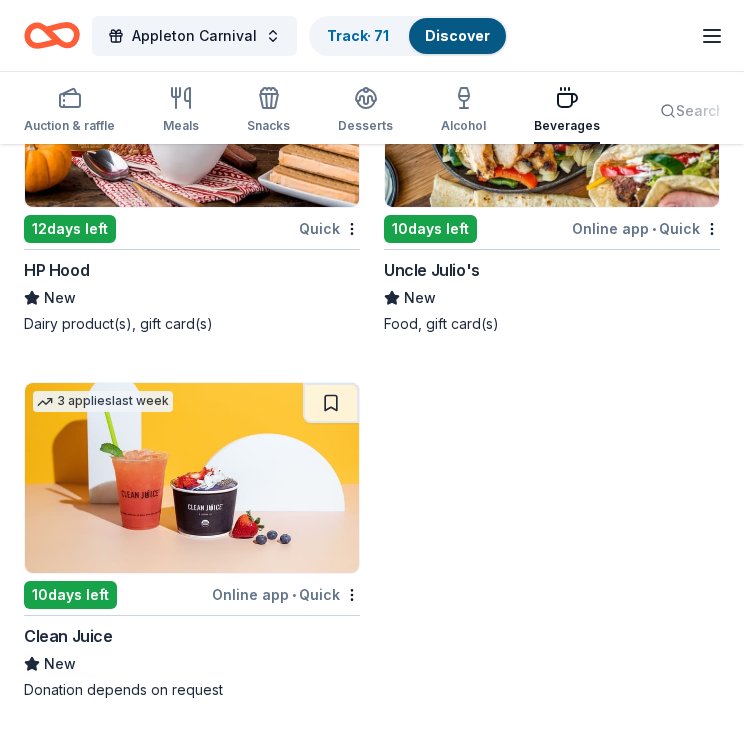 scroll, scrollTop: 4093, scrollLeft: 0, axis: vertical 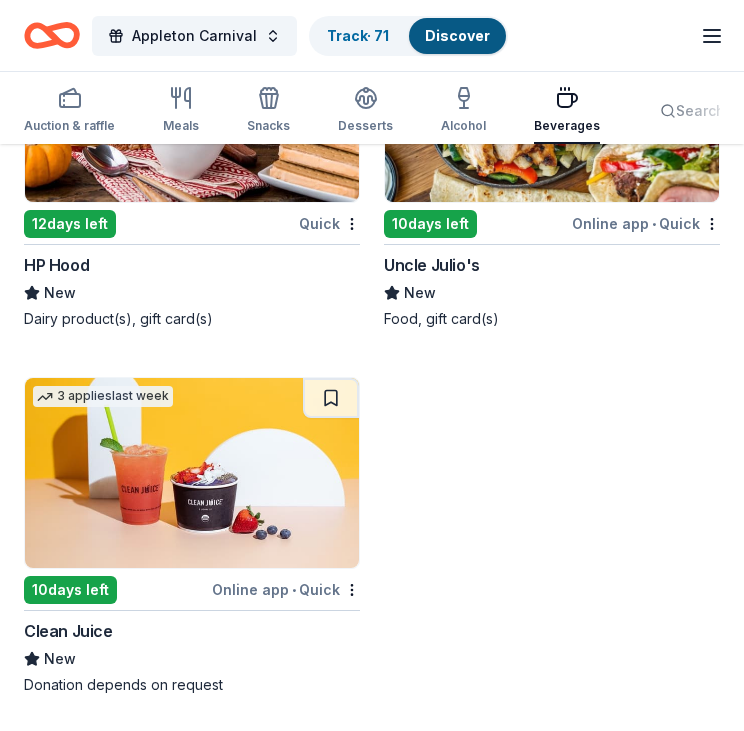 click at bounding box center (192, 473) 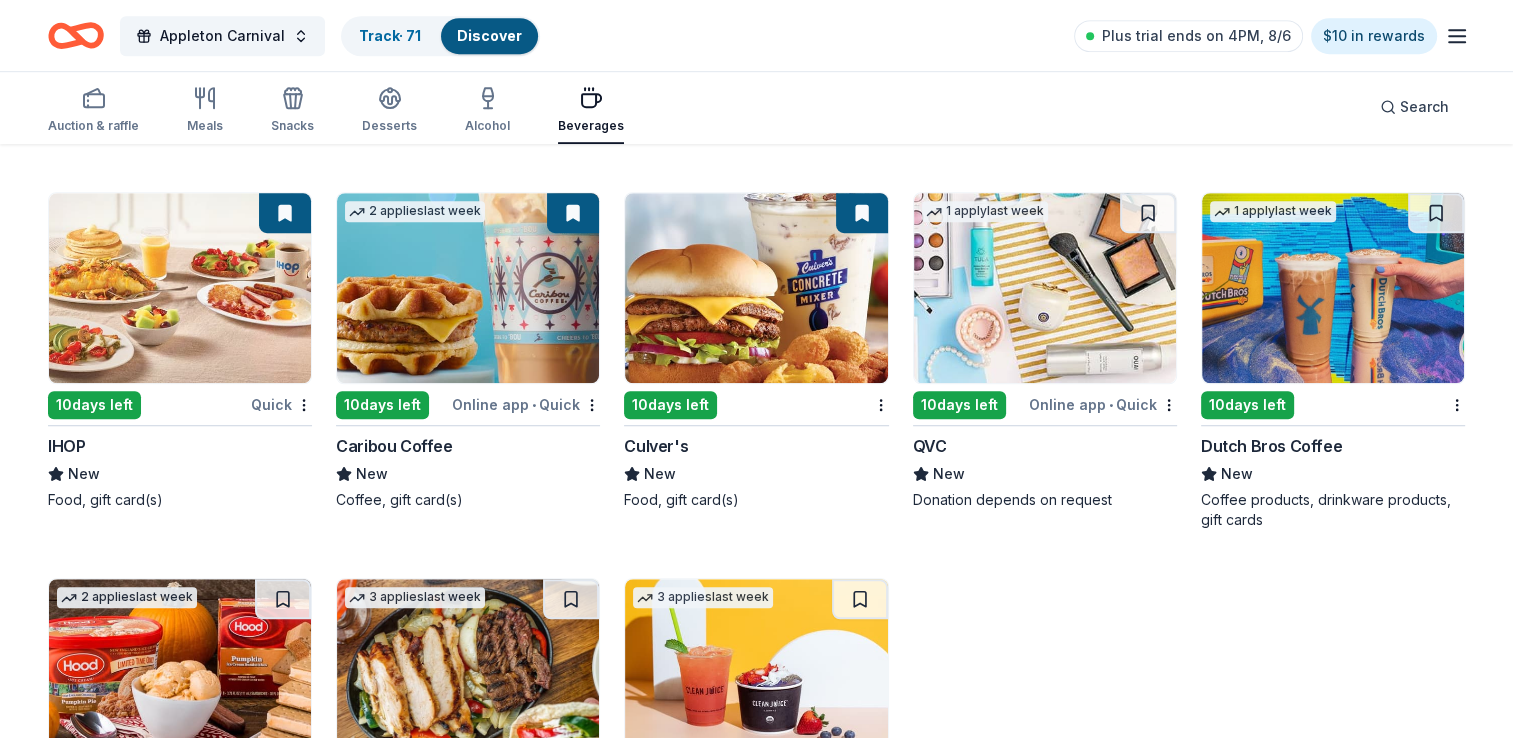 scroll, scrollTop: 1509, scrollLeft: 0, axis: vertical 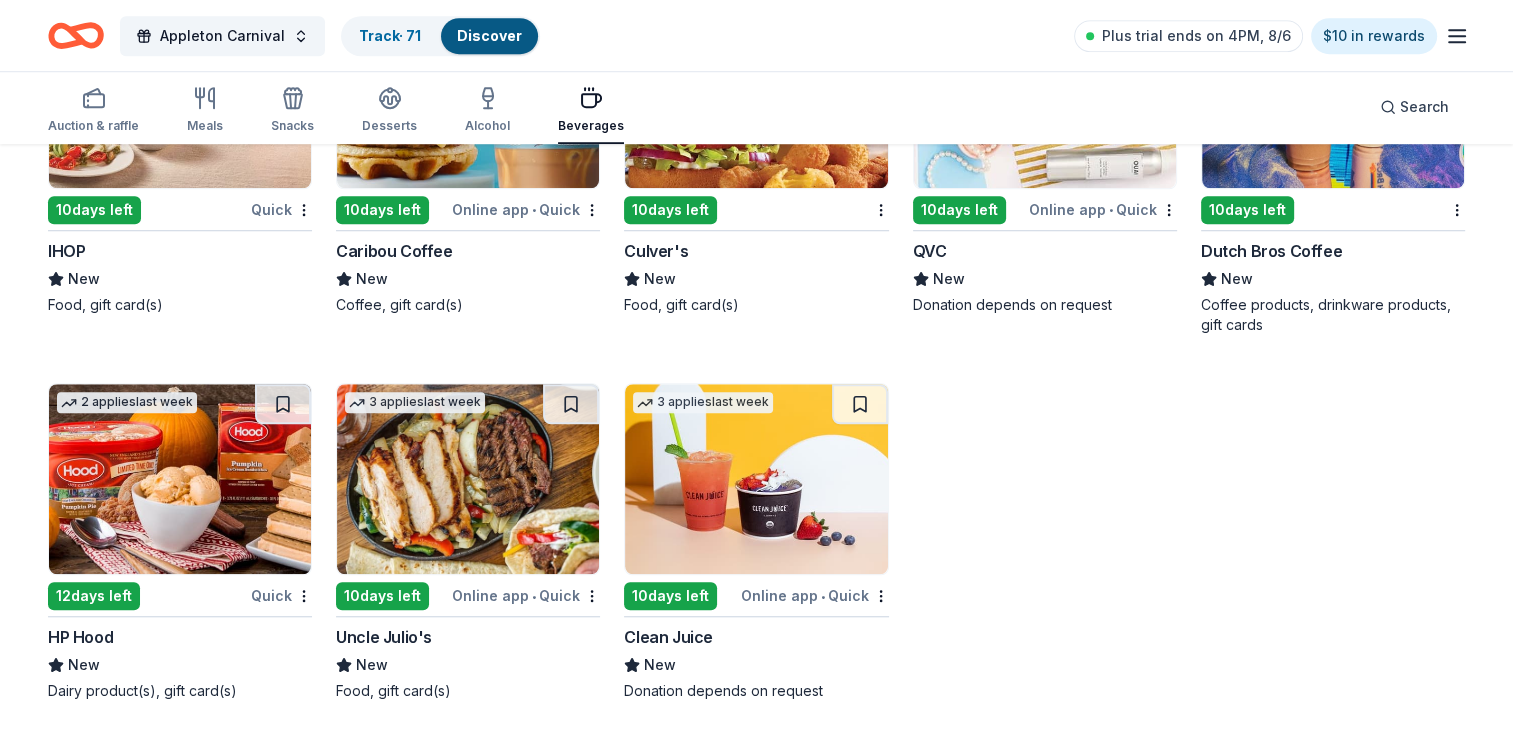 click at bounding box center [756, 479] 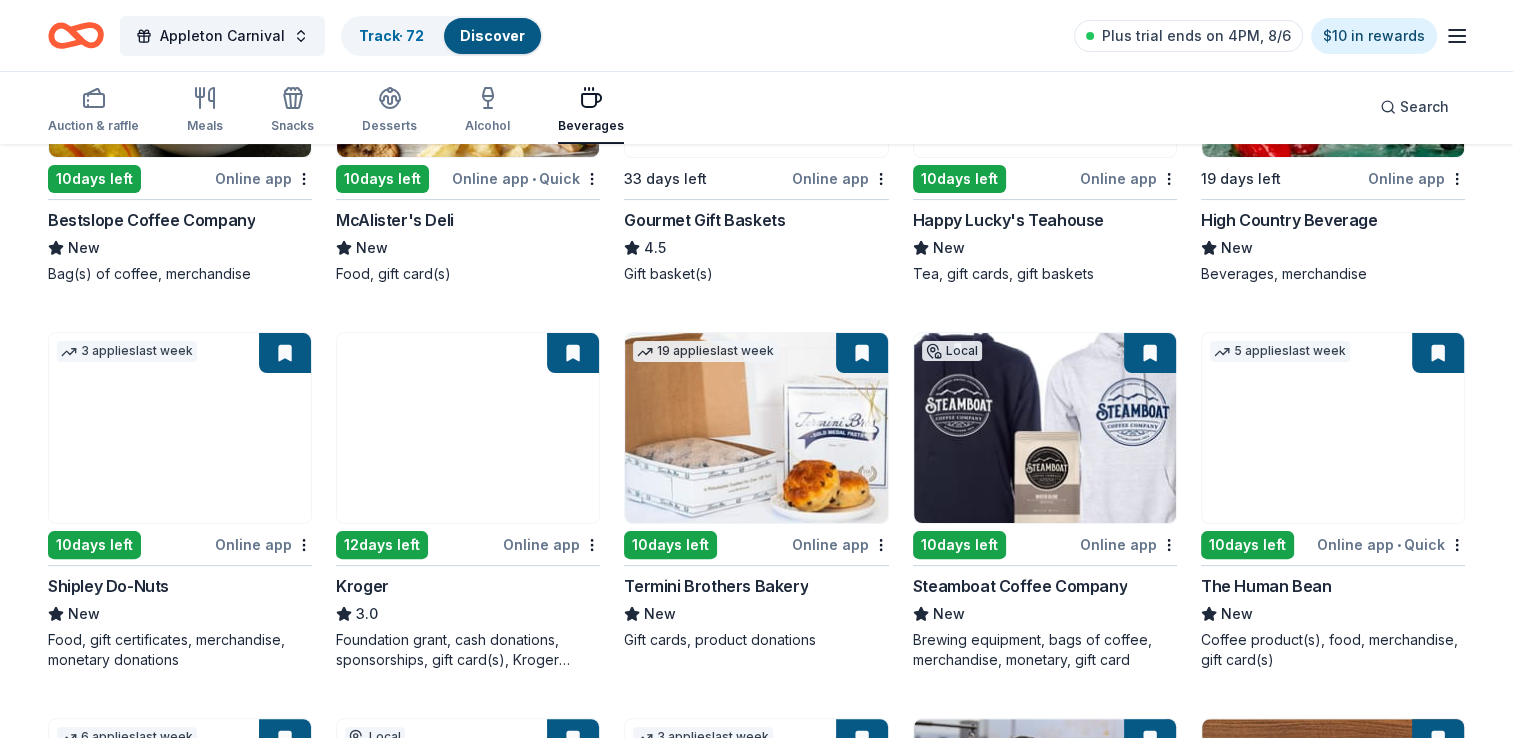 scroll, scrollTop: 356, scrollLeft: 0, axis: vertical 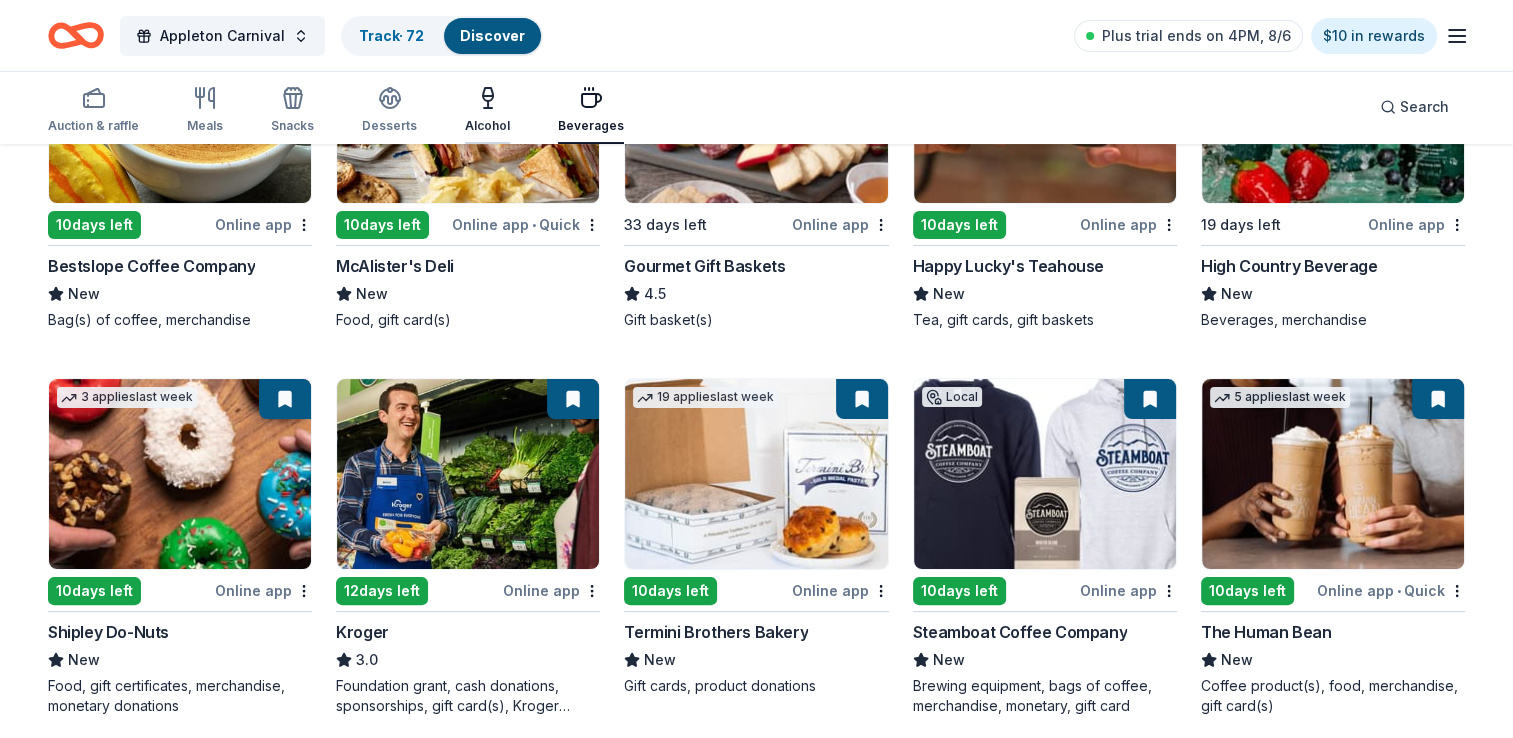 click at bounding box center [487, 98] 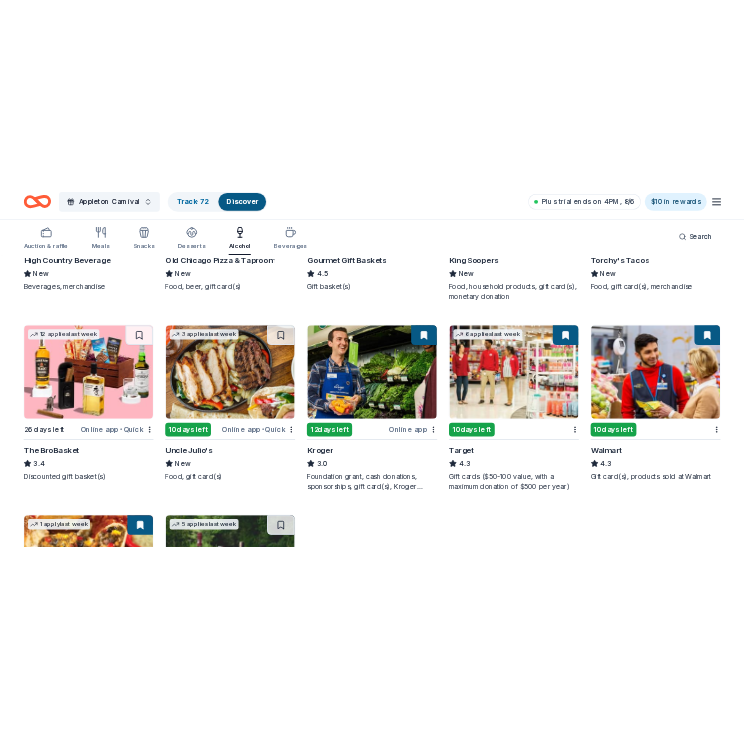 scroll, scrollTop: 479, scrollLeft: 0, axis: vertical 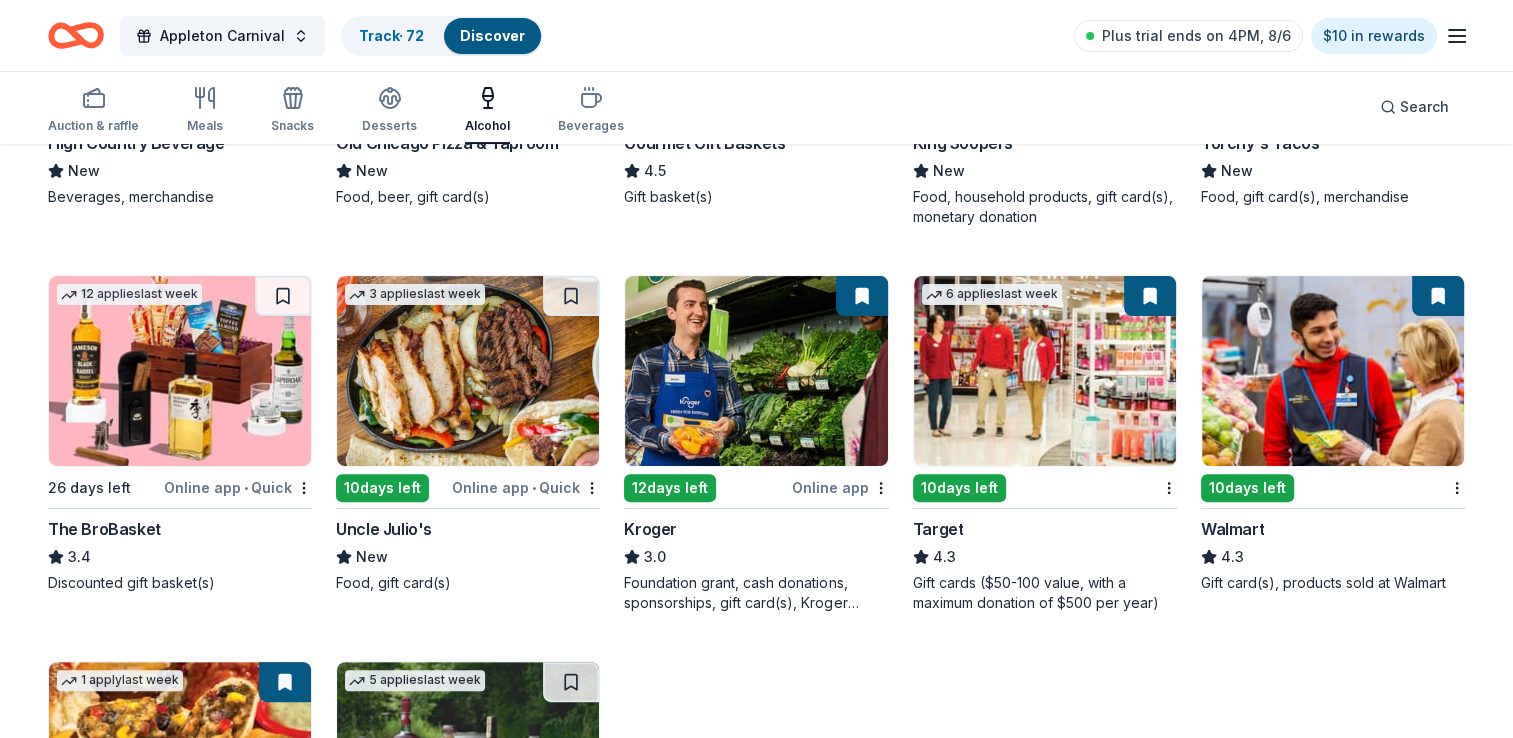 click at bounding box center (468, 371) 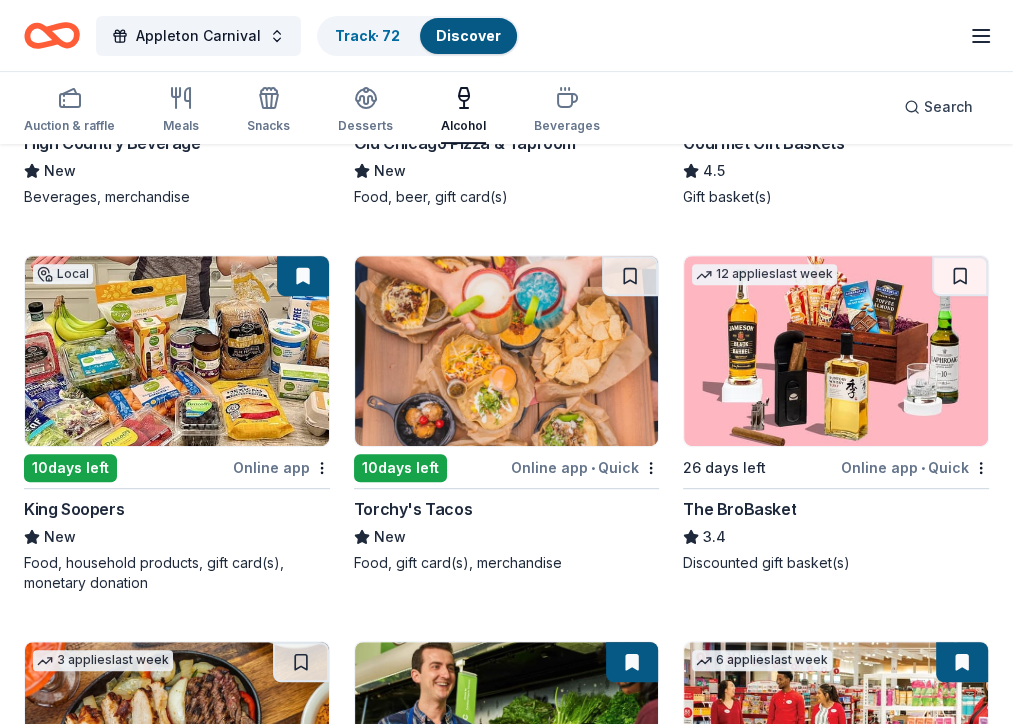 drag, startPoint x: 315, startPoint y: 42, endPoint x: 157, endPoint y: -72, distance: 194.83327 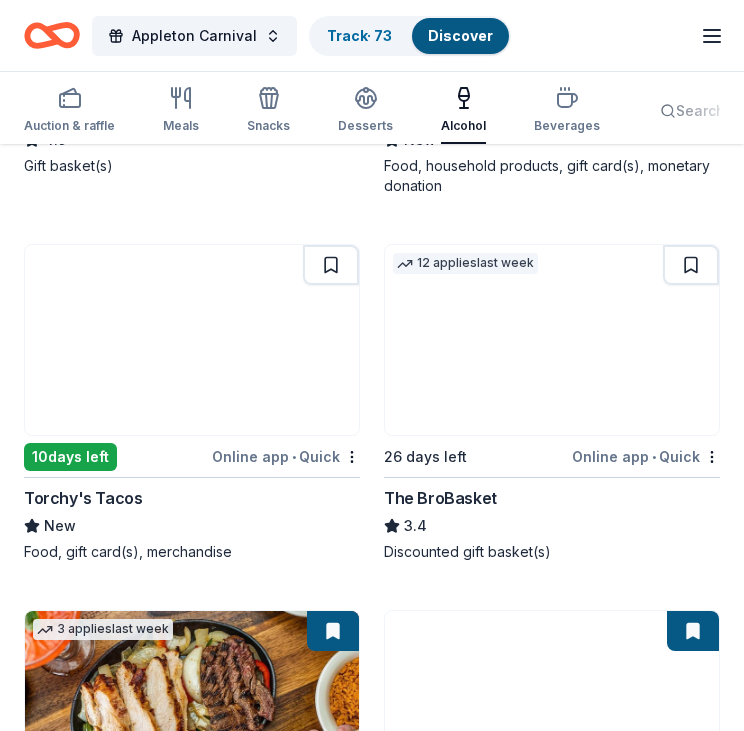 scroll, scrollTop: 873, scrollLeft: 0, axis: vertical 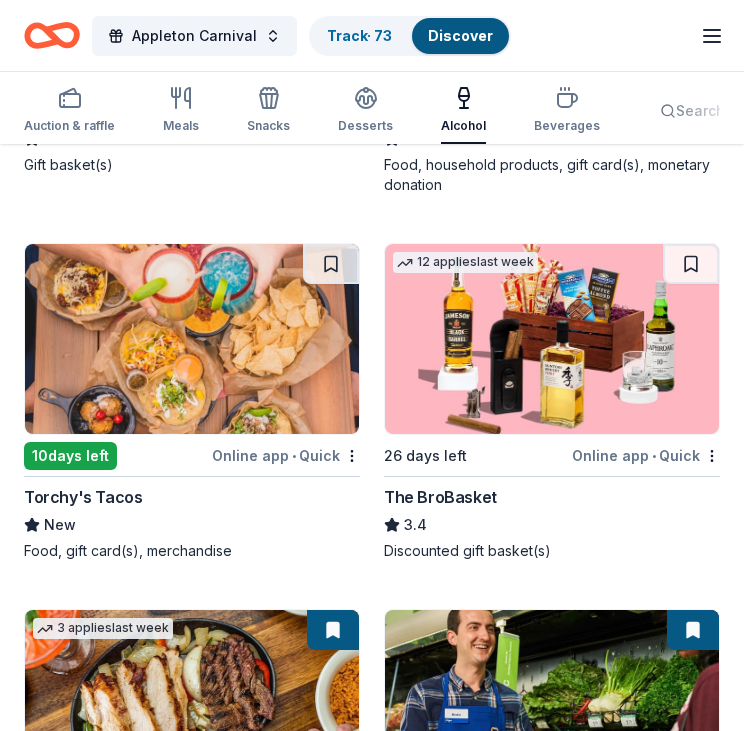 click at bounding box center [192, 339] 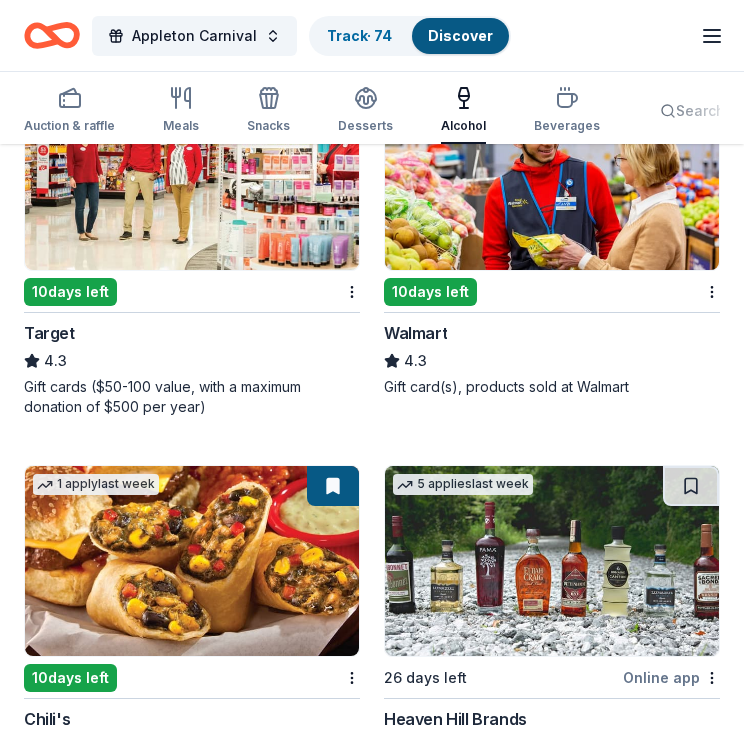 scroll, scrollTop: 1898, scrollLeft: 0, axis: vertical 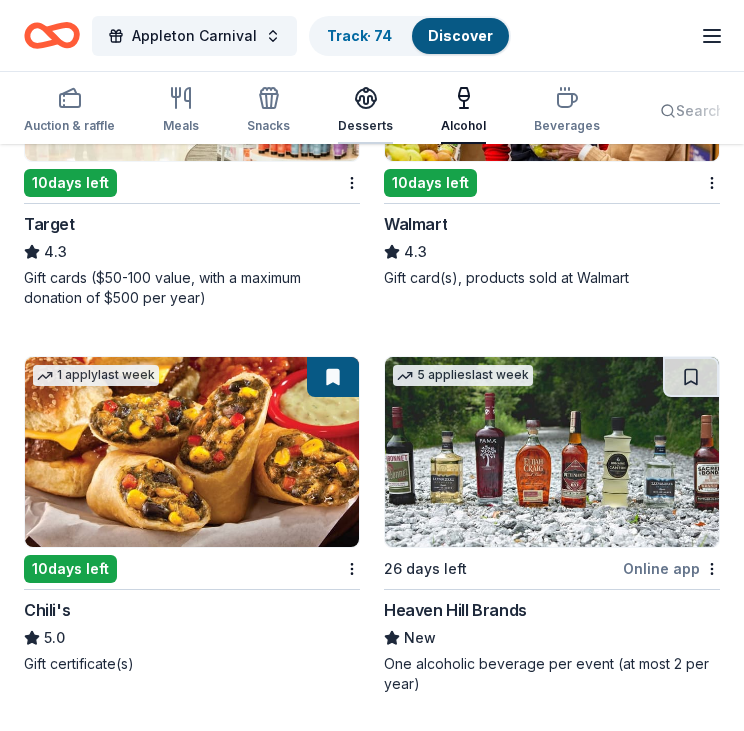 click on "Desserts" at bounding box center (365, 110) 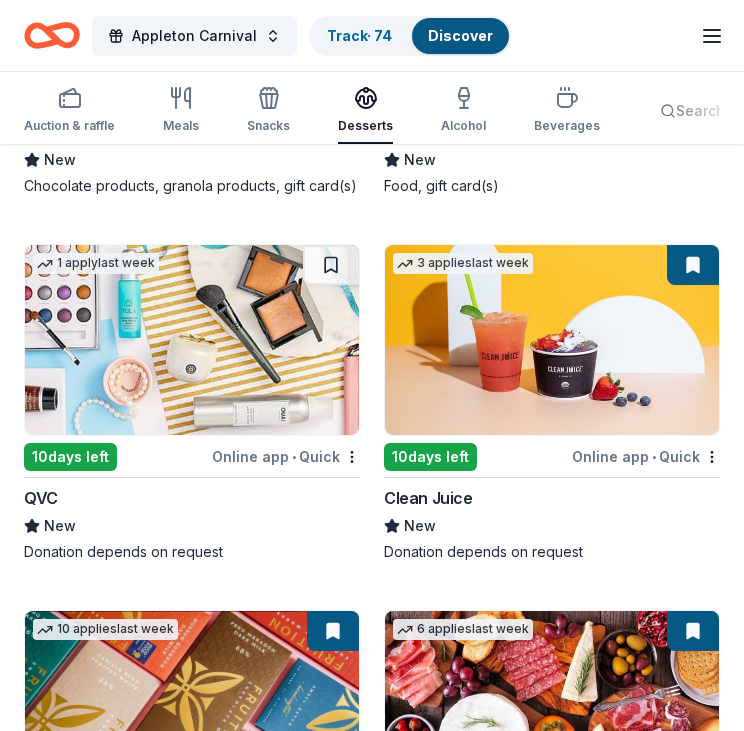 scroll, scrollTop: 5724, scrollLeft: 0, axis: vertical 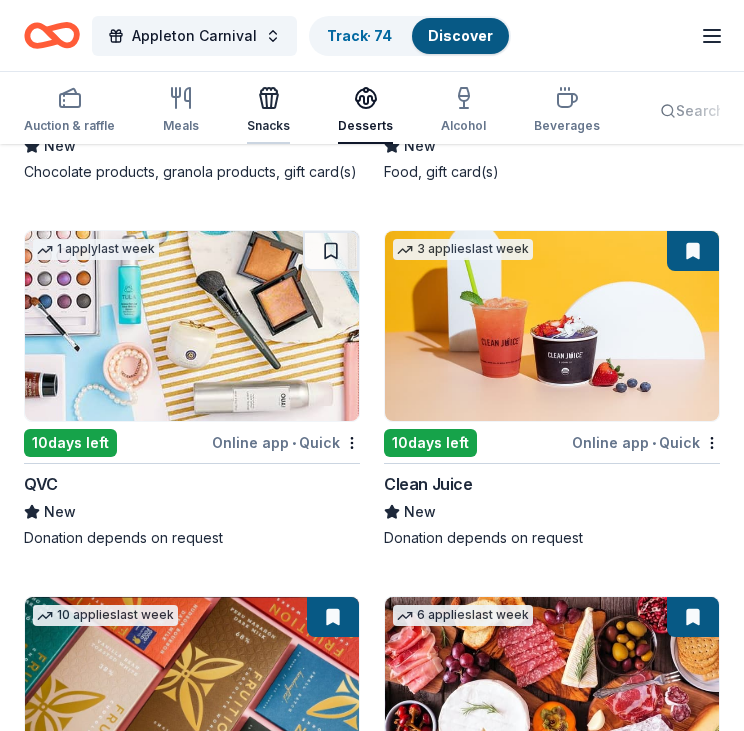click at bounding box center (268, 98) 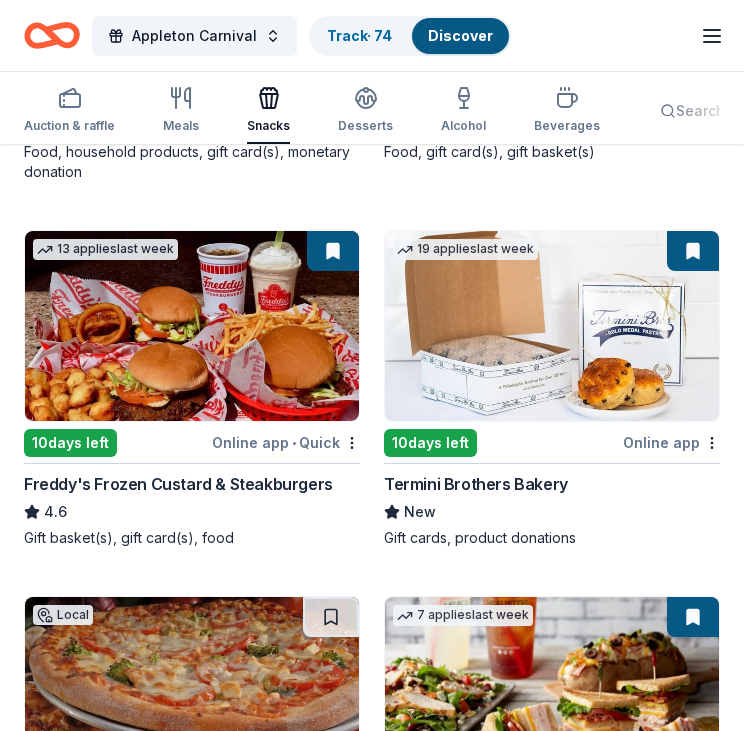 scroll, scrollTop: 519, scrollLeft: 0, axis: vertical 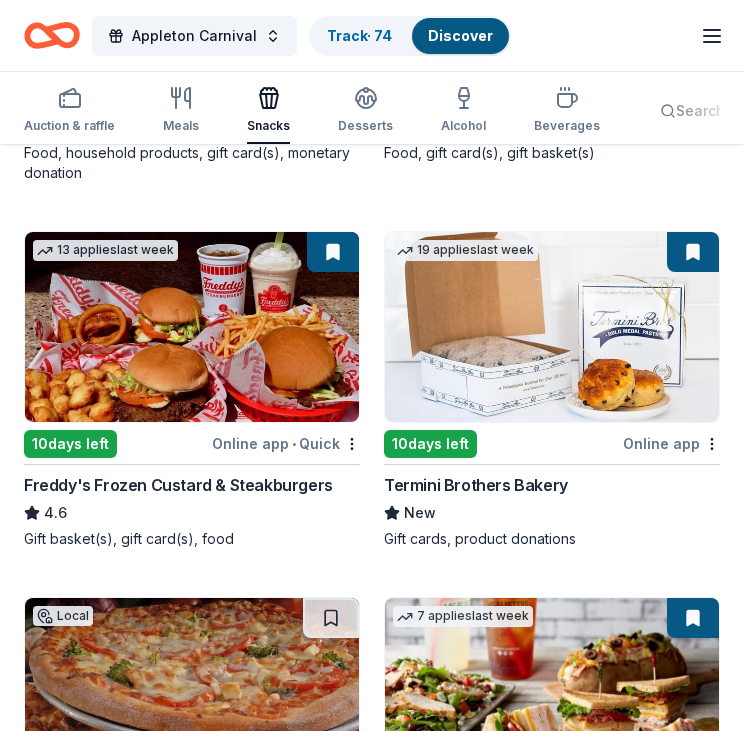click at bounding box center [693, 252] 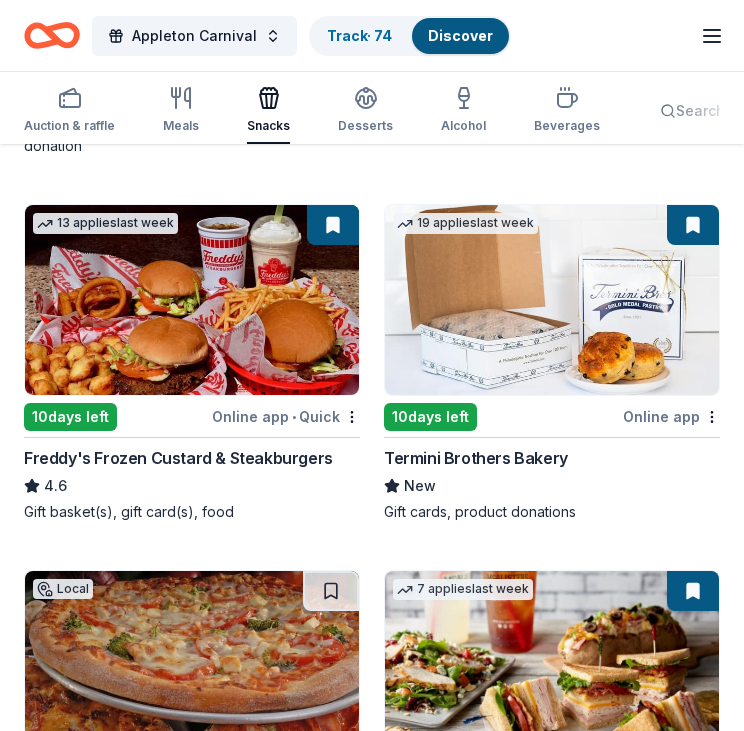 scroll, scrollTop: 543, scrollLeft: 0, axis: vertical 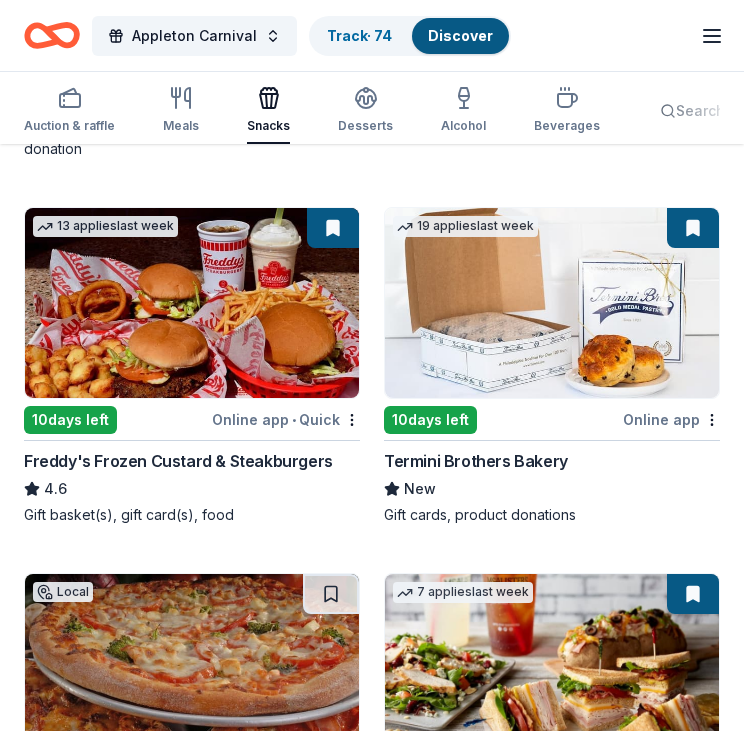 click at bounding box center (552, 303) 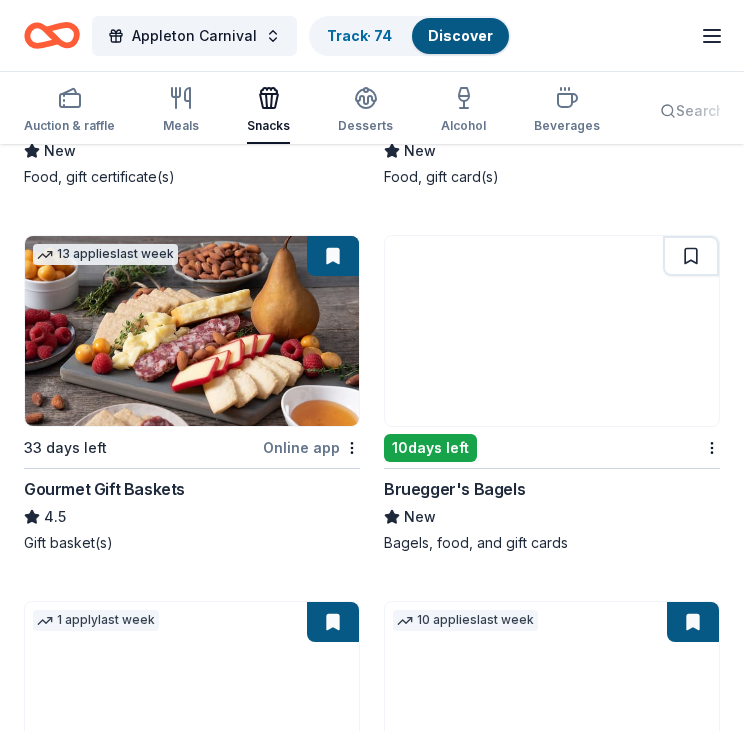scroll, scrollTop: 1243, scrollLeft: 0, axis: vertical 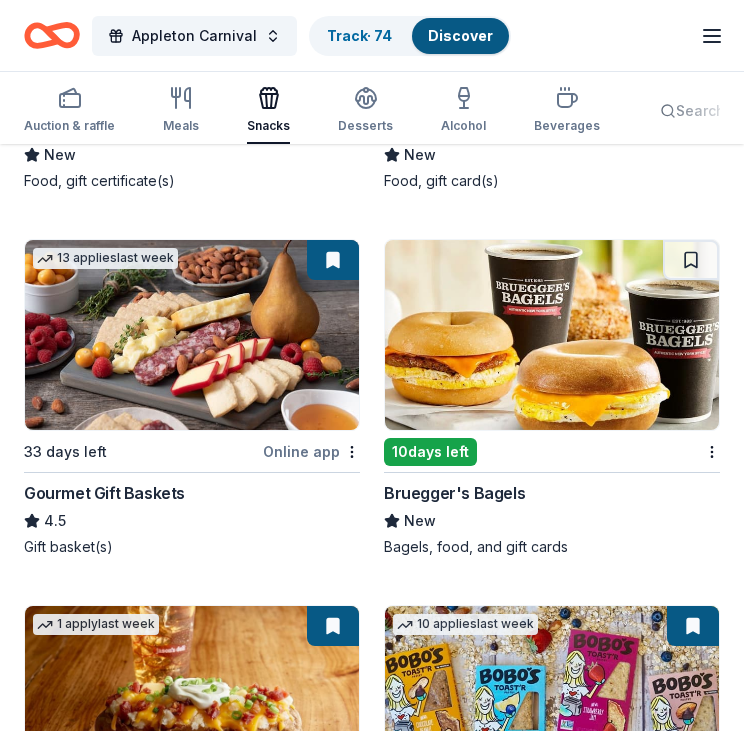 click at bounding box center (552, 335) 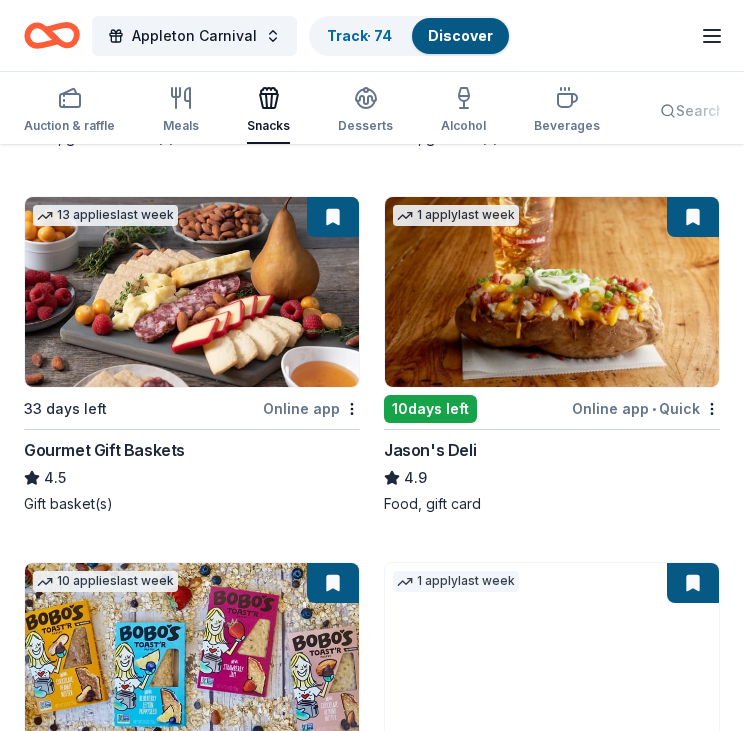 scroll, scrollTop: 1283, scrollLeft: 0, axis: vertical 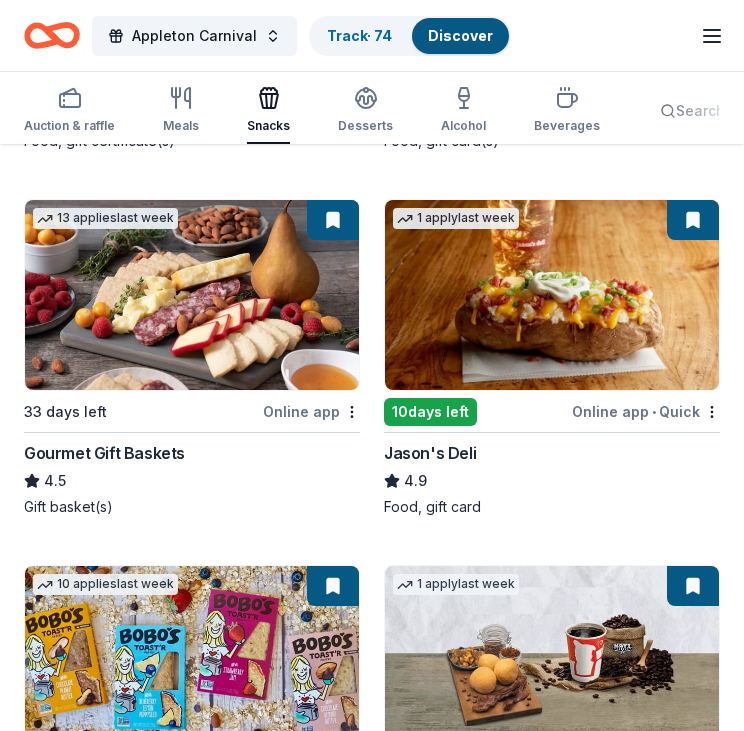 click at bounding box center (552, 295) 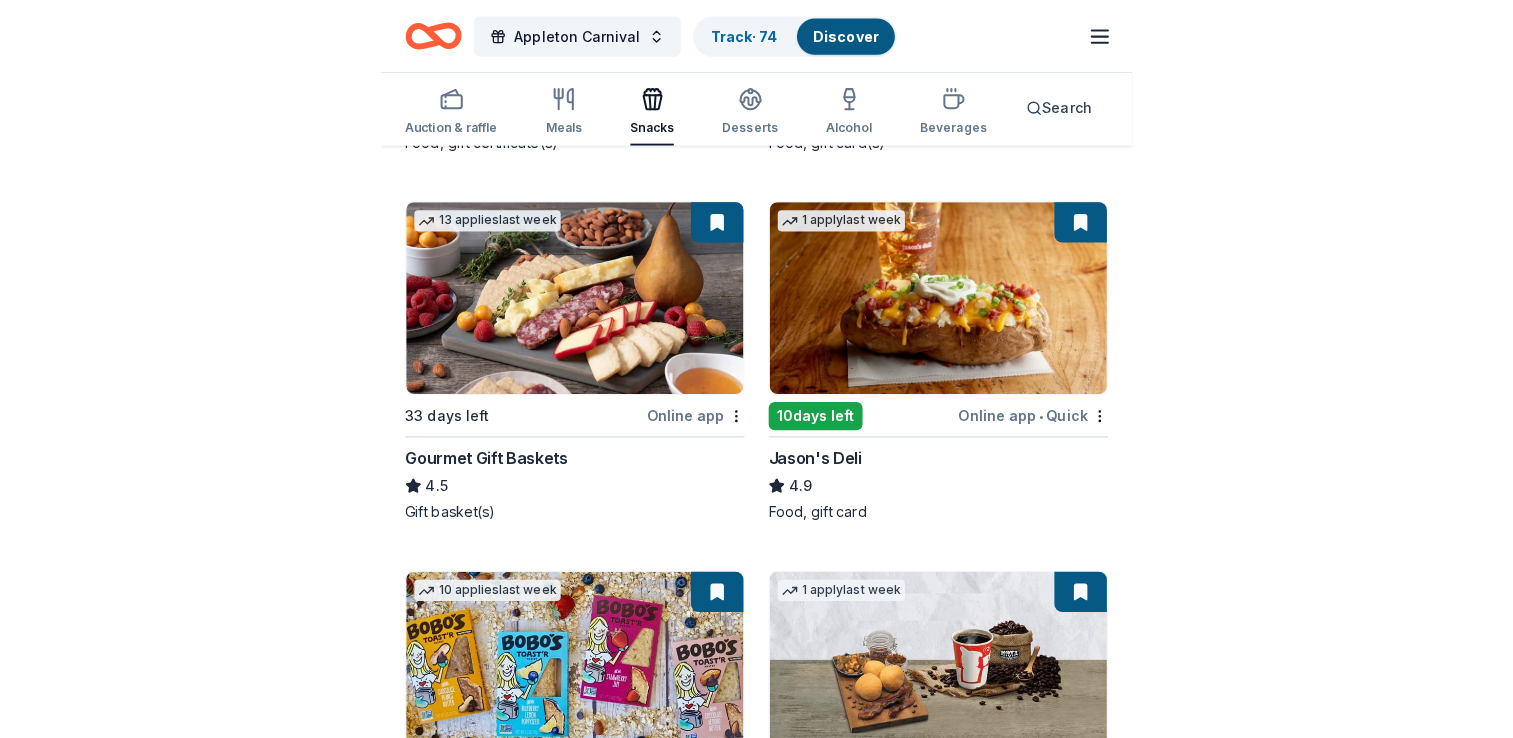 scroll, scrollTop: 1264, scrollLeft: 0, axis: vertical 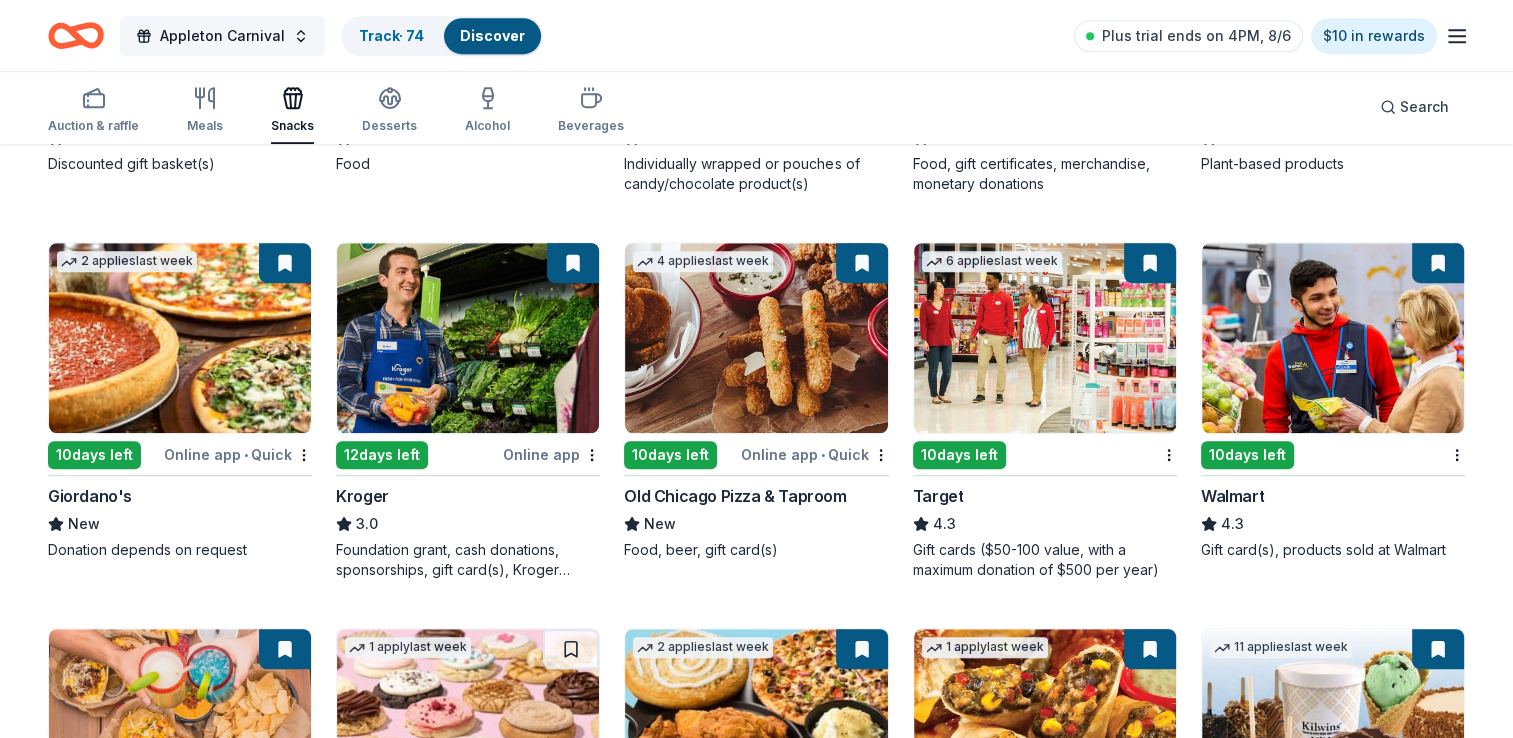 click on "Appleton Carnival" at bounding box center (222, 36) 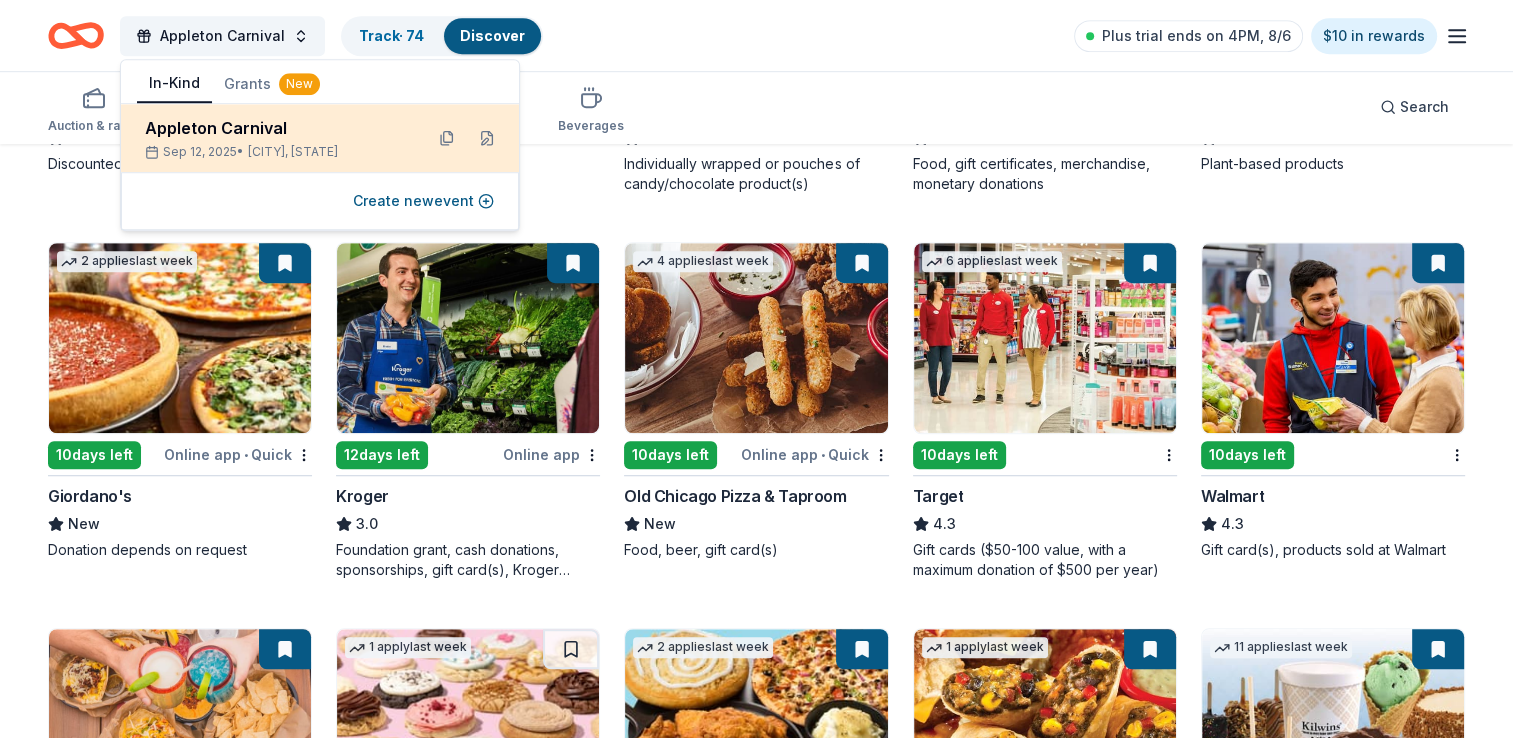 click on "Appleton Carnival" at bounding box center [276, 128] 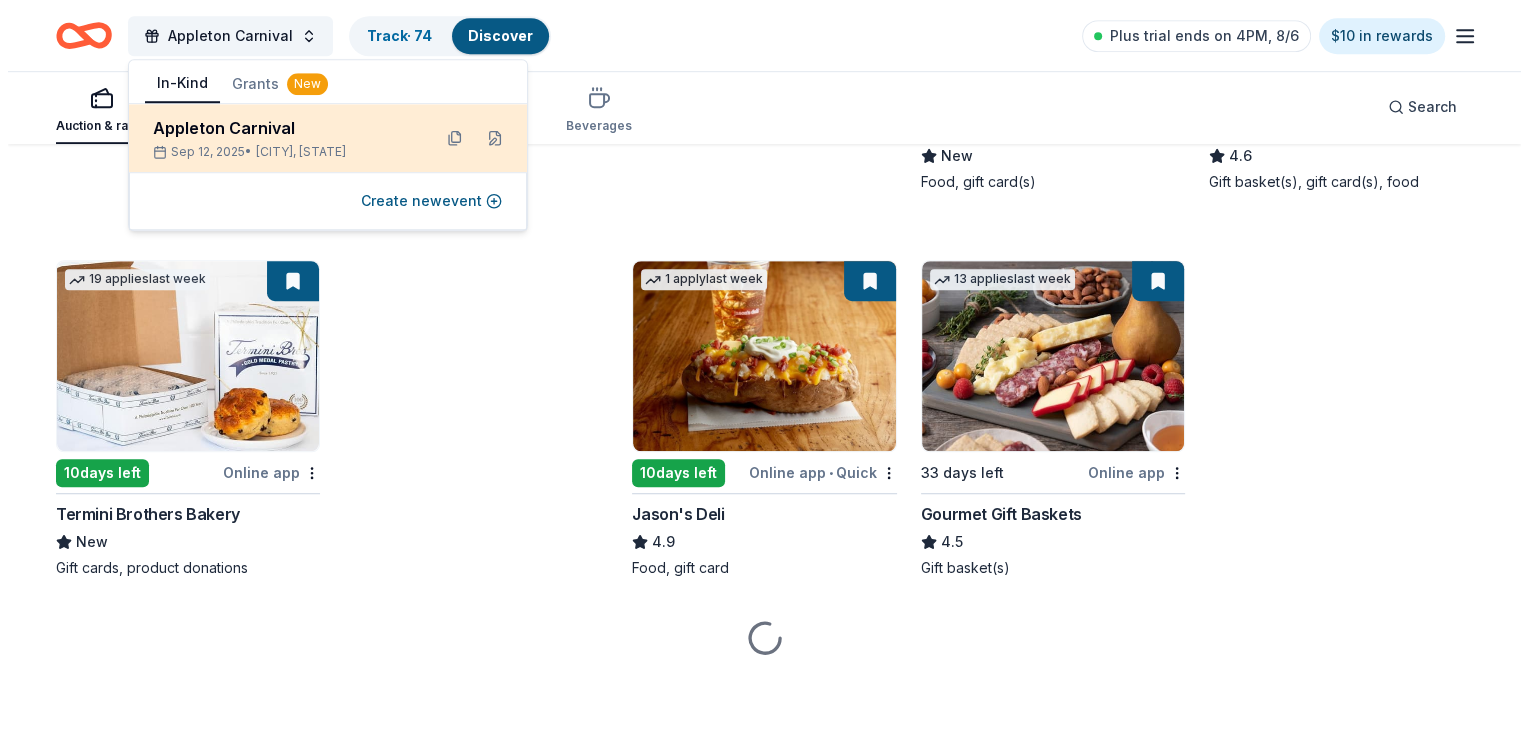 scroll, scrollTop: 0, scrollLeft: 0, axis: both 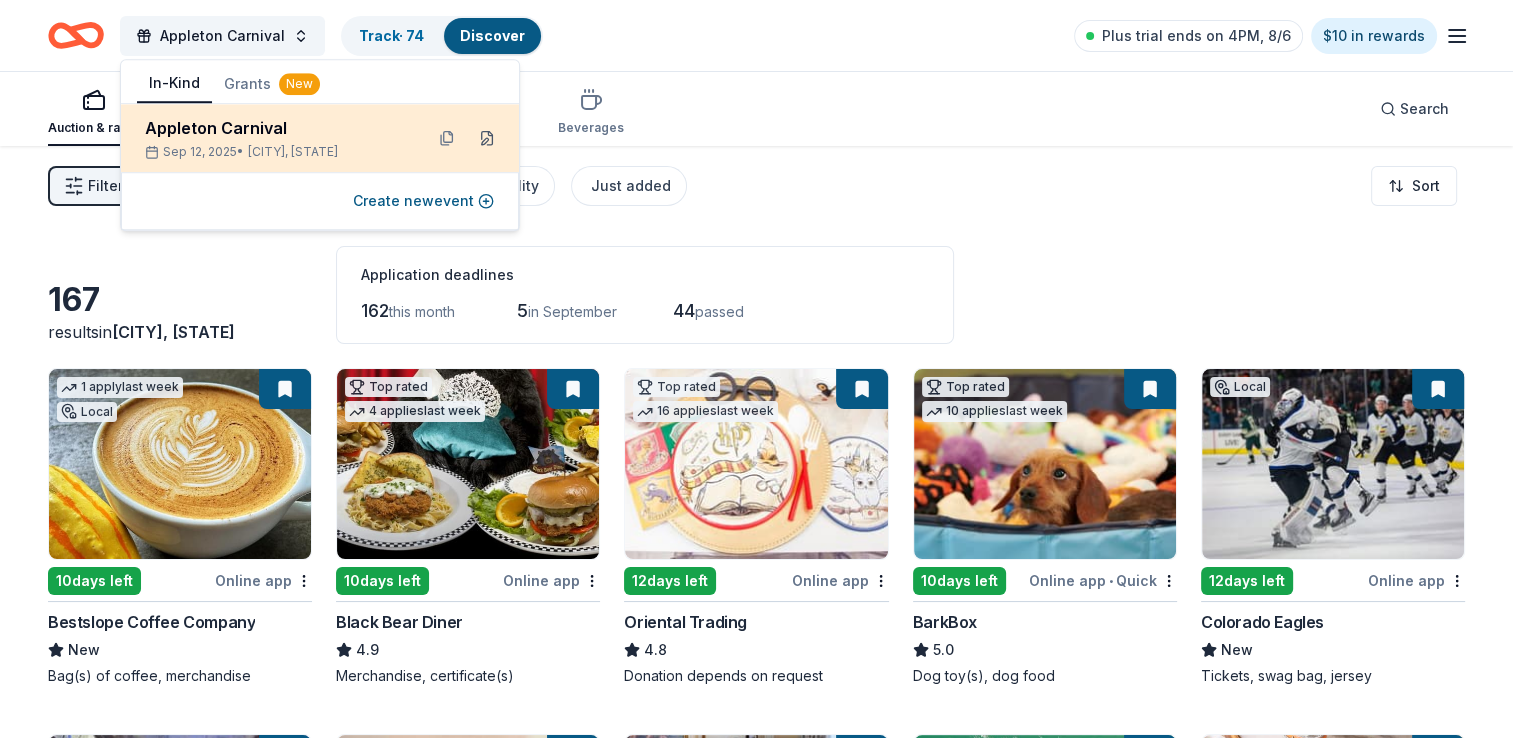 click at bounding box center [487, 138] 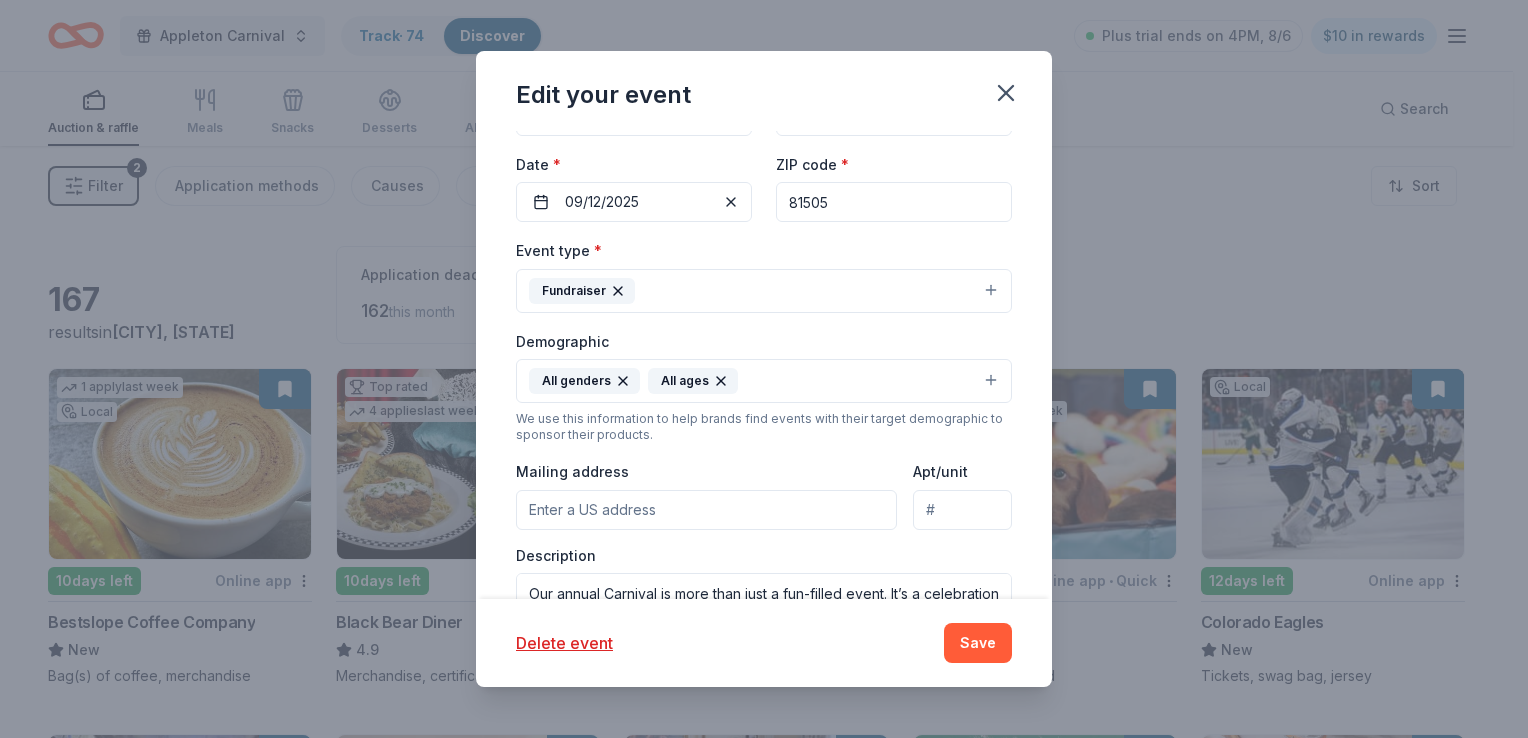 scroll, scrollTop: 274, scrollLeft: 0, axis: vertical 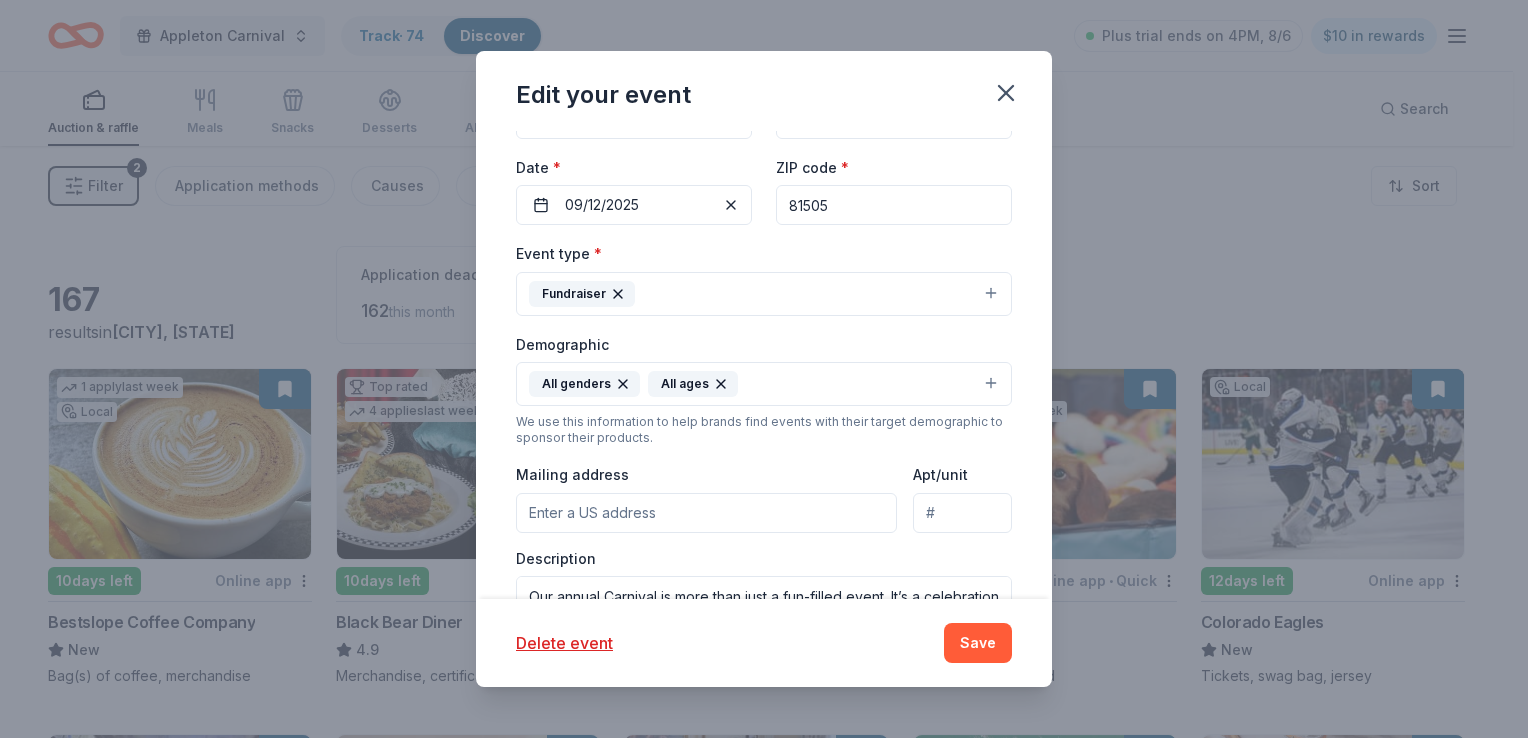 click on "Mailing address" at bounding box center (706, 513) 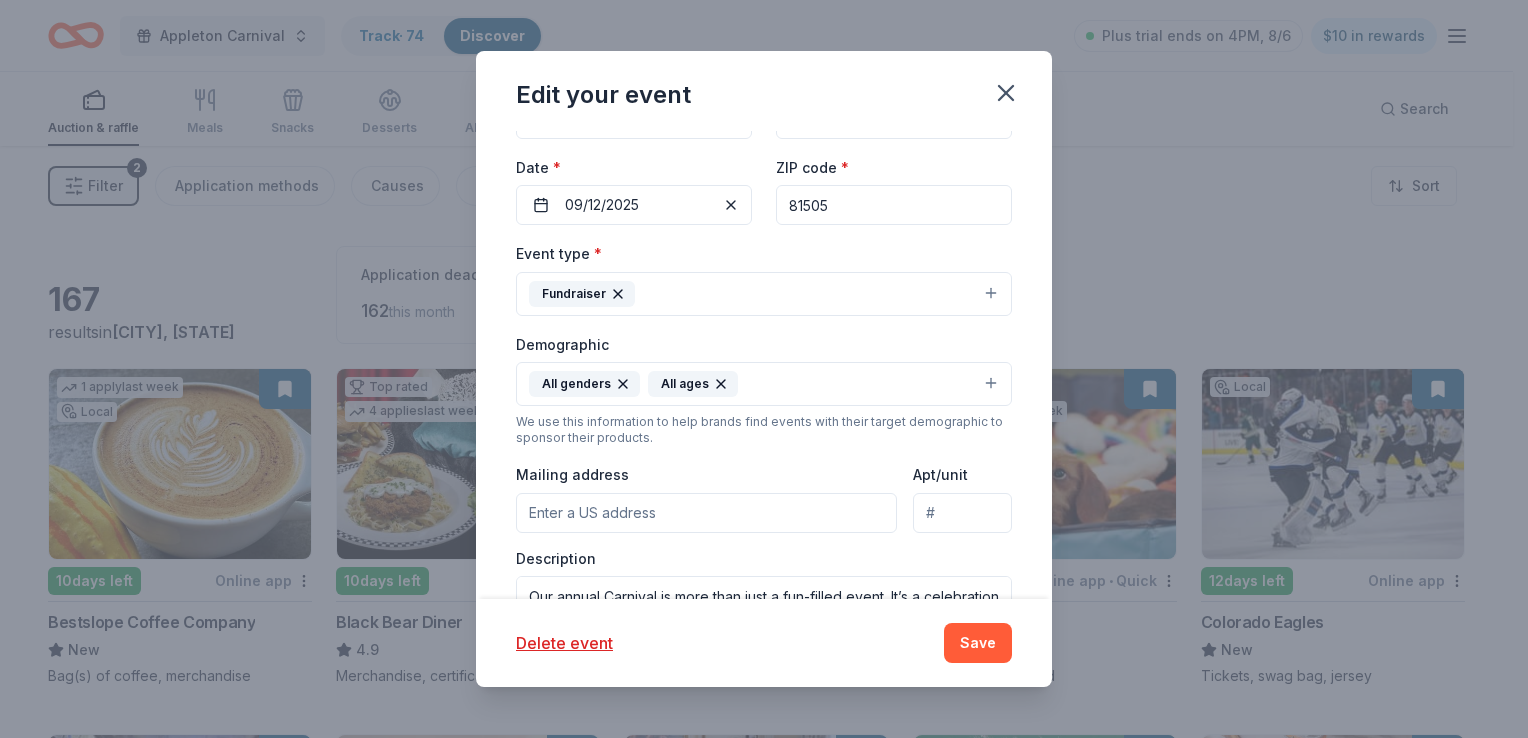 type on "2358 H Road" 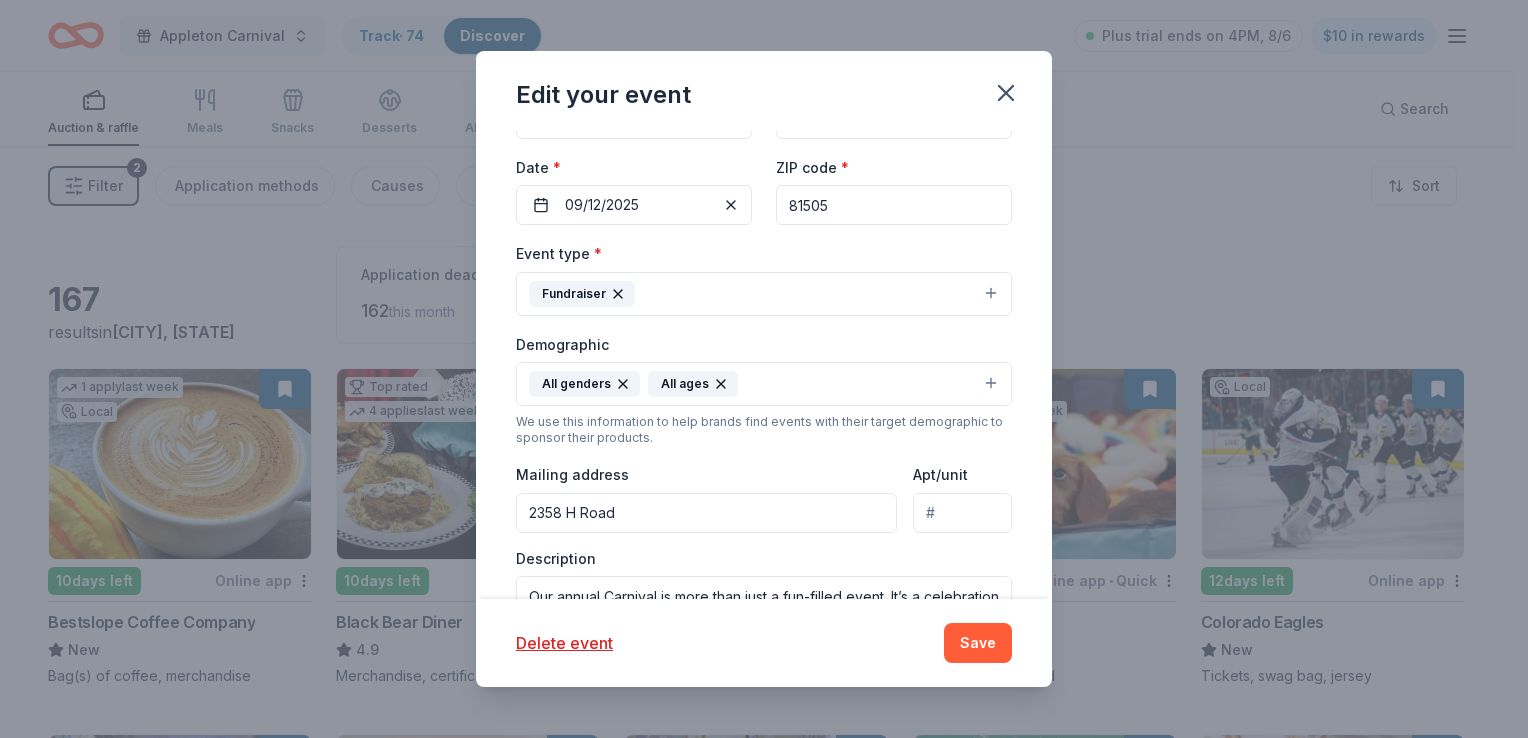type on "Grand Junction, CO 81505" 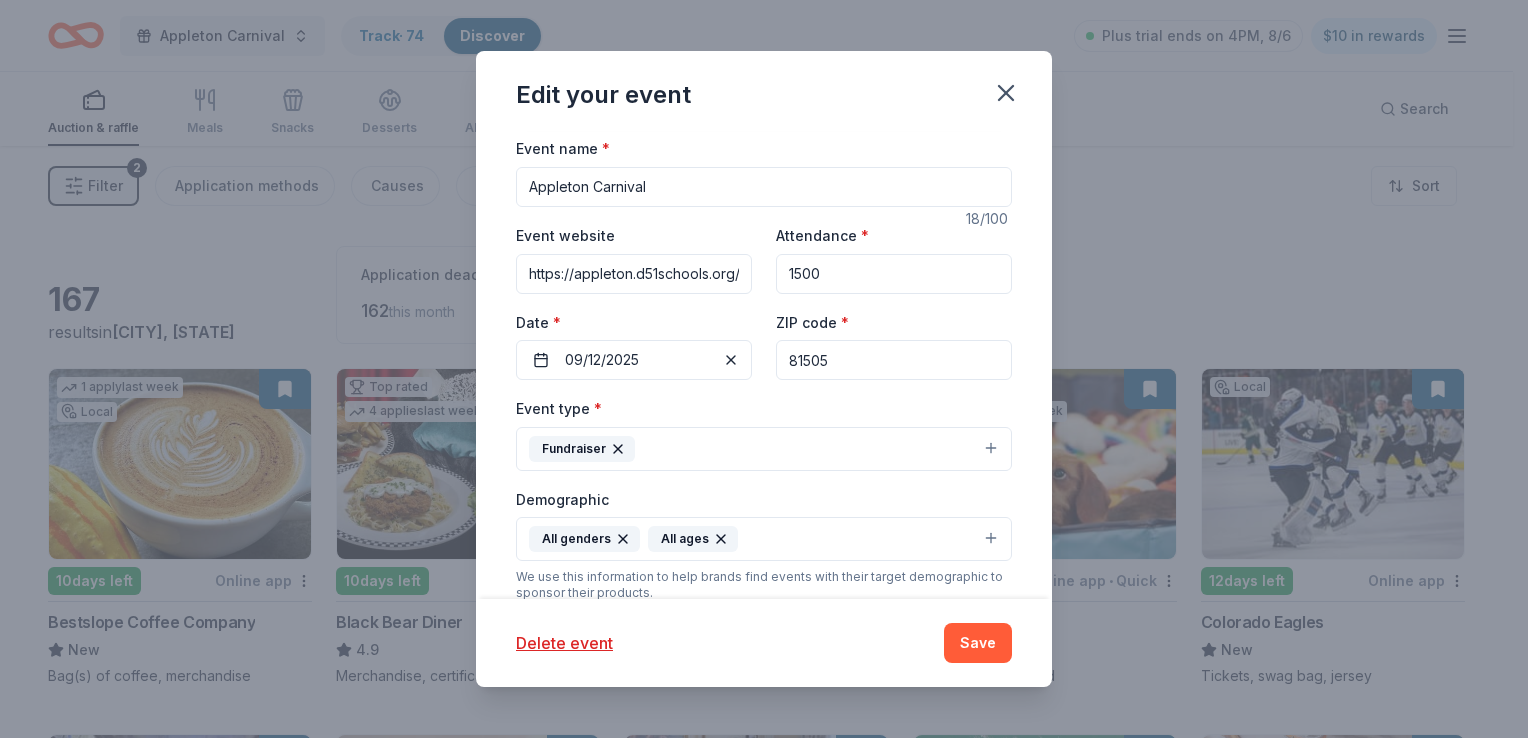 scroll, scrollTop: 118, scrollLeft: 0, axis: vertical 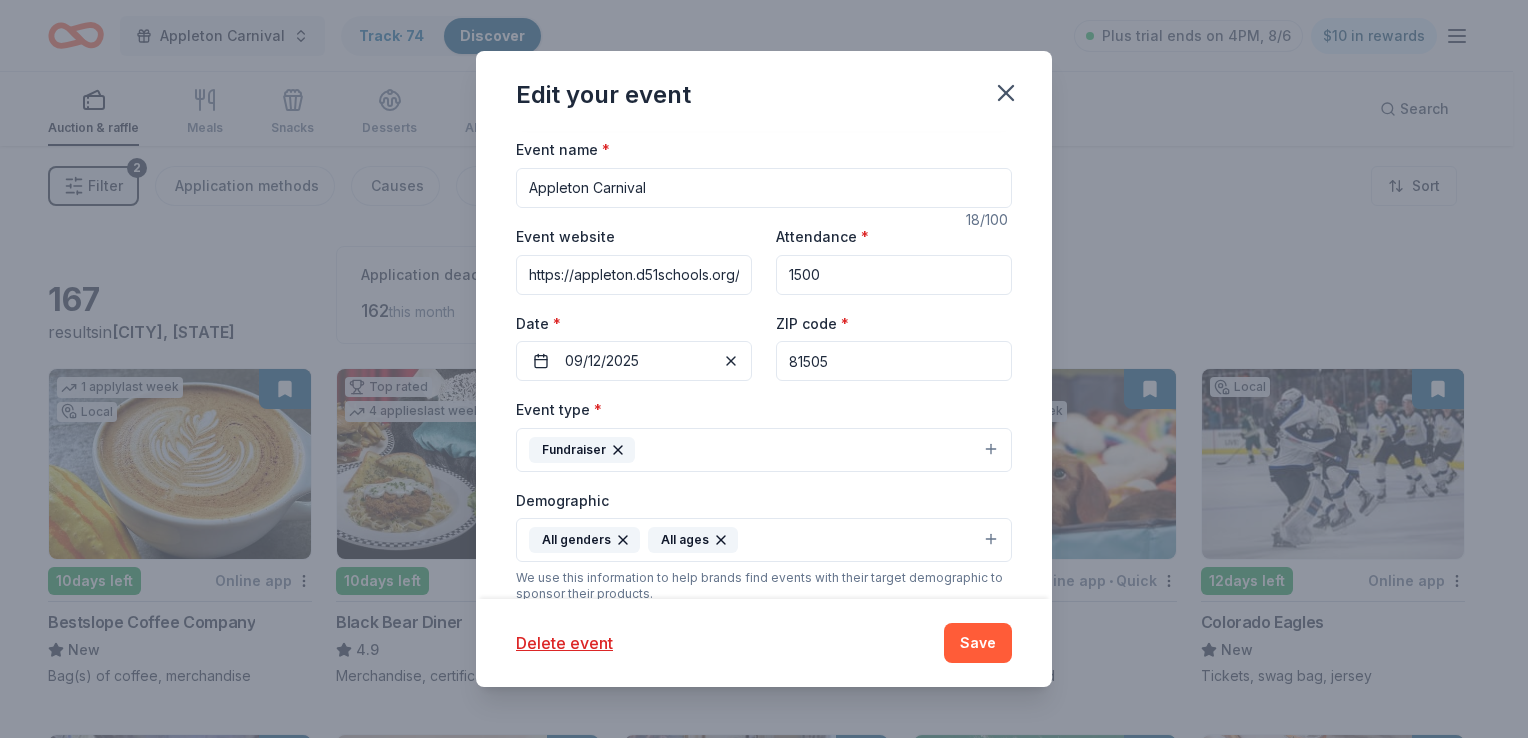 click on "Fundraiser" at bounding box center [764, 450] 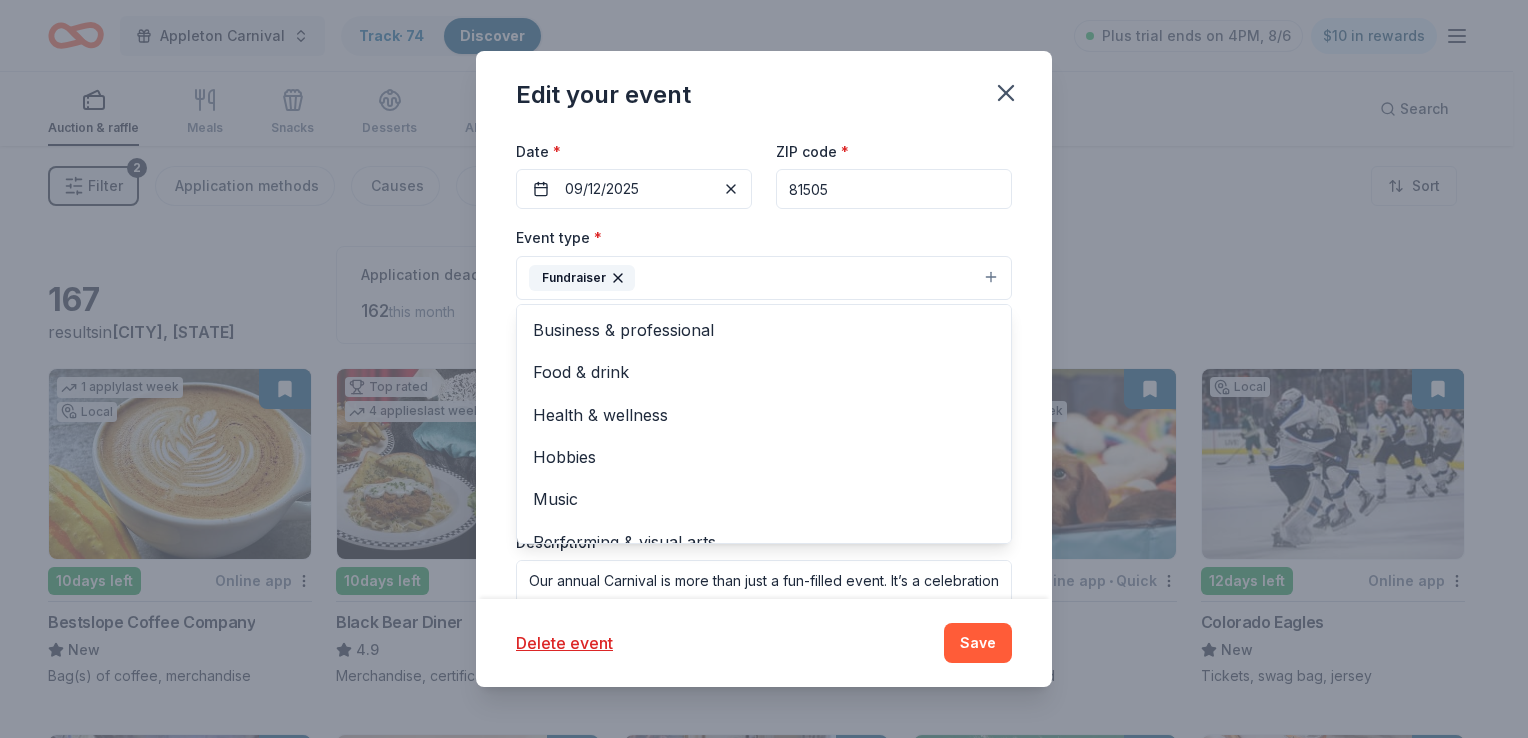 scroll, scrollTop: 298, scrollLeft: 0, axis: vertical 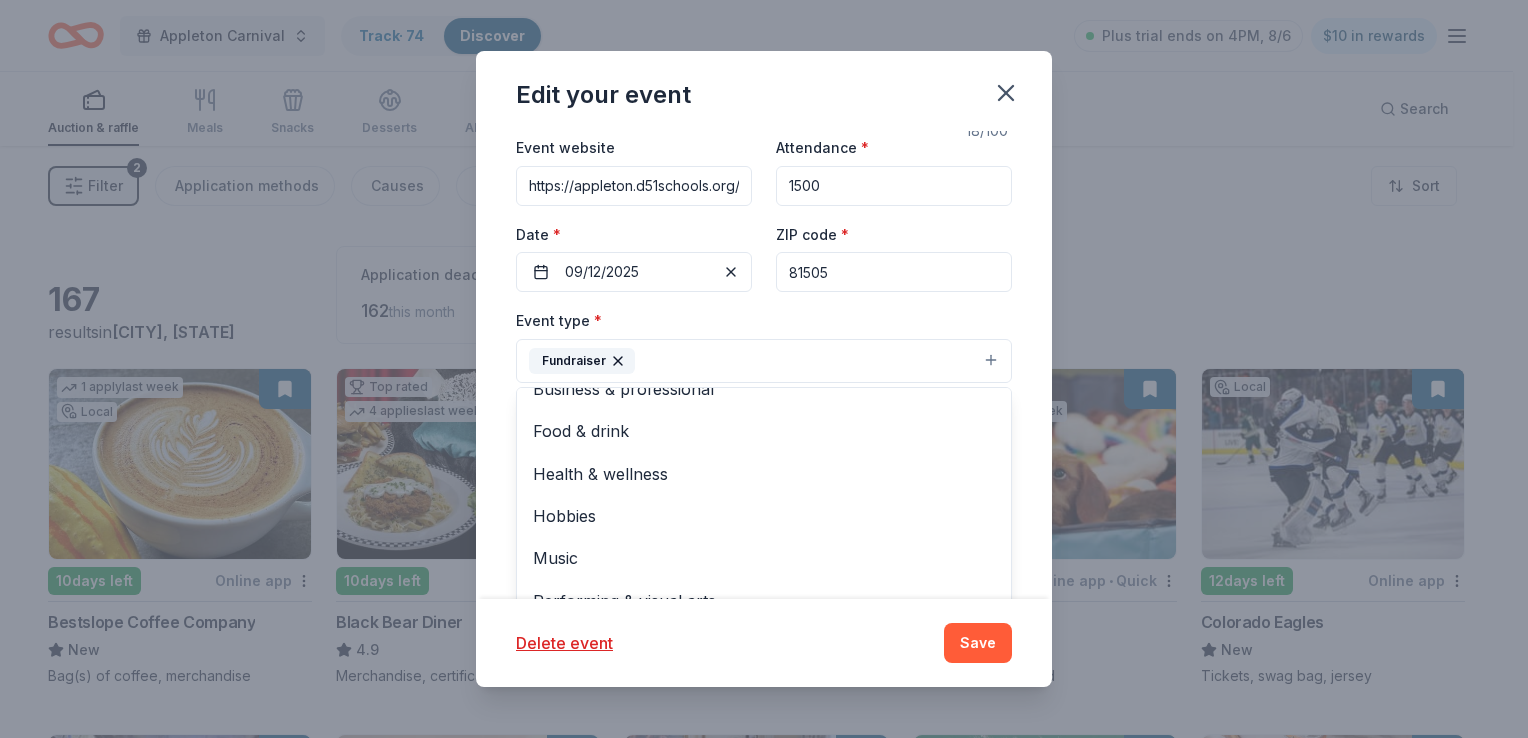 click on "Event type * Fundraiser Business & professional Food & drink Health & wellness Hobbies Music Performing & visual arts" at bounding box center (764, 345) 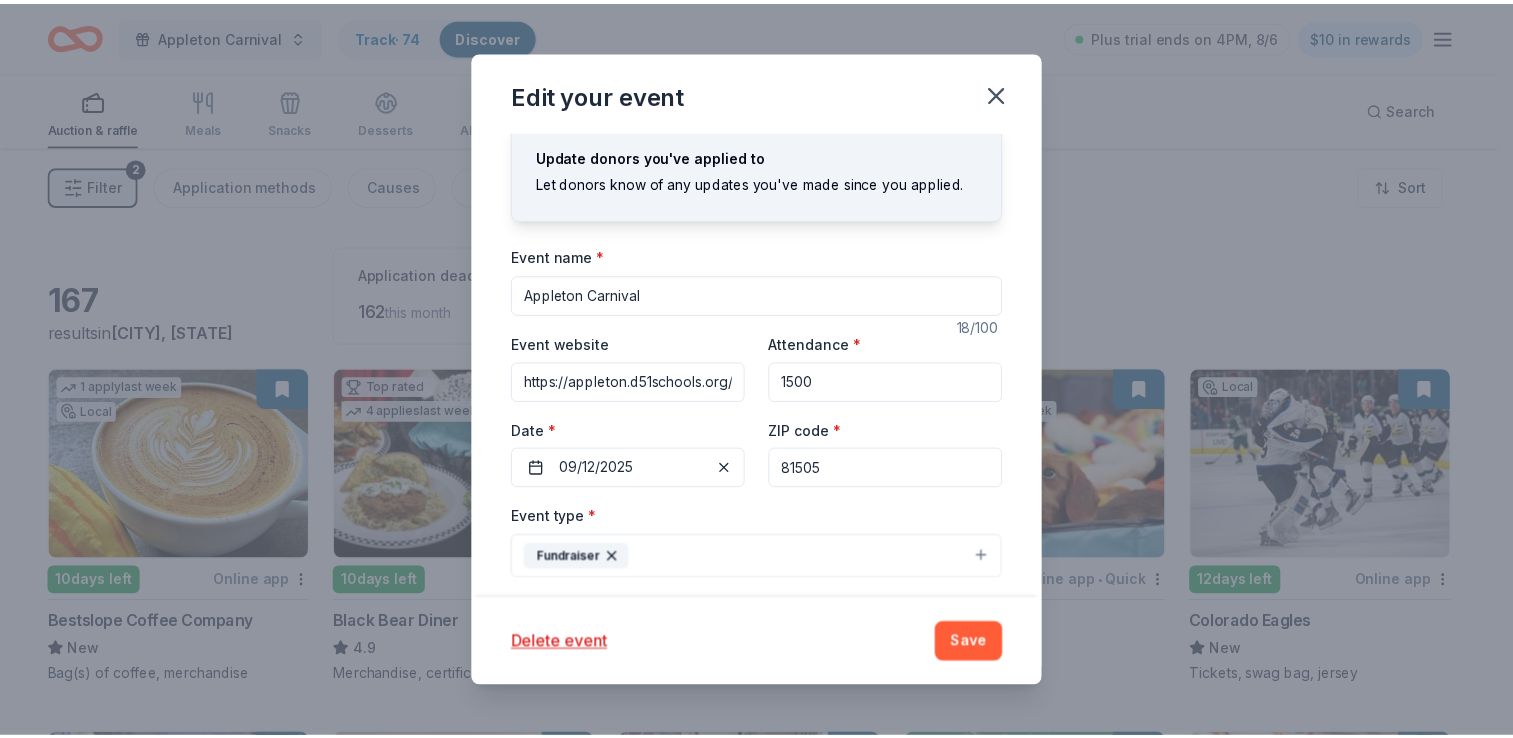 scroll, scrollTop: 0, scrollLeft: 0, axis: both 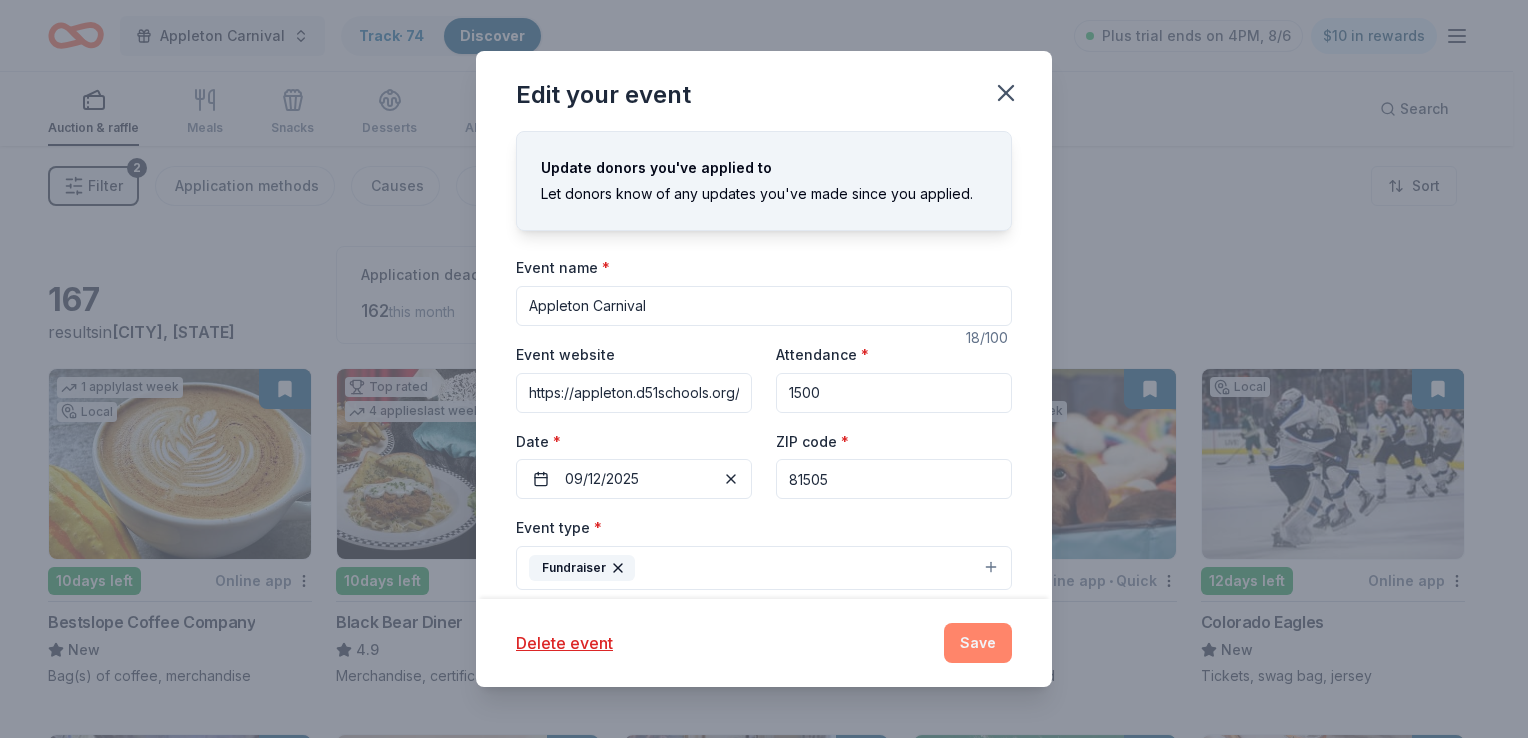 click on "Save" at bounding box center [978, 643] 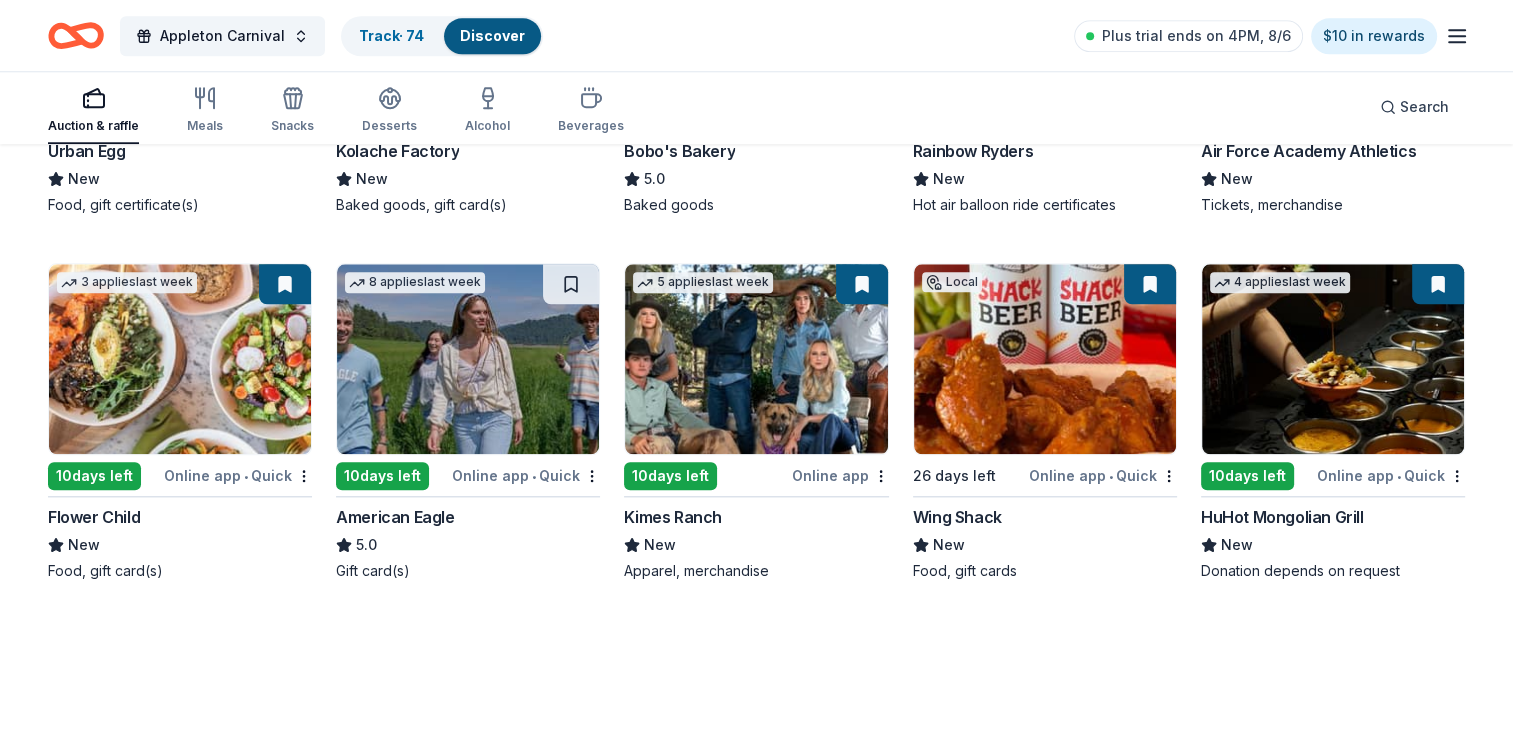 scroll, scrollTop: 1995, scrollLeft: 0, axis: vertical 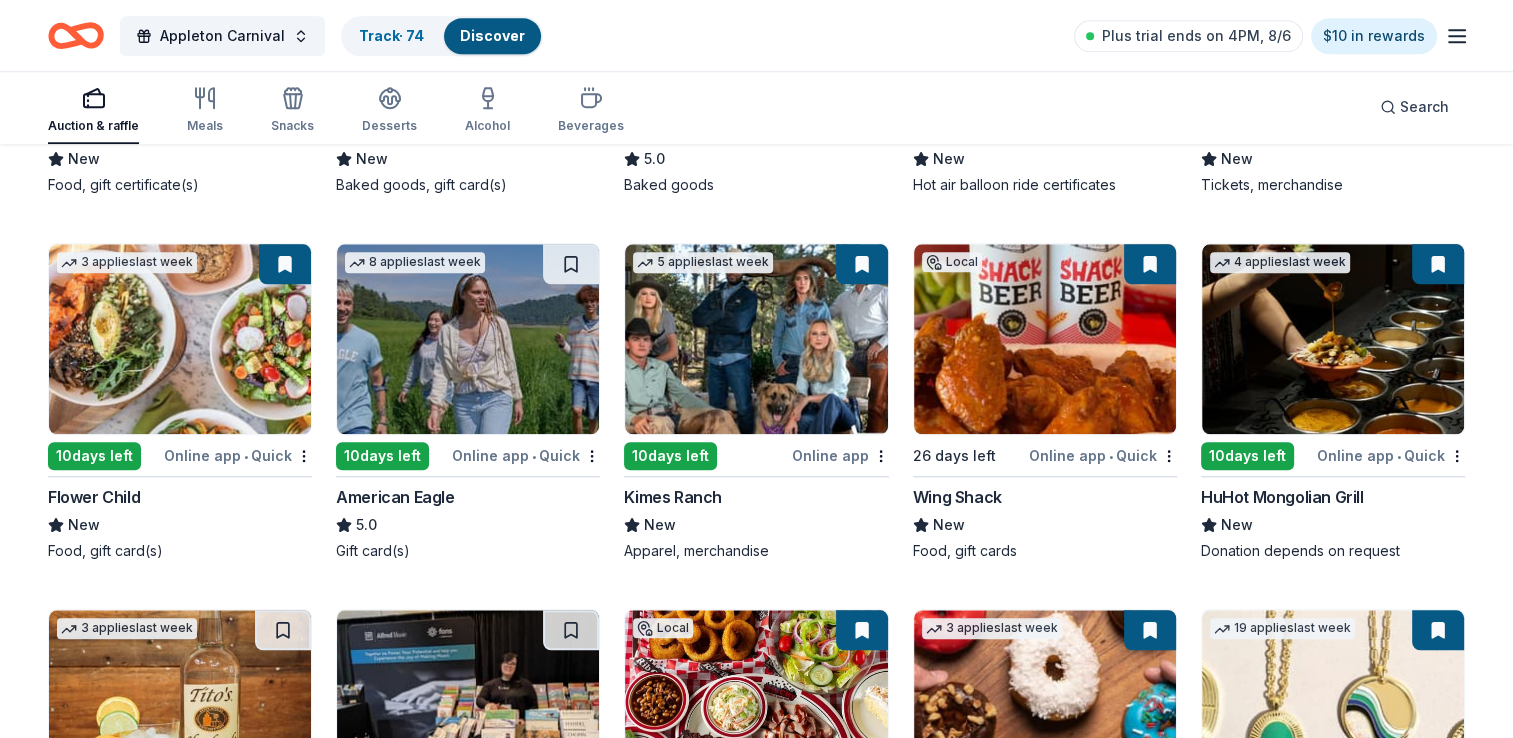 click at bounding box center (1333, 339) 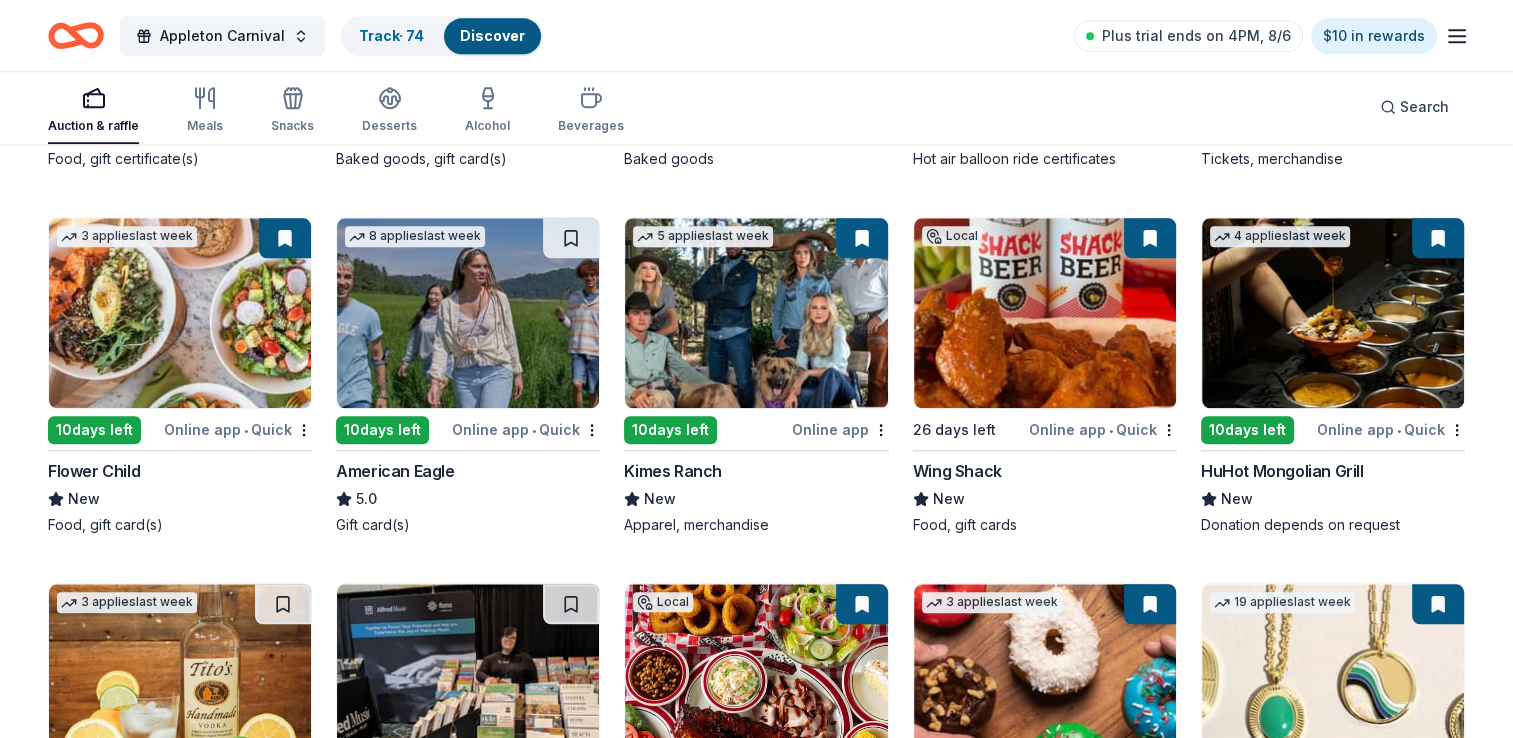 scroll, scrollTop: 2023, scrollLeft: 0, axis: vertical 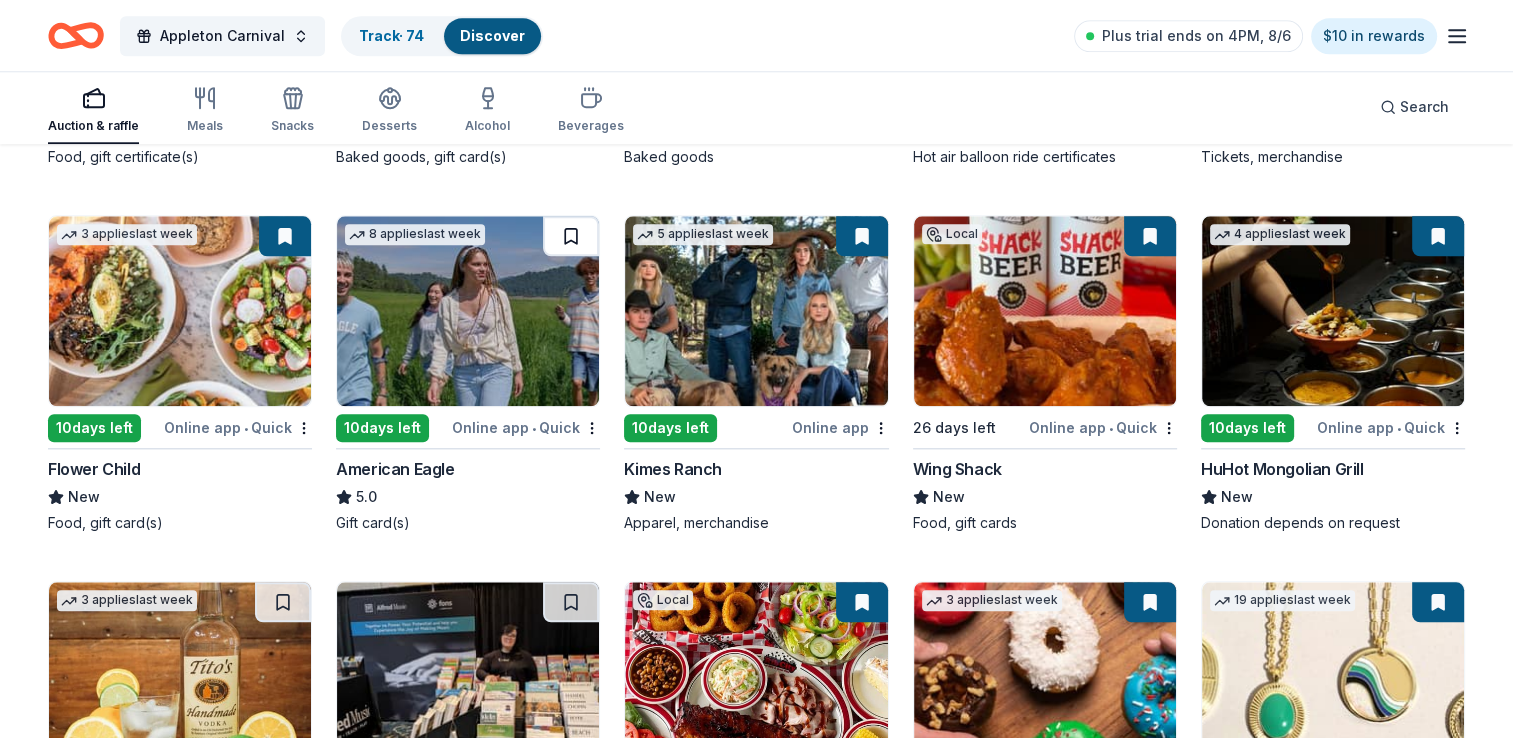 click at bounding box center (571, 236) 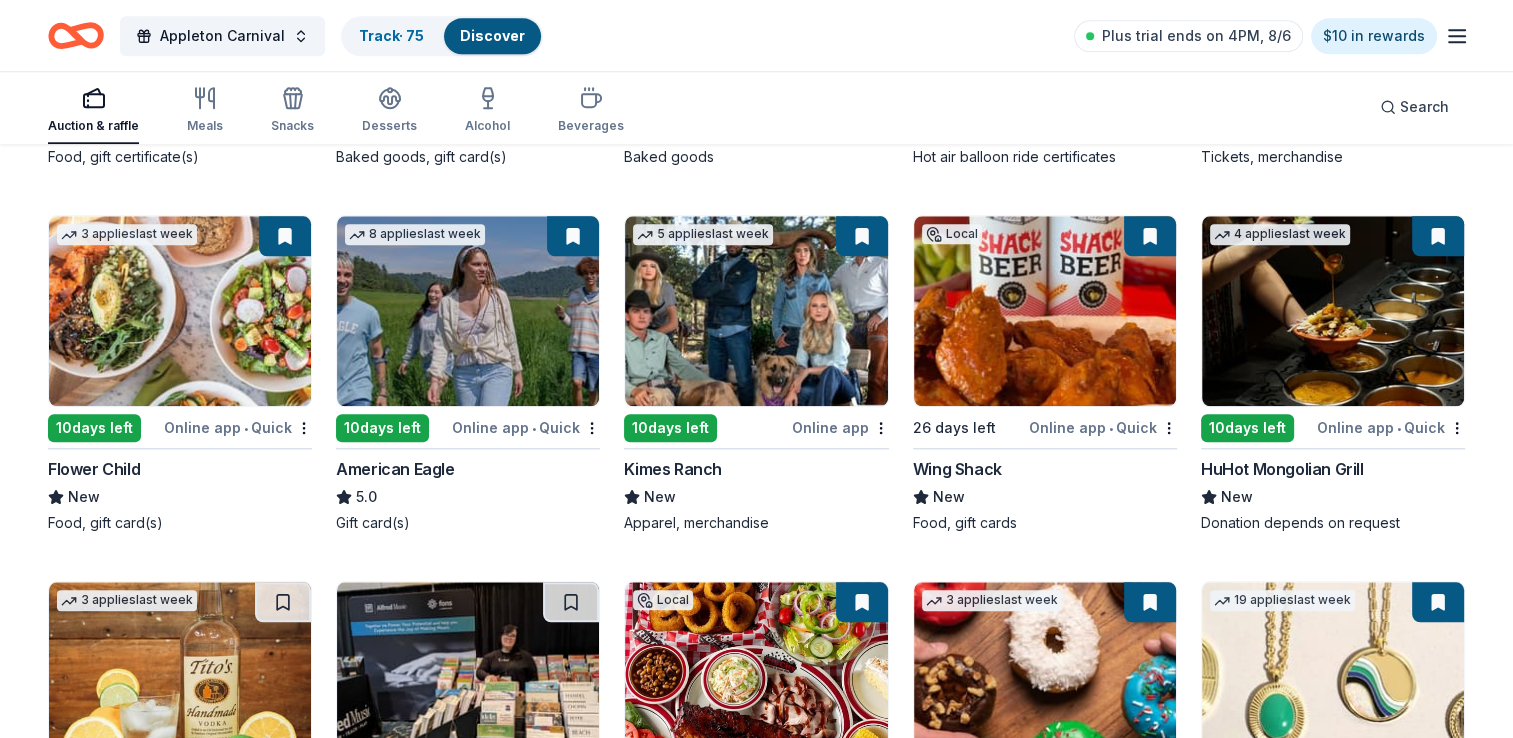 click at bounding box center (573, 236) 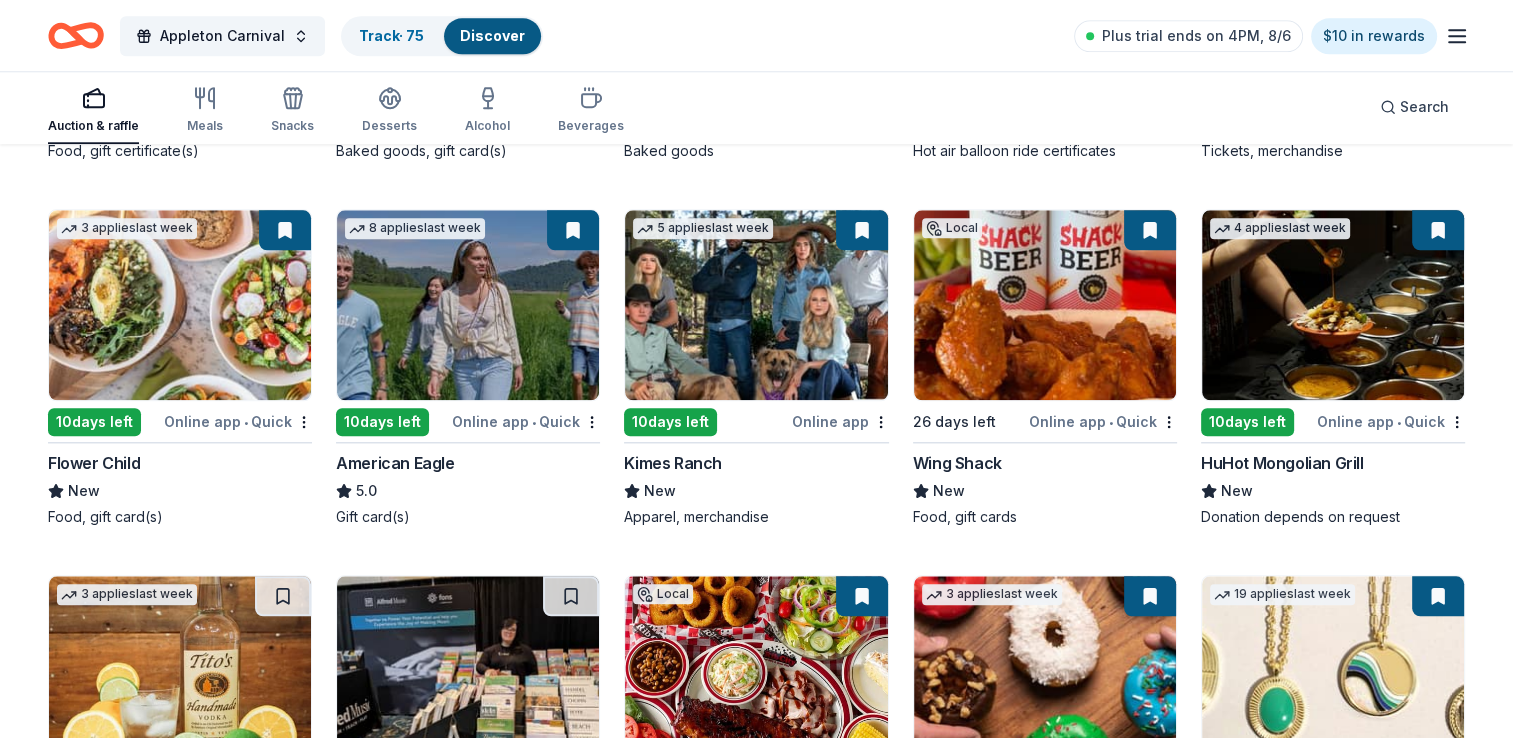 scroll, scrollTop: 2031, scrollLeft: 0, axis: vertical 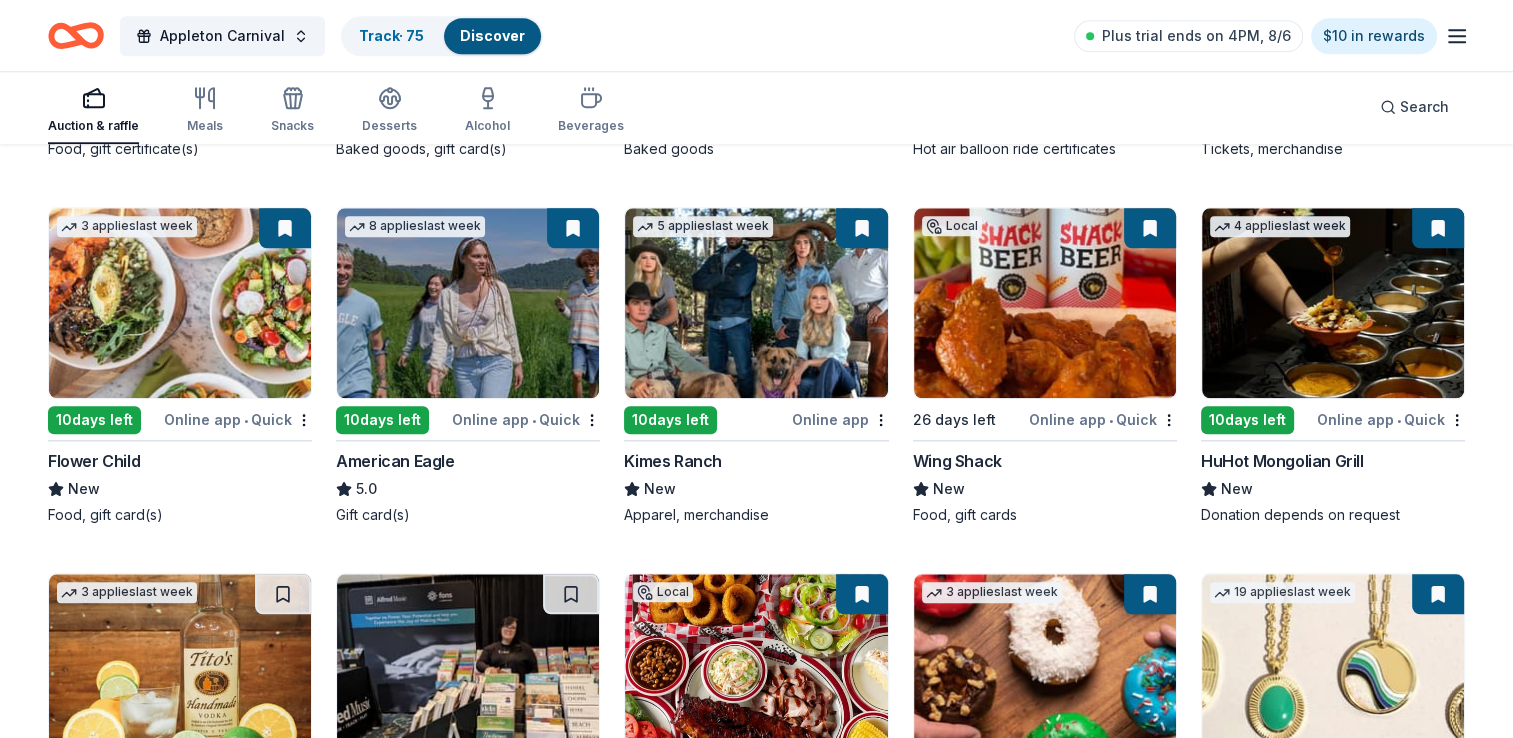 click at bounding box center (1333, 303) 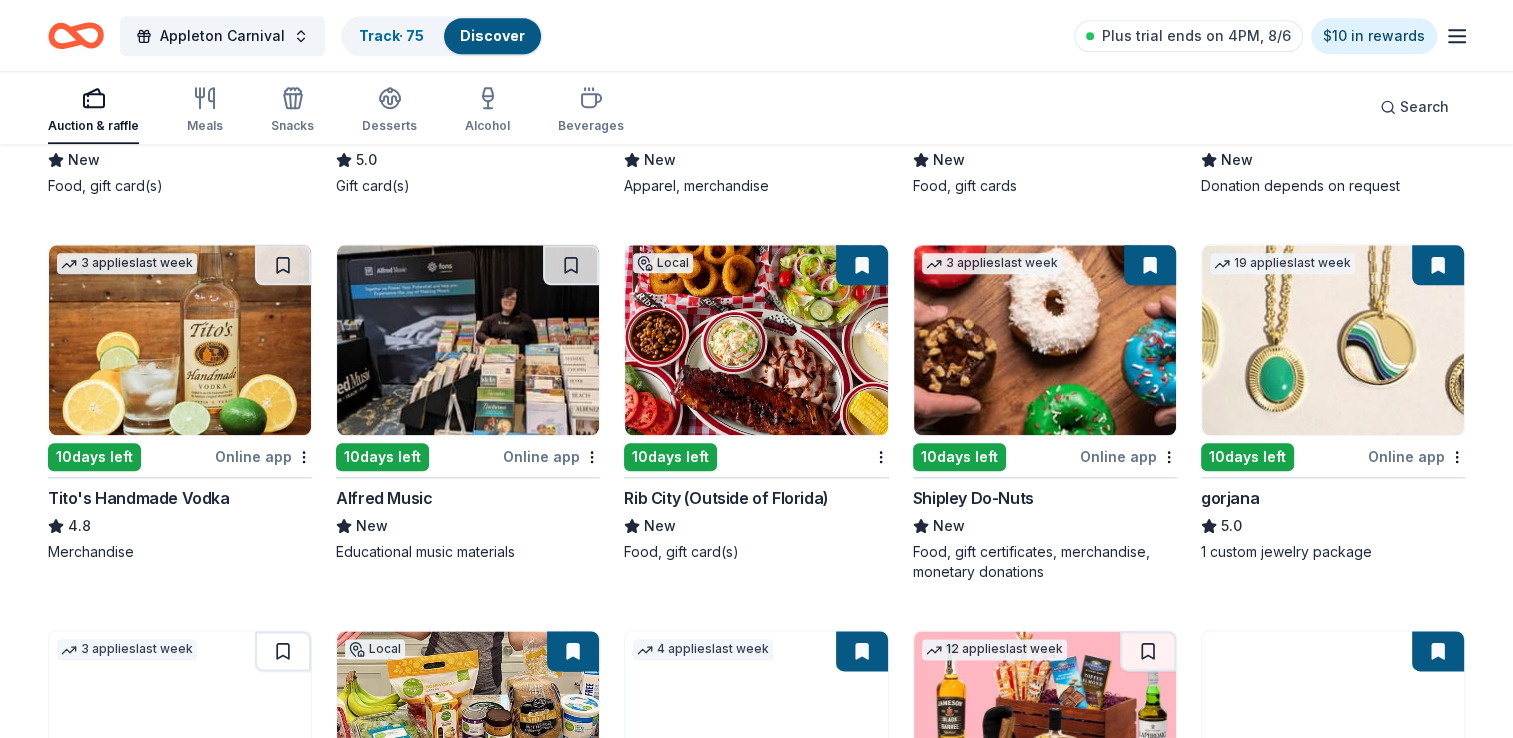 scroll, scrollTop: 2360, scrollLeft: 0, axis: vertical 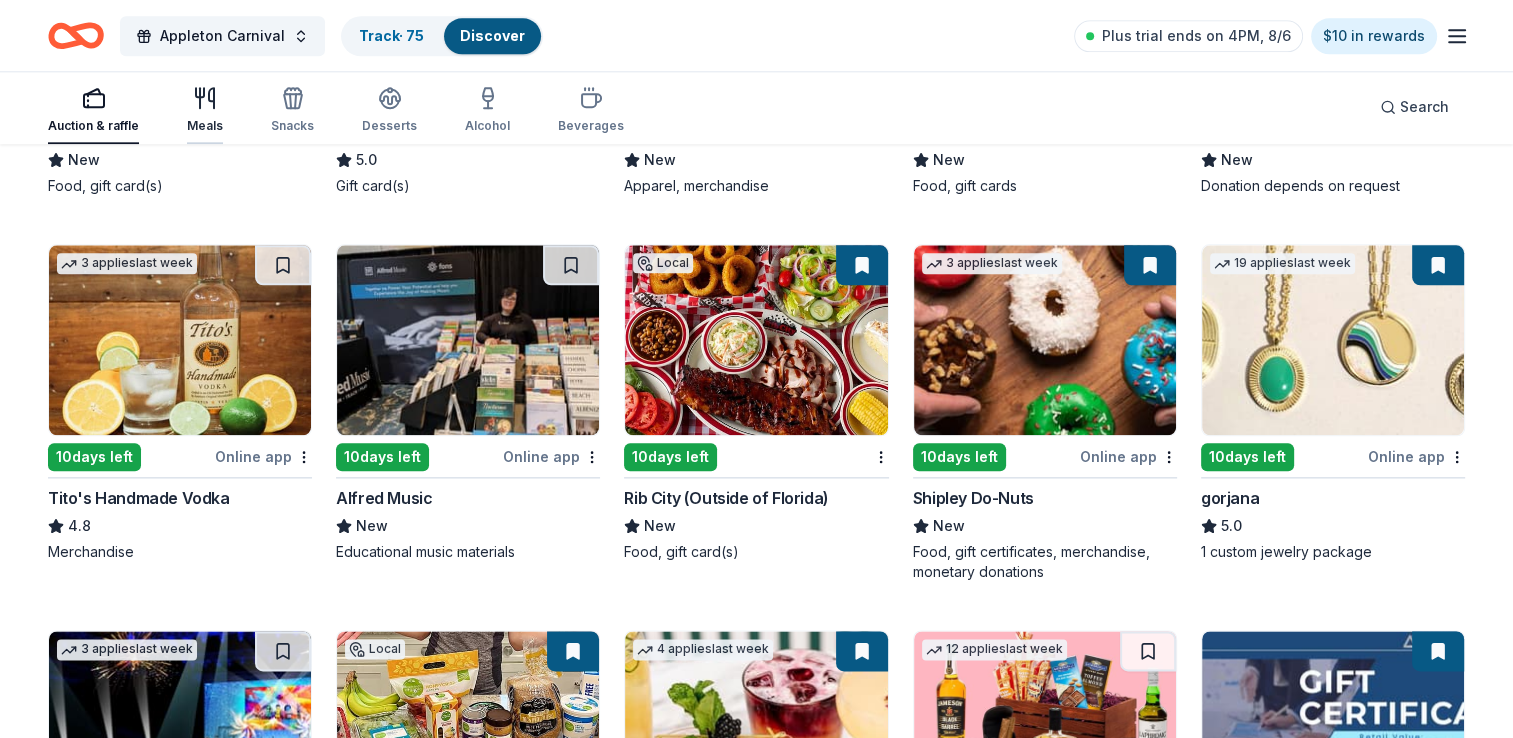click 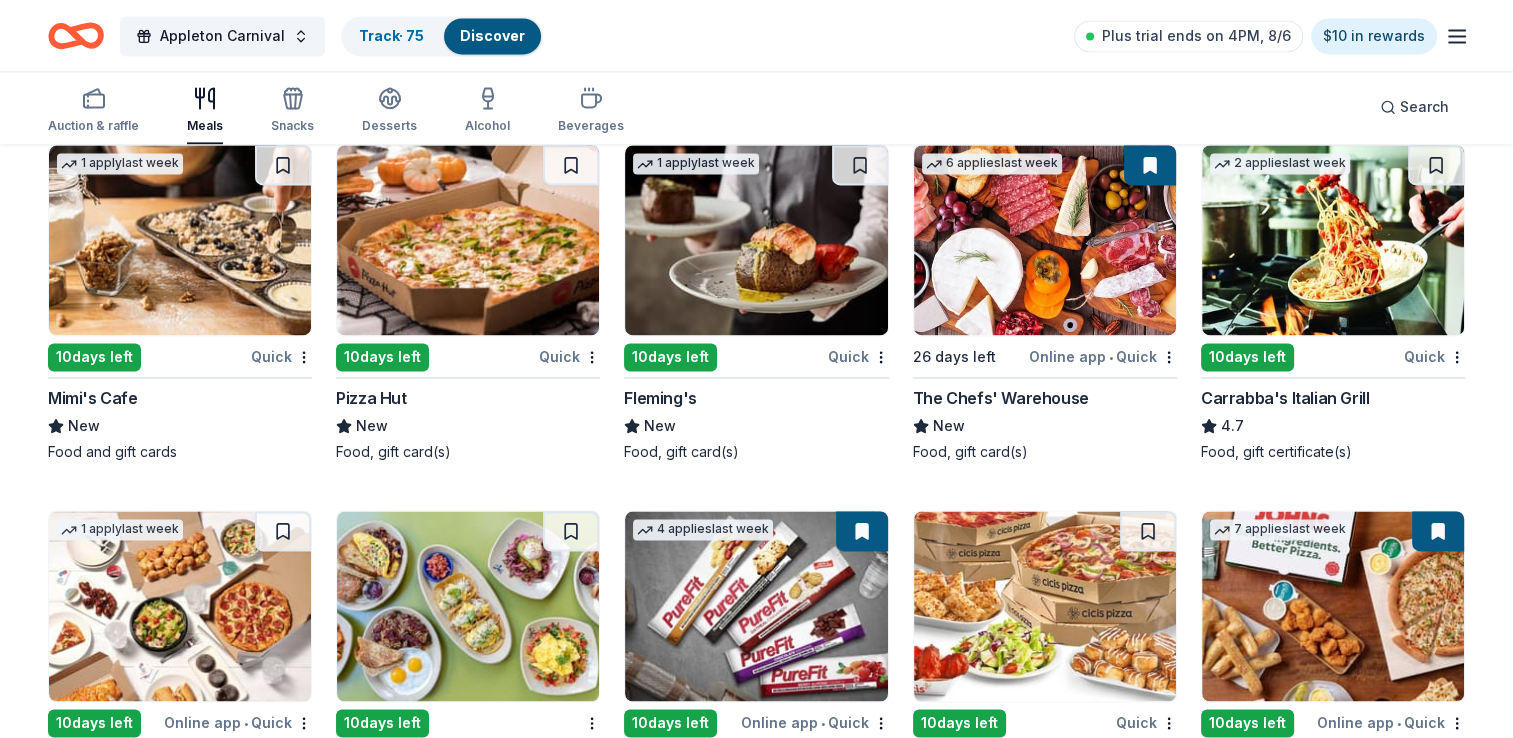 scroll, scrollTop: 2871, scrollLeft: 0, axis: vertical 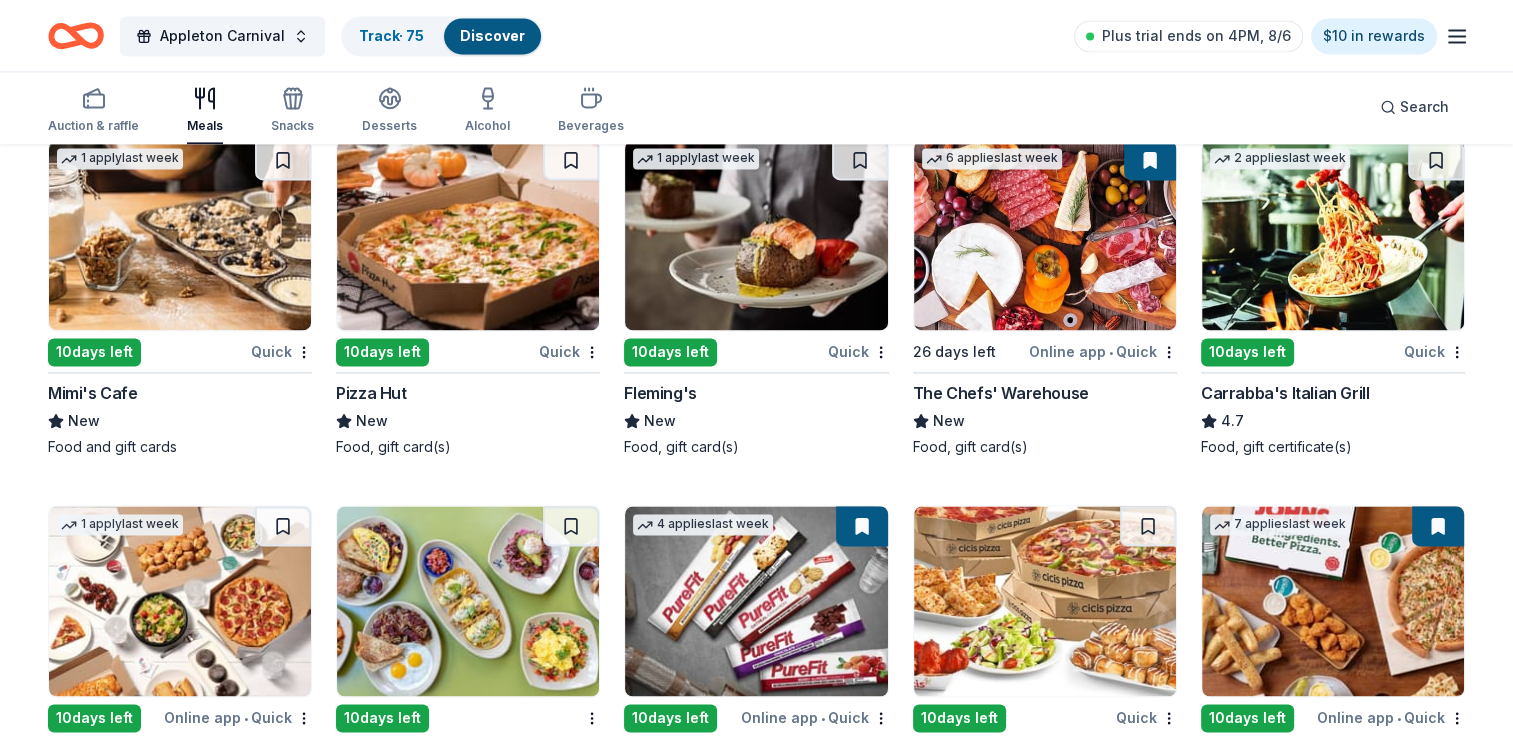 click at bounding box center (1333, 235) 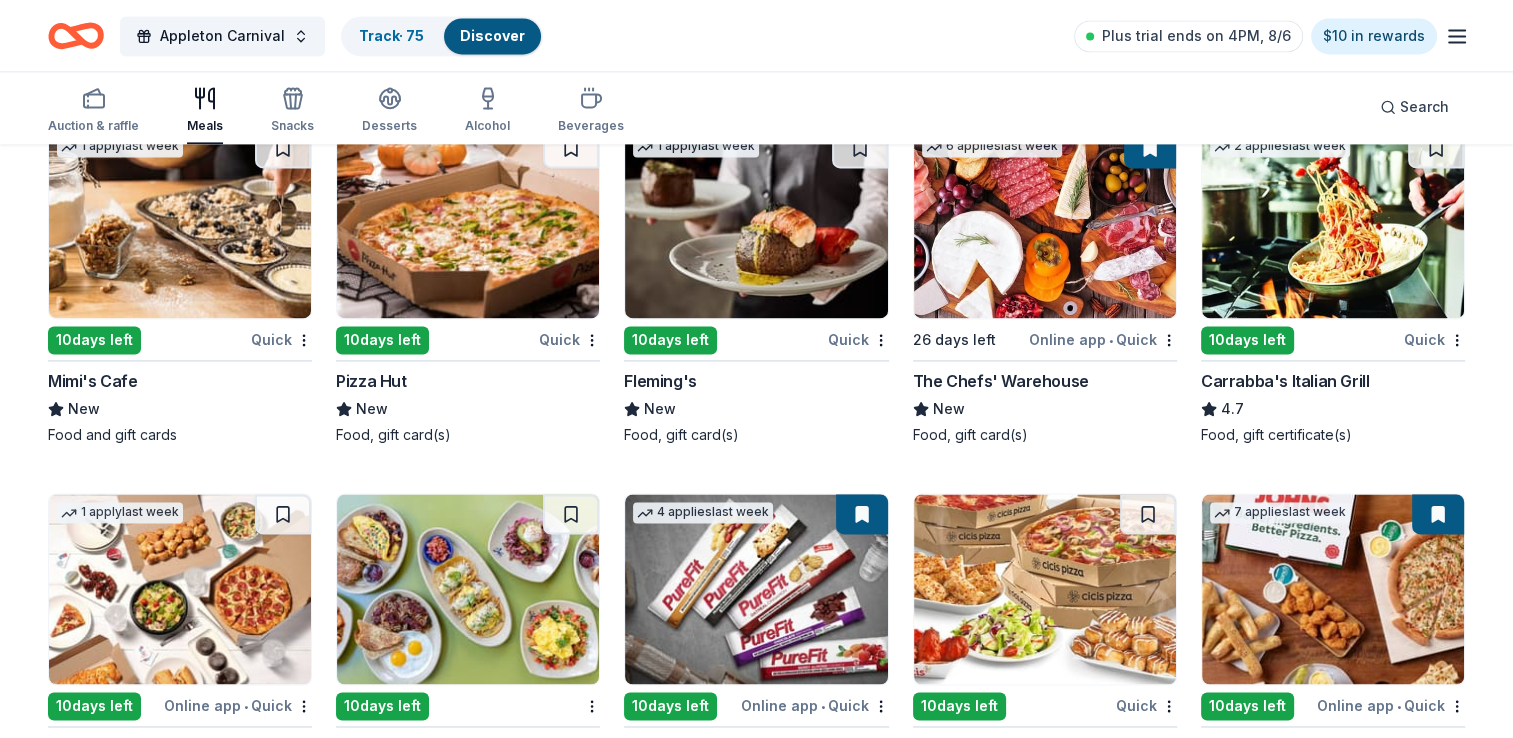 scroll, scrollTop: 2766, scrollLeft: 0, axis: vertical 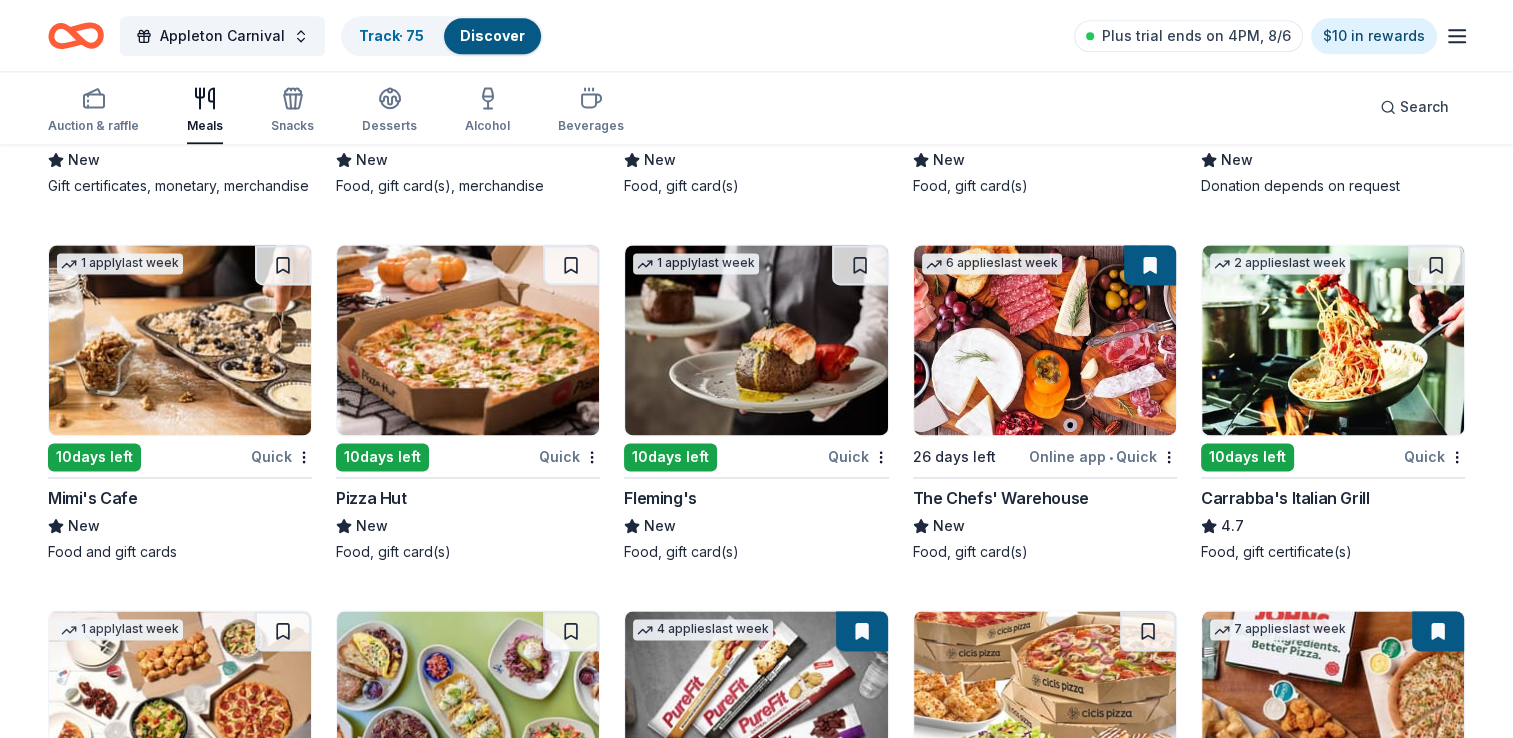 click at bounding box center [756, 340] 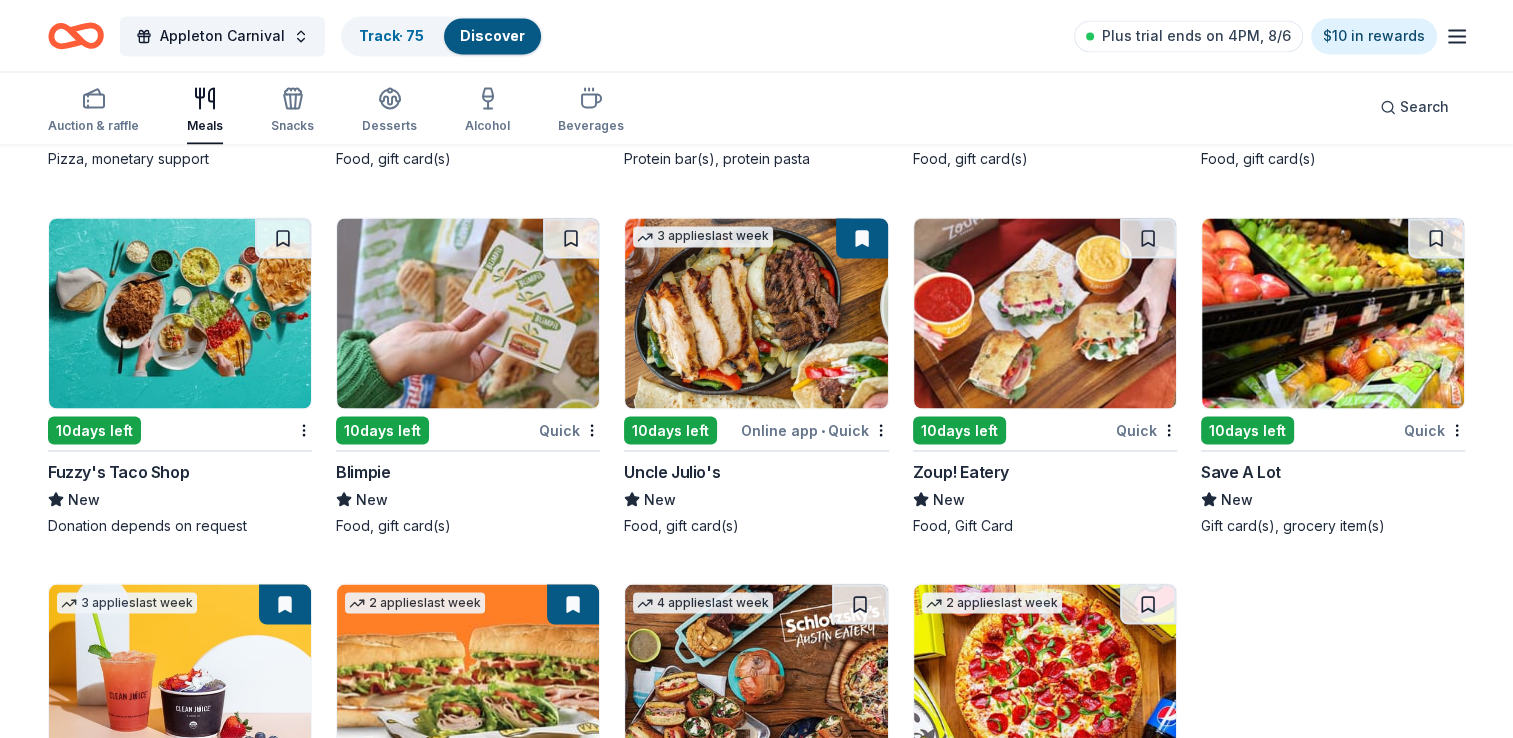 scroll, scrollTop: 3524, scrollLeft: 0, axis: vertical 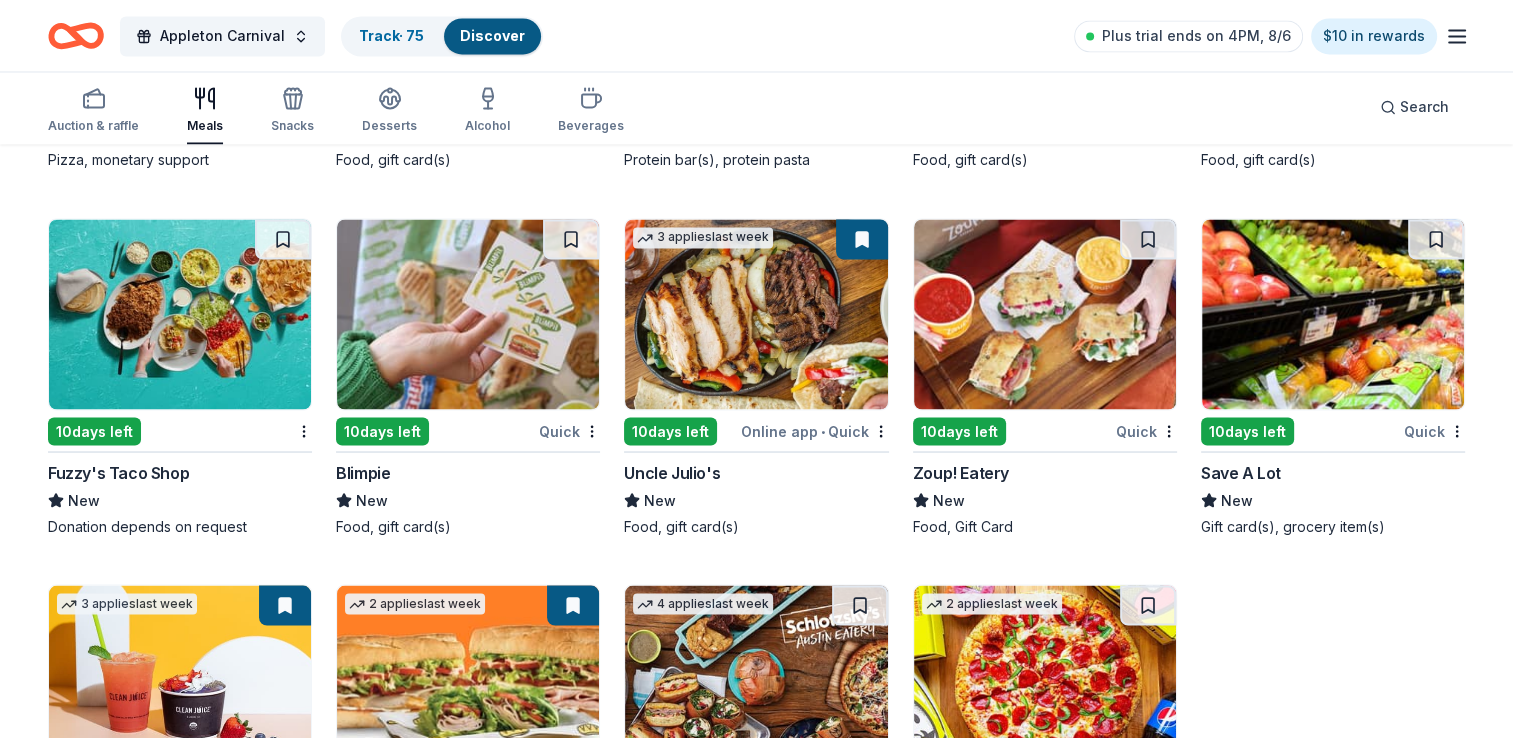 click on "Discover" at bounding box center (492, 35) 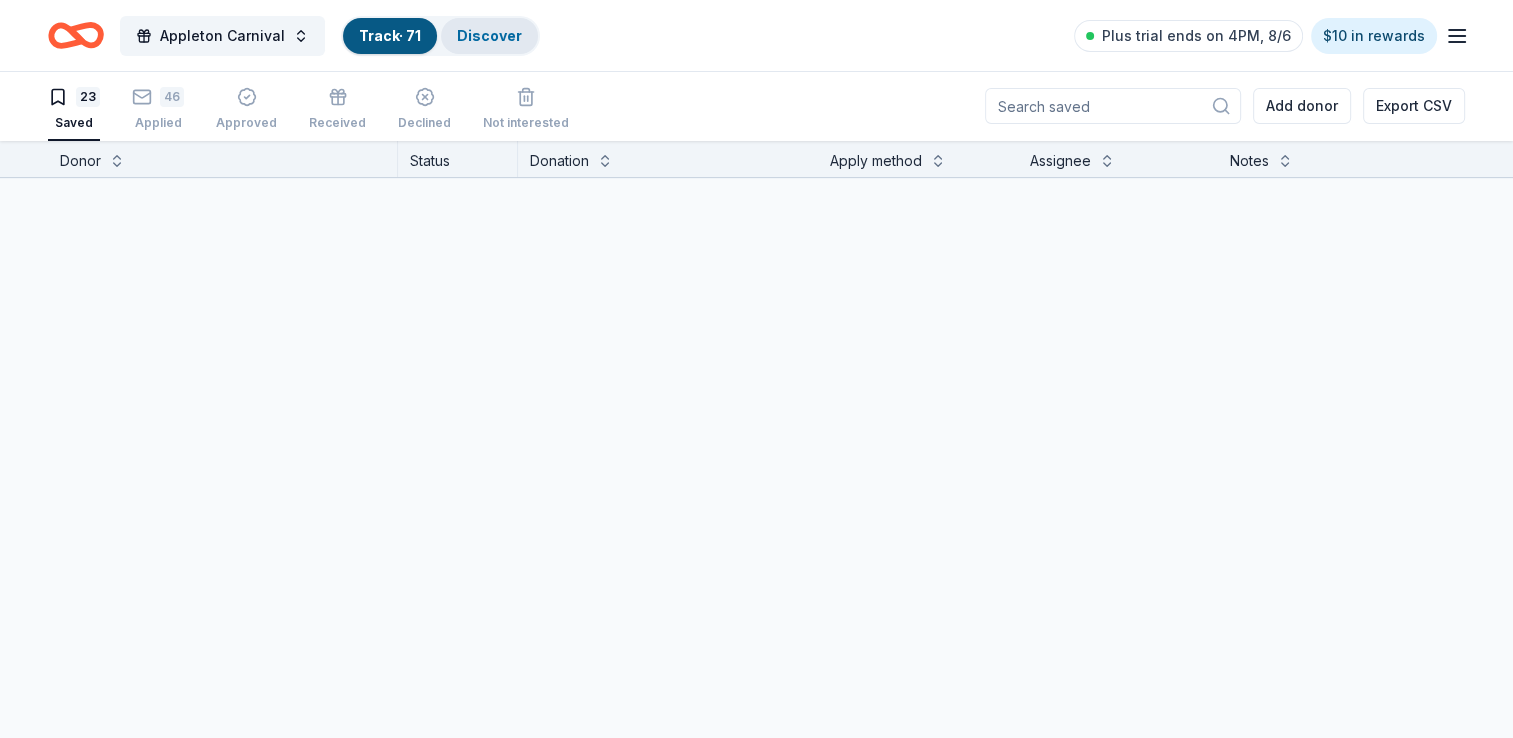 scroll, scrollTop: 0, scrollLeft: 0, axis: both 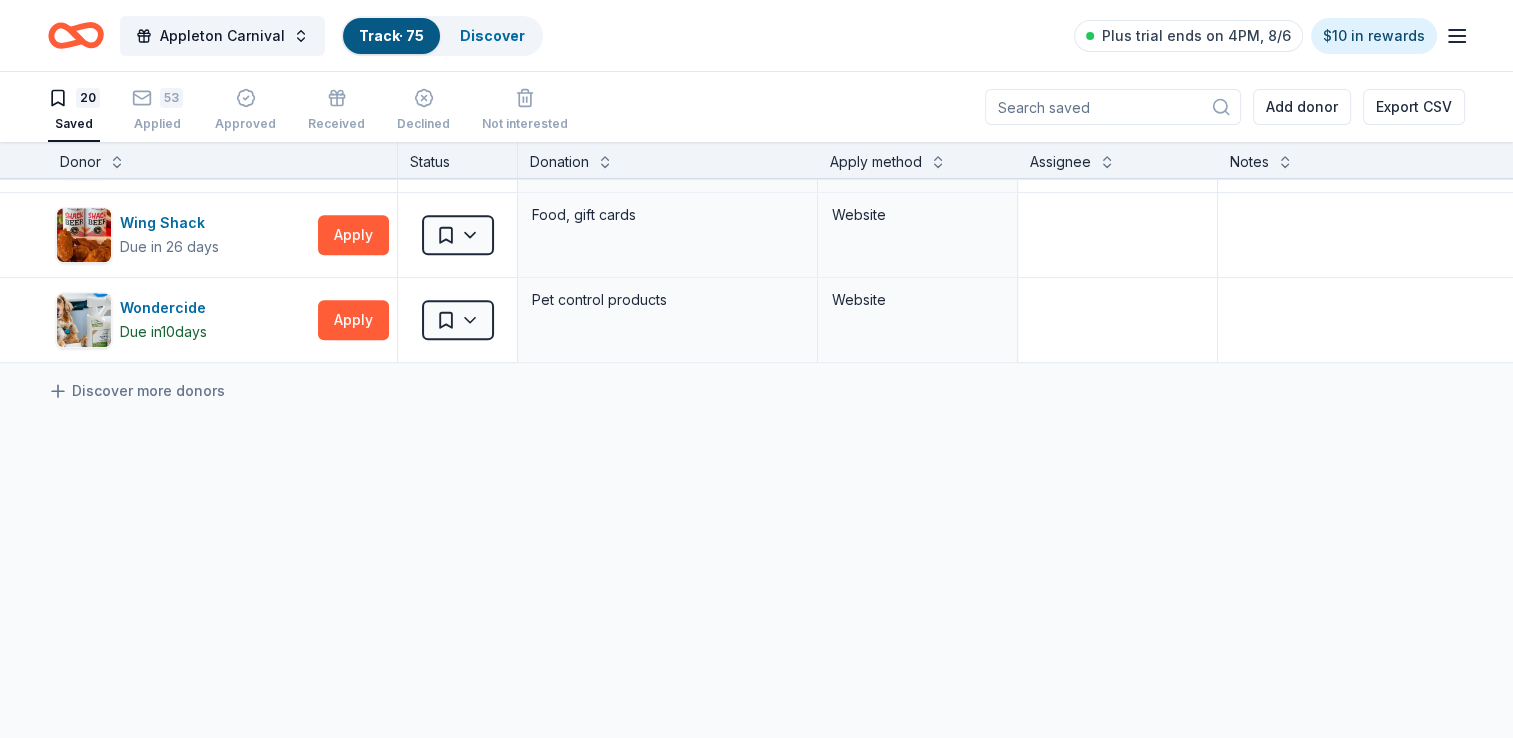 click 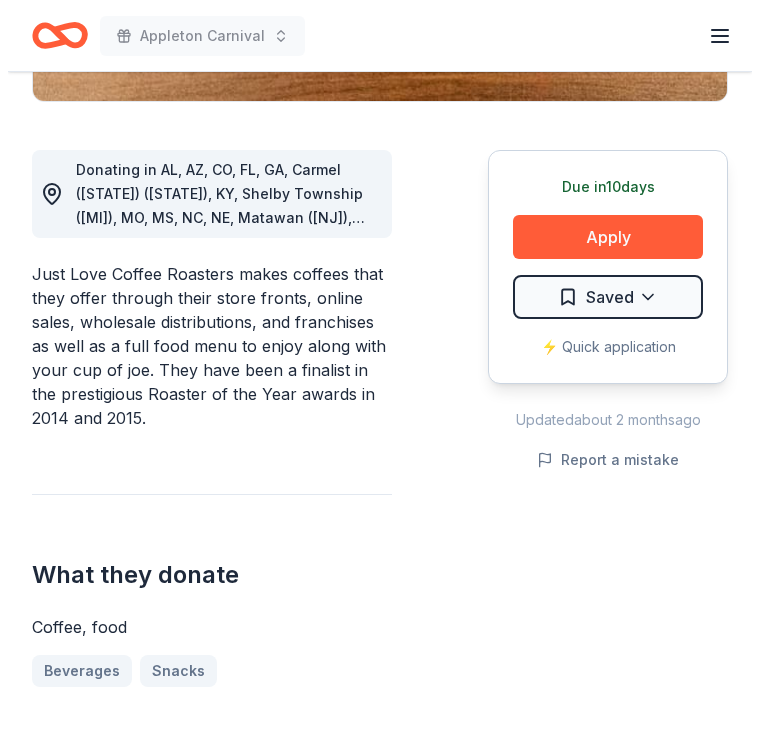 scroll, scrollTop: 512, scrollLeft: 0, axis: vertical 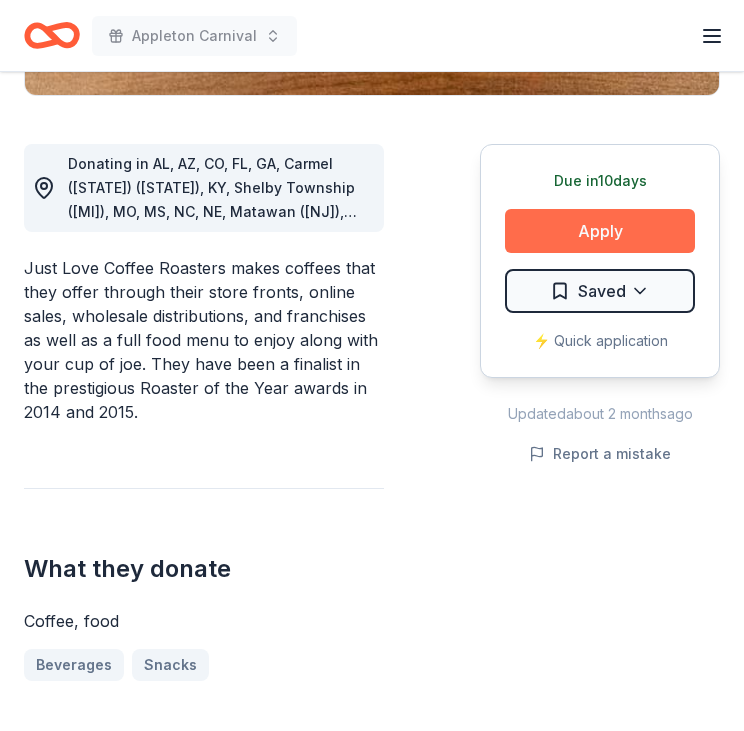 click on "Apply" at bounding box center (600, 231) 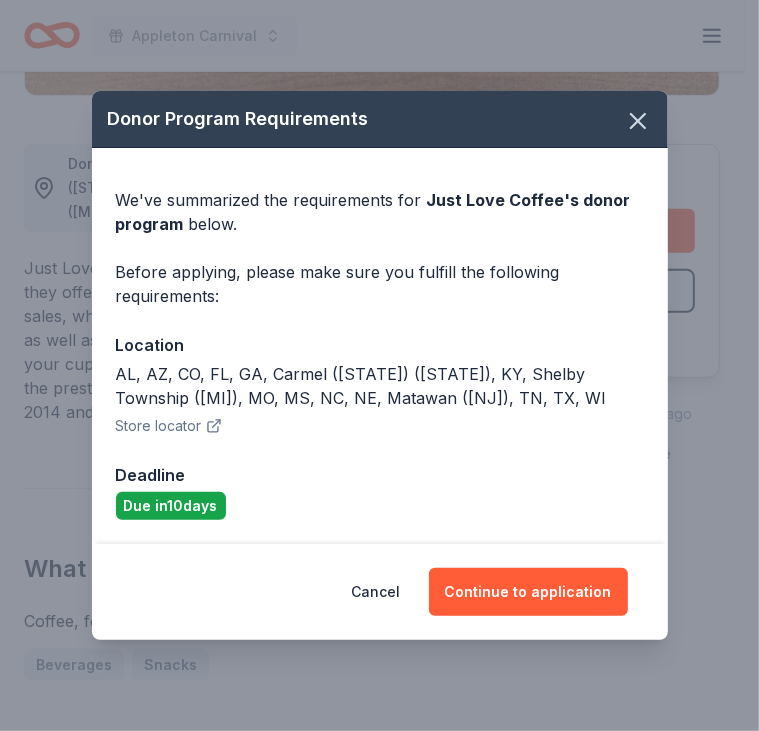click on "We've summarized the requirements for   Just Love Coffee 's donor program   below." at bounding box center [380, 212] 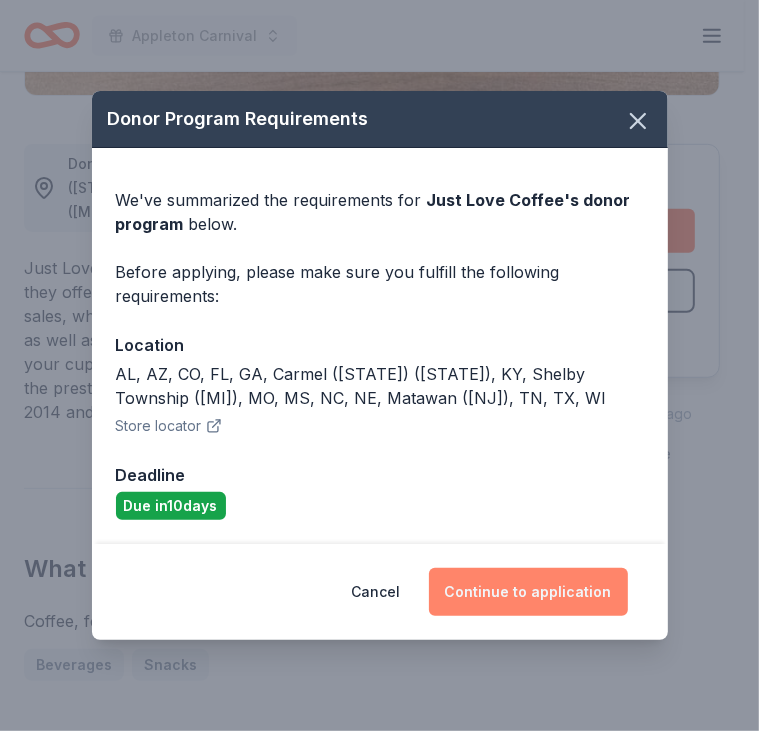 click on "Continue to application" at bounding box center [528, 592] 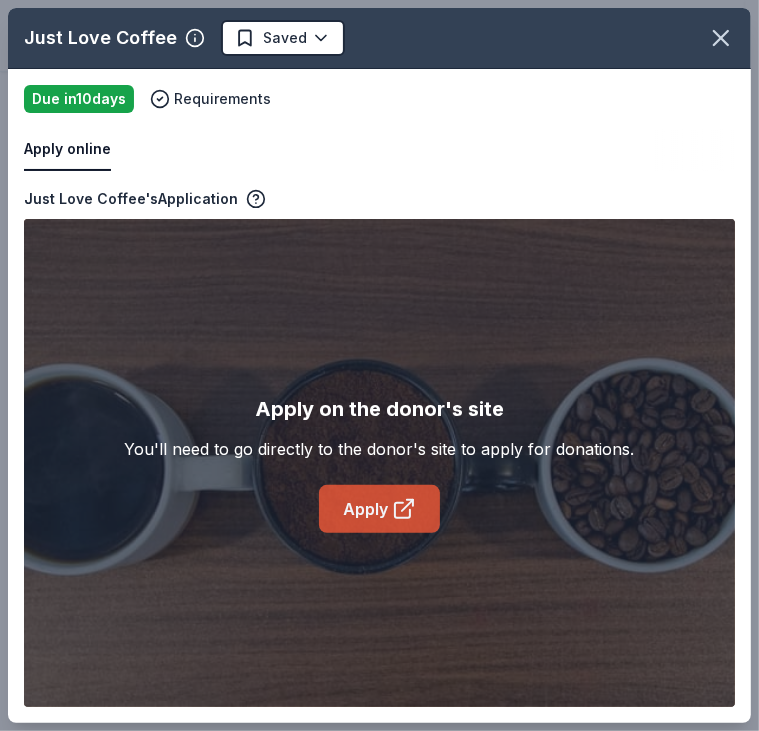 click on "Apply" at bounding box center [379, 509] 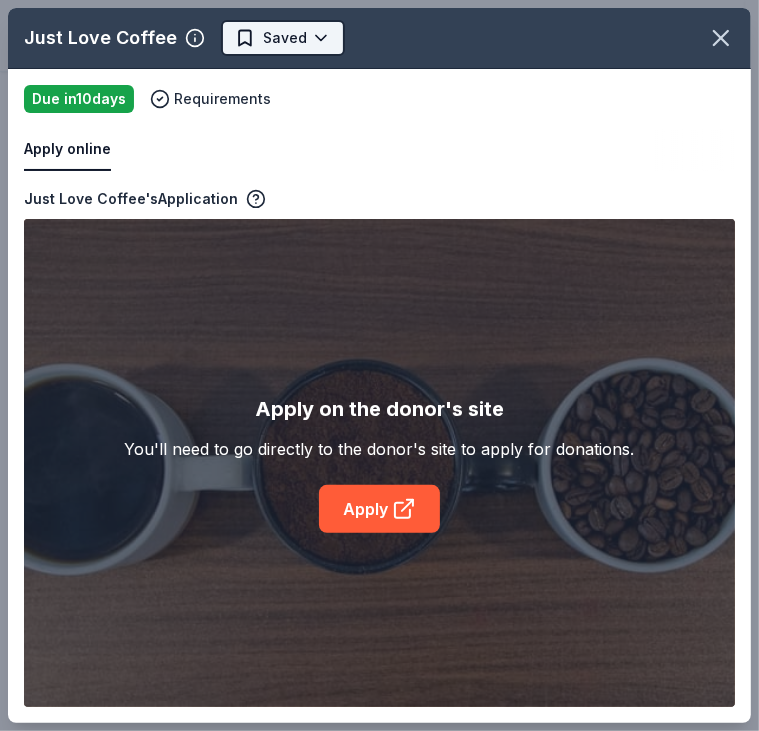 click on "Appleton Carnival  Plus trial ends on 4PM, 8/6 $10 in rewards Due in  10  days Share Just Love Coffee New approval rate Share Donating in AL, AZ, CO, FL, GA, Carmel (IN), KY, Shelby Township (MI), MO, MS, NC, NE, Matawan (NJ), TN, TX, WI Just Love Coffee Roasters makes coffees that they offer through their store fronts, online sales, wholesale distributions, and franchises as well as a full food menu to enjoy along with your cup of joe. They have been a finalist in the prestigious Roaster of the Year awards in 2014 and 2015. What they donate Coffee, food Beverages Snacks Who they donate to Just Love Coffee  hasn ' t listed any preferences or eligibility criteria. approval rate 20 % approved 30 % declined 50 % no response Upgrade to Pro to view approval rates and average donation values Due in  10  days Apply Saved ⚡️ Quick application Updated  about 2 months  ago Report a mistake New Be the first to review this company! Leave a review Similar donors 6   applies  last week 10  days left Target 4.3 1   10" at bounding box center (379, -147) 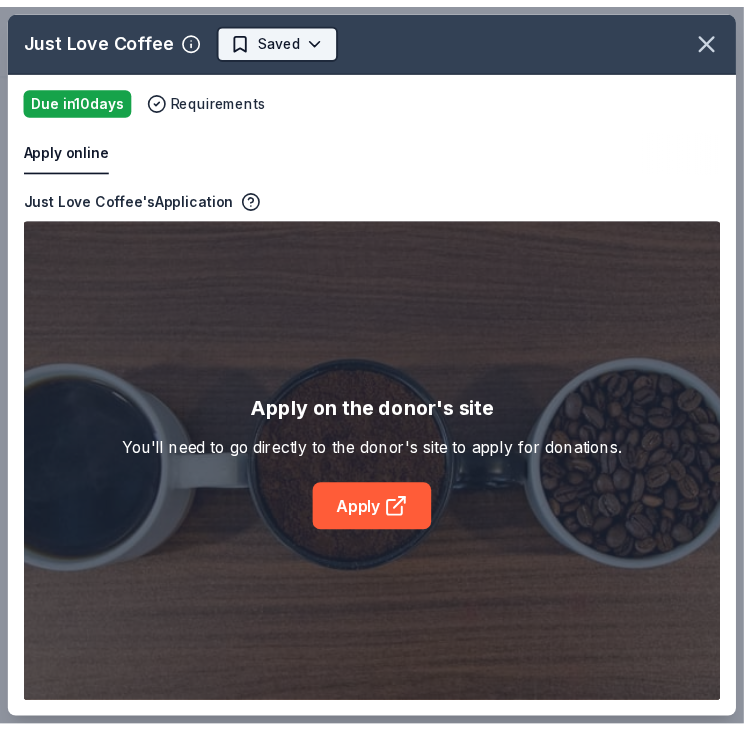 scroll, scrollTop: 0, scrollLeft: 0, axis: both 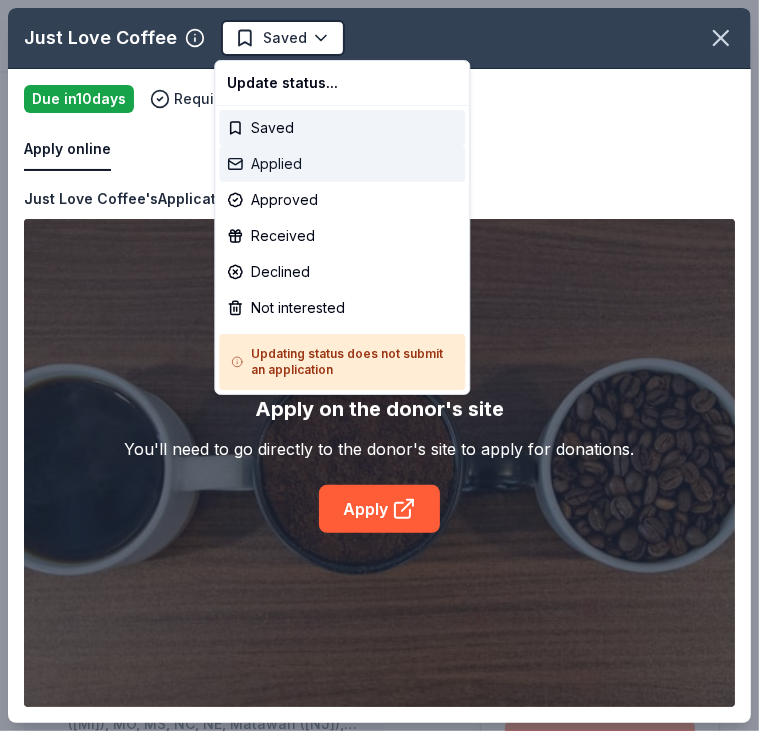 click on "Applied" at bounding box center [342, 164] 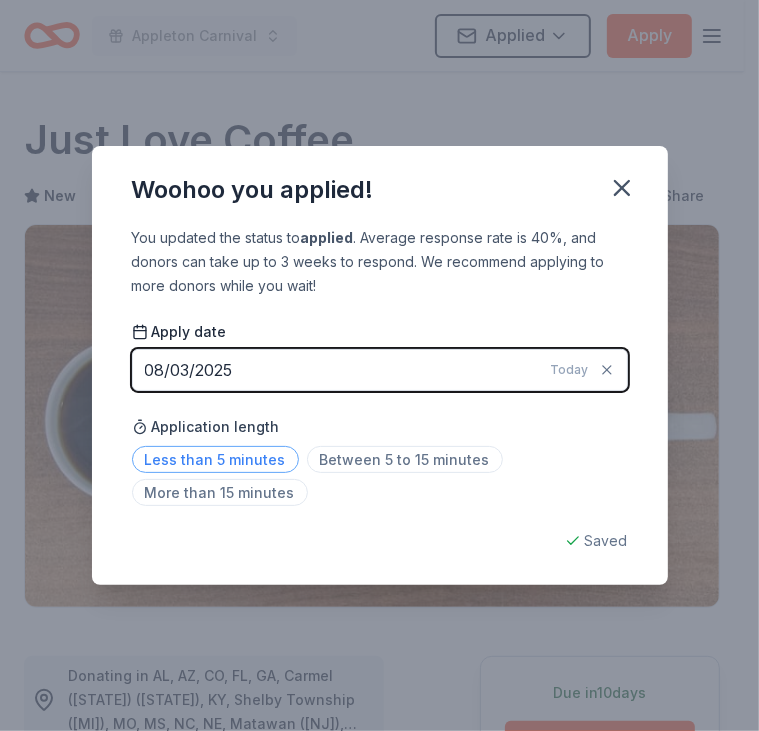 click on "Less than 5 minutes" at bounding box center (215, 459) 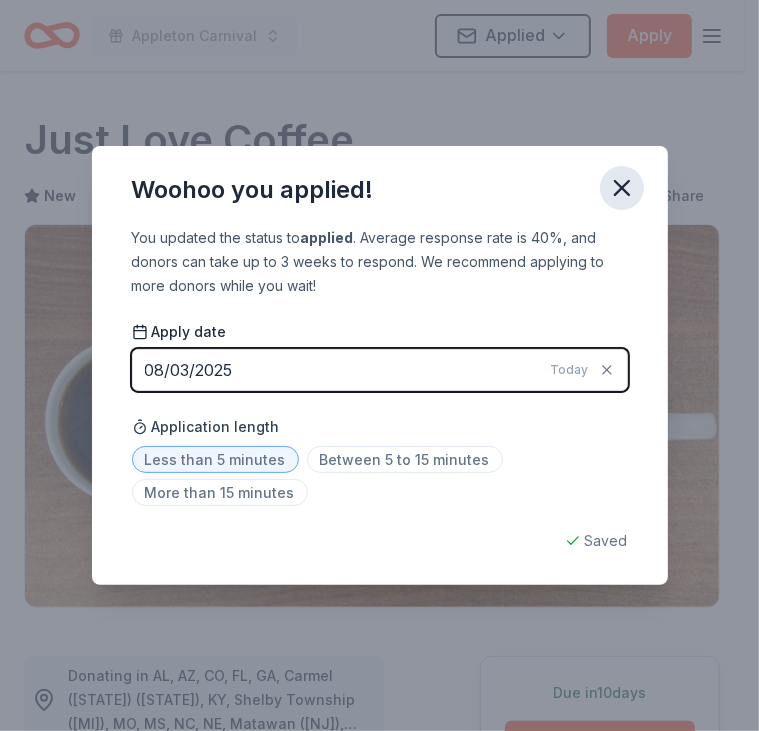 click 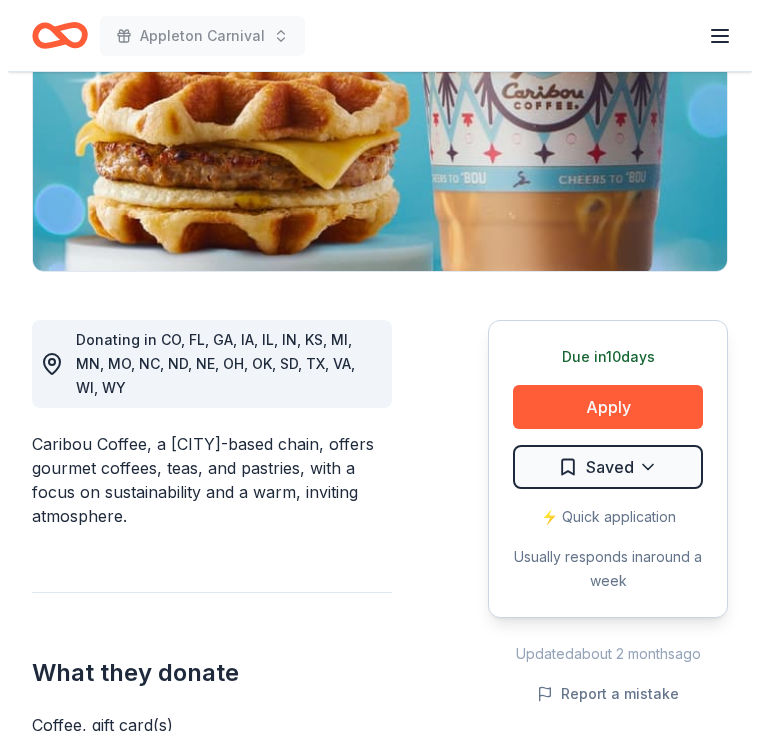 scroll, scrollTop: 340, scrollLeft: 0, axis: vertical 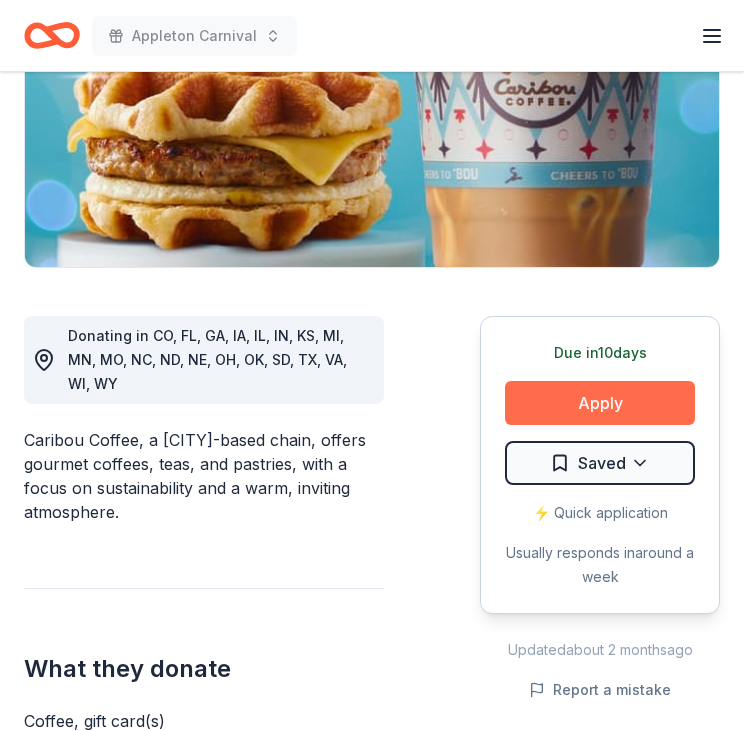 click on "Apply" at bounding box center (600, 403) 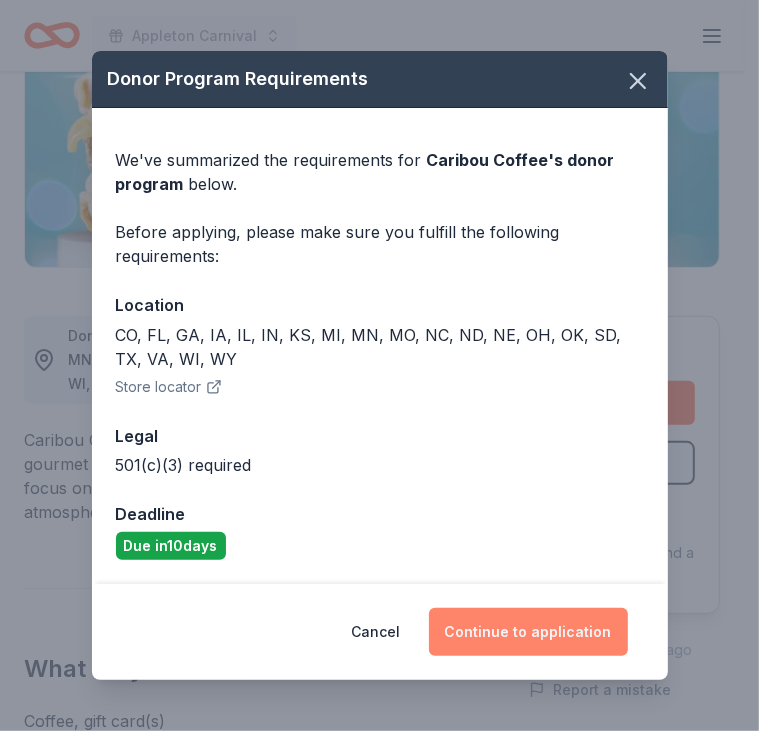 click on "Continue to application" at bounding box center [528, 632] 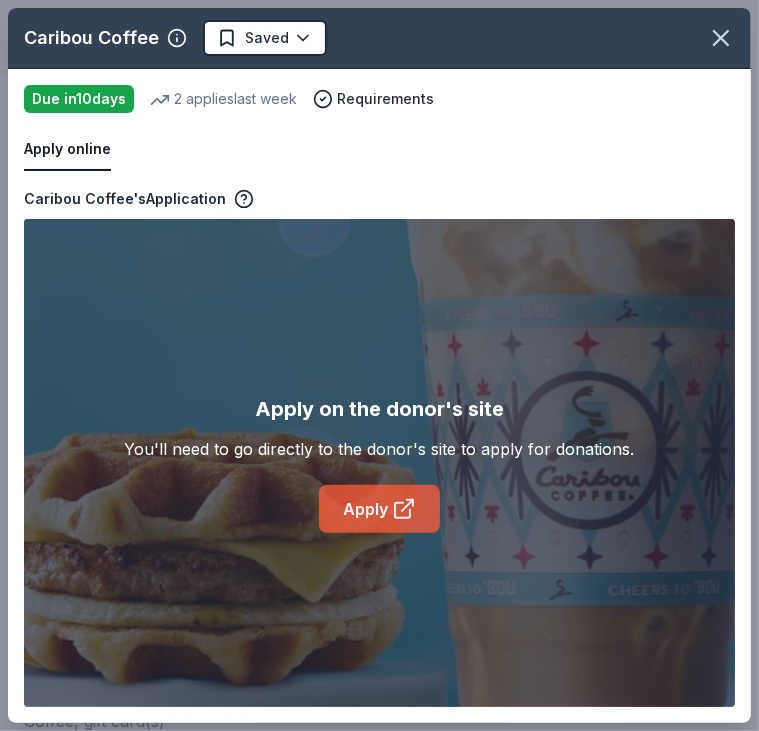 click 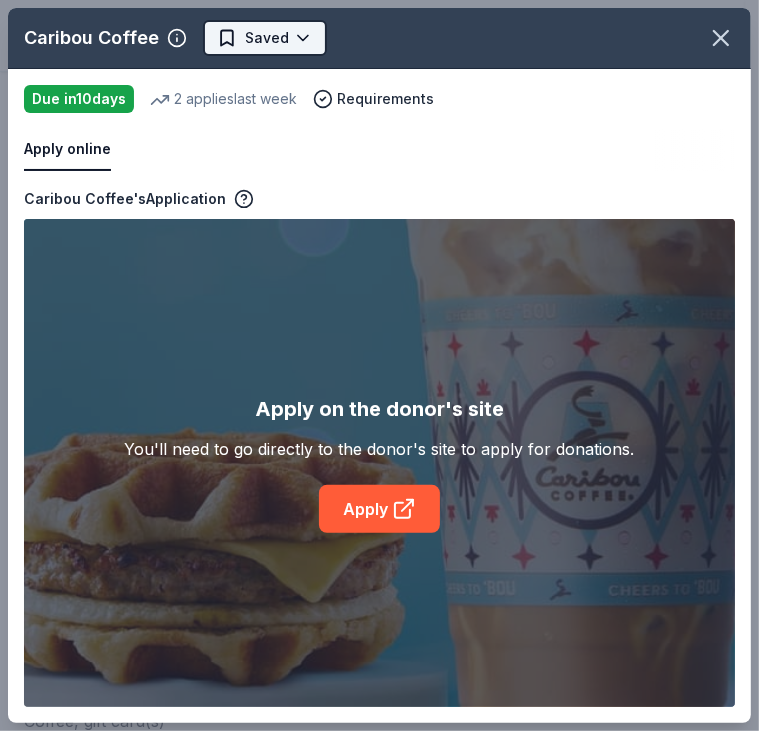 click on "Appleton Carnival  Plus trial ends on 4PM, 8/6 $10 in rewards Due in  10  days Share Caribou Coffee New 2   applies  last week approval rate donation value Share Donating in CO, FL, GA, IA, IL, IN, KS, MI, MN, MO, NC, ND, NE, OH, OK, SD, TX, VA, WI, WY Caribou Coffee, a Minneapolis-based chain, offers gourmet coffees, teas, and pastries, with a focus on sustainability and a warm, inviting atmosphere. What they donate Coffee, gift card(s) Beverages Auction & raffle Who they donate to  Preferred 501(c)(3) required Due in  10  days Apply Saved ⚡️ Quick application Usually responds in  around a week Updated  about 2 months  ago Report a mistake approval rate 20 % approved 30 % declined 50 % no response donation value (average) 20% 70% 0% 10% $xx - $xx $xx - $xx $xx - $xx $xx - $xx Upgrade to Pro to view approval rates and average donation values New Be the first to review this company! Leave a review Similar donors 10  days left Walmart 4.3 Gift card(s), products sold at Walmart 13   applies  last week 4.5 19" at bounding box center (372, 25) 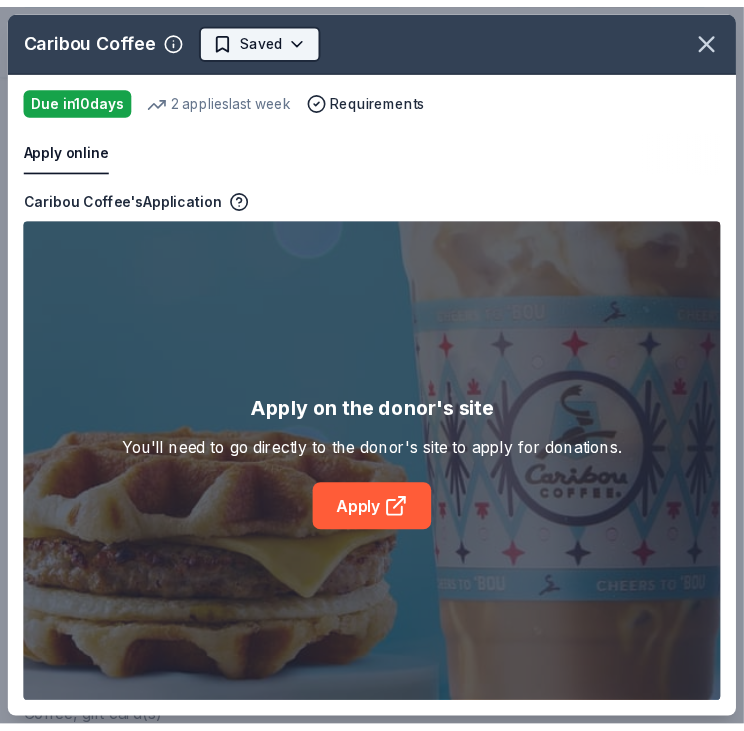 scroll, scrollTop: 0, scrollLeft: 0, axis: both 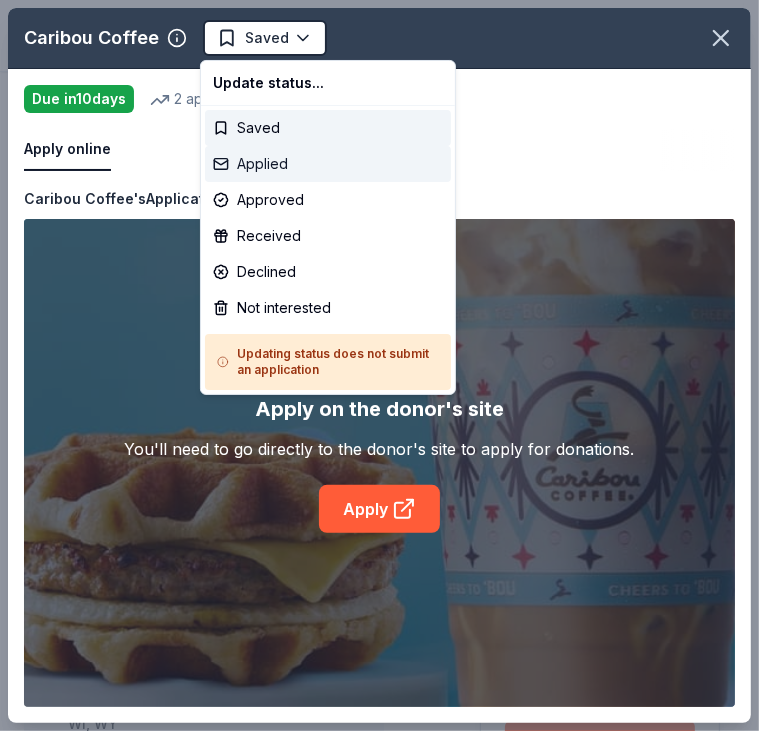click on "Applied" at bounding box center (328, 164) 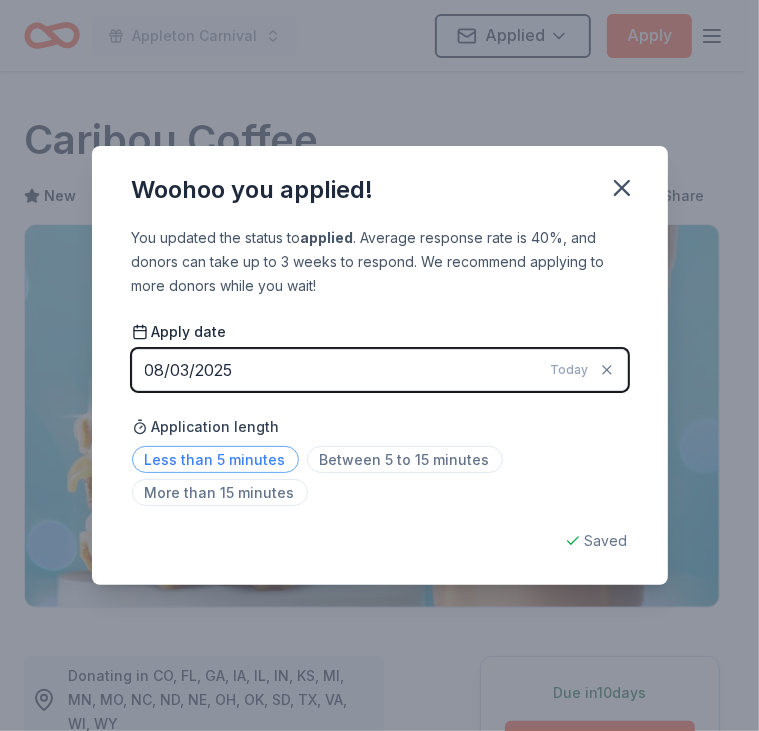 click on "Less than 5 minutes" at bounding box center (215, 459) 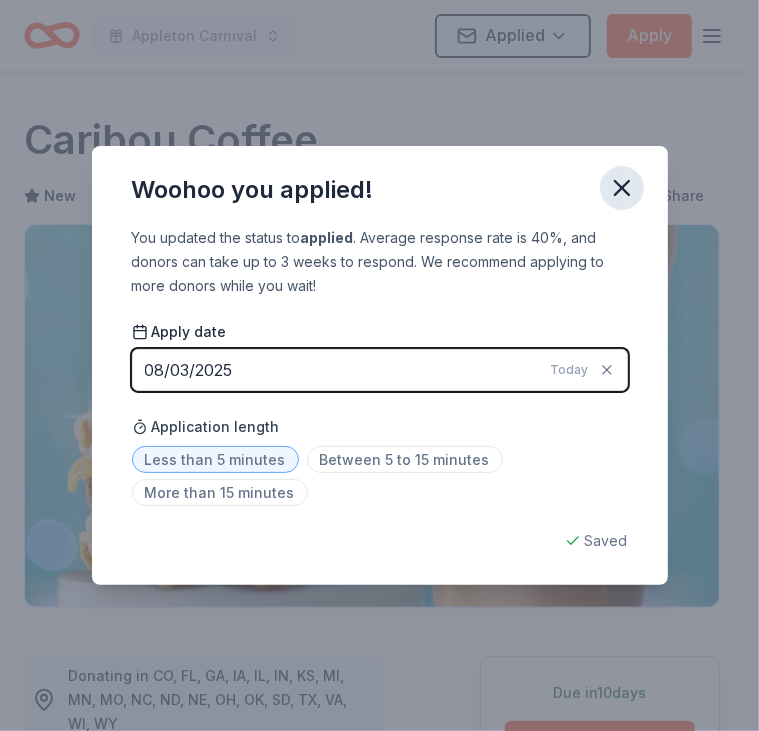 click at bounding box center [622, 188] 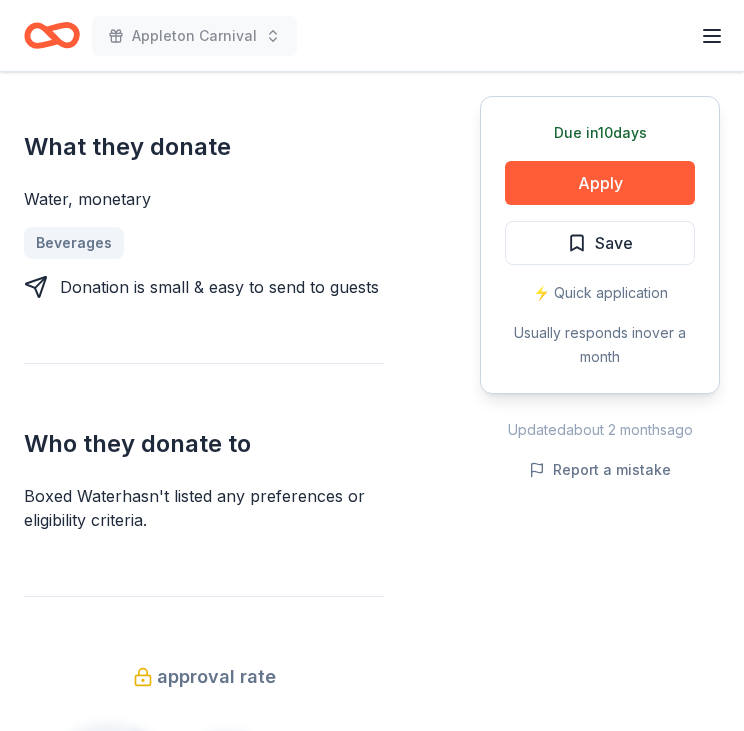 scroll, scrollTop: 816, scrollLeft: 0, axis: vertical 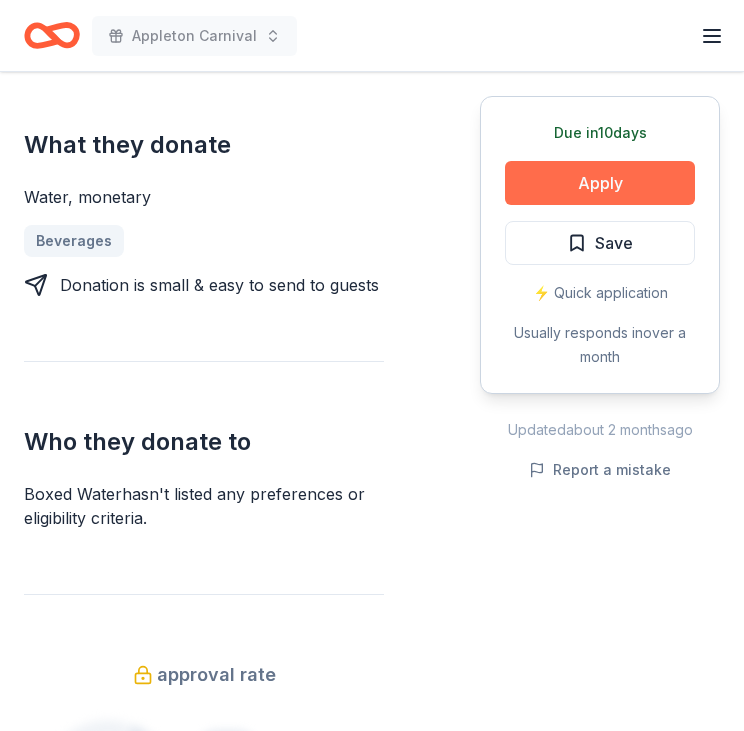 click on "Apply" at bounding box center [600, 183] 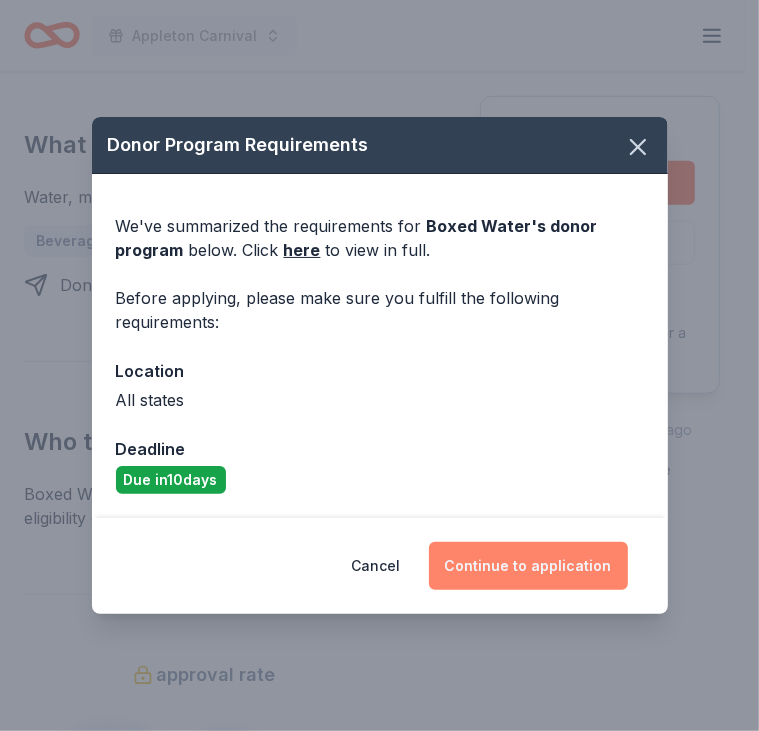 click on "Continue to application" at bounding box center (528, 566) 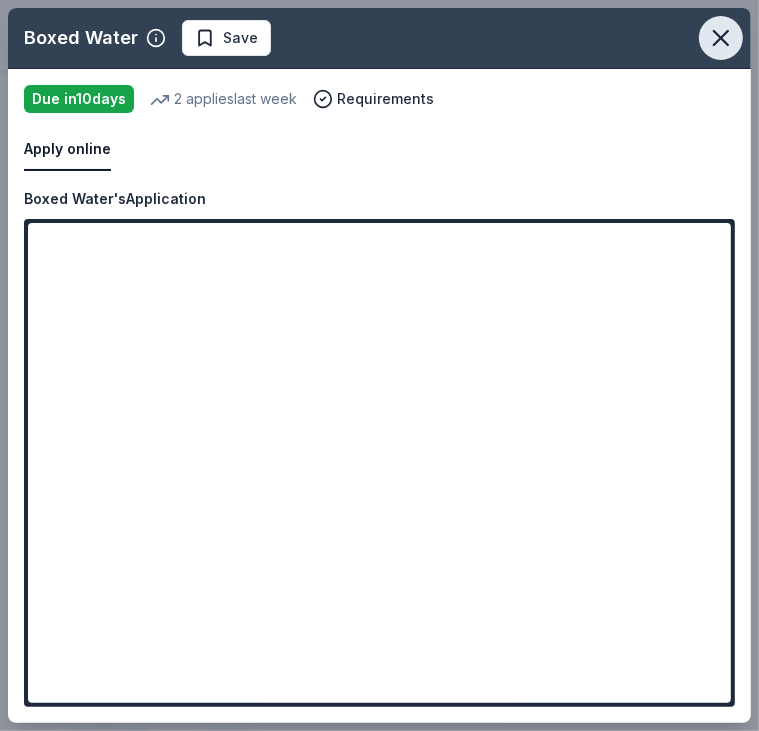 click 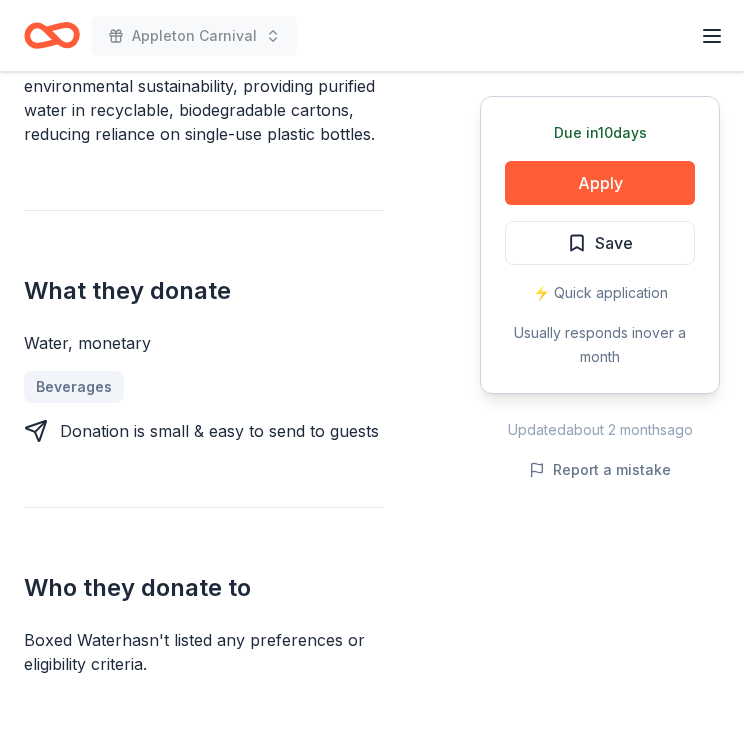 scroll, scrollTop: 667, scrollLeft: 0, axis: vertical 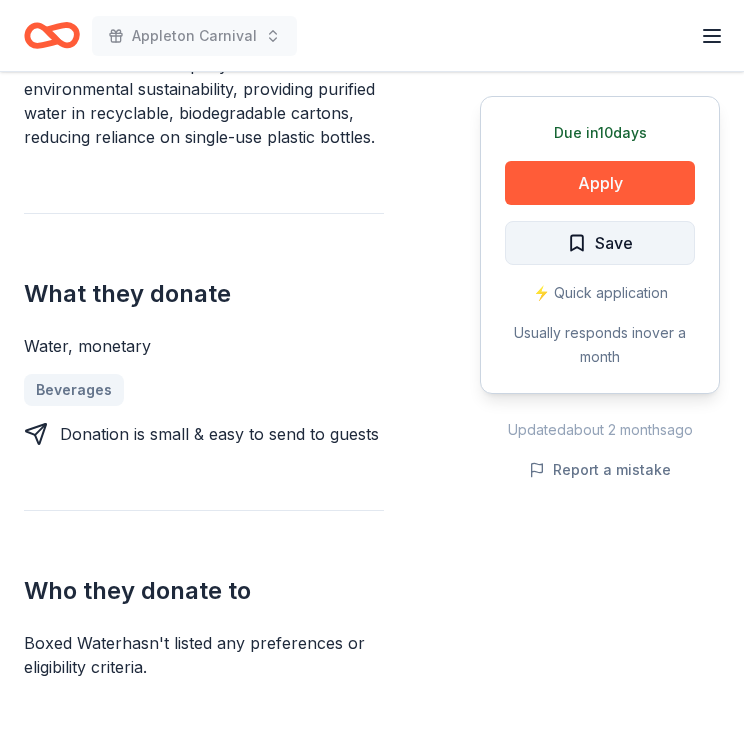 click on "Save" at bounding box center [614, 243] 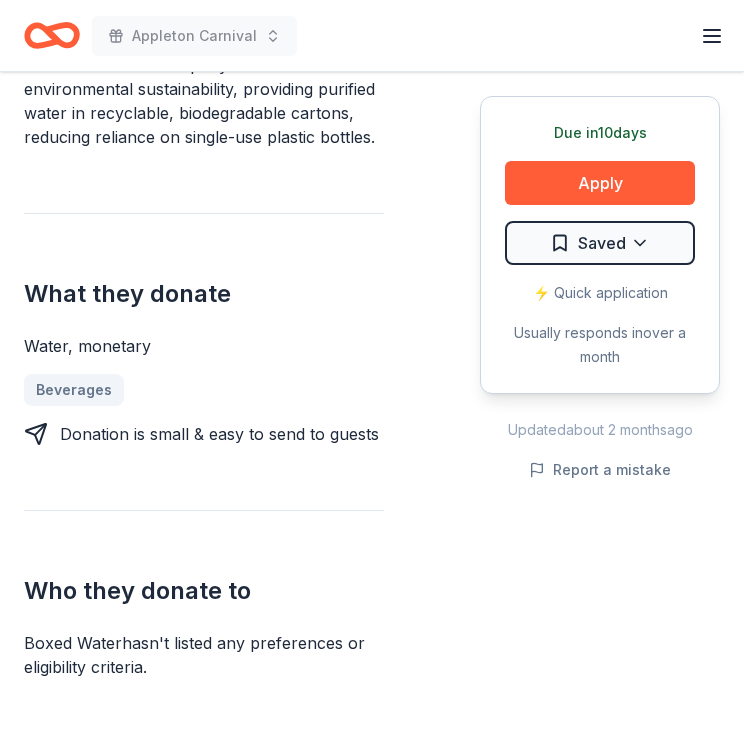 click on "Appleton Carnival  Plus trial ends on 4PM, 8/6 $10 in rewards Due in  10  days Share Boxed Water New 2   applies  last week approval rate Share Donating in all states Boxed Water is a company dedicated to environmental sustainability, providing purified water in recyclable, biodegradable cartons, reducing reliance on single-use plastic bottles. What they donate Water, monetary Beverages Donation is small & easy to send to guests Who they donate to Boxed Water  hasn ' t listed any preferences or eligibility criteria. approval rate 20 % approved 30 % declined 50 % no response Upgrade to Pro to view approval rates and average donation values Due in  10  days Apply Saved ⚡️ Quick application Usually responds in  over a month Updated  about 2 months  ago Report a mistake New Be the first to review this company! Leave a review Similar donors Top rated 2   applies  last week Deadline passed Wegmans 5.0 Food, gift card(s) Local Deadline passed Milo's New Bottled tea products, monetary support, volunteerism Local" at bounding box center [372, -302] 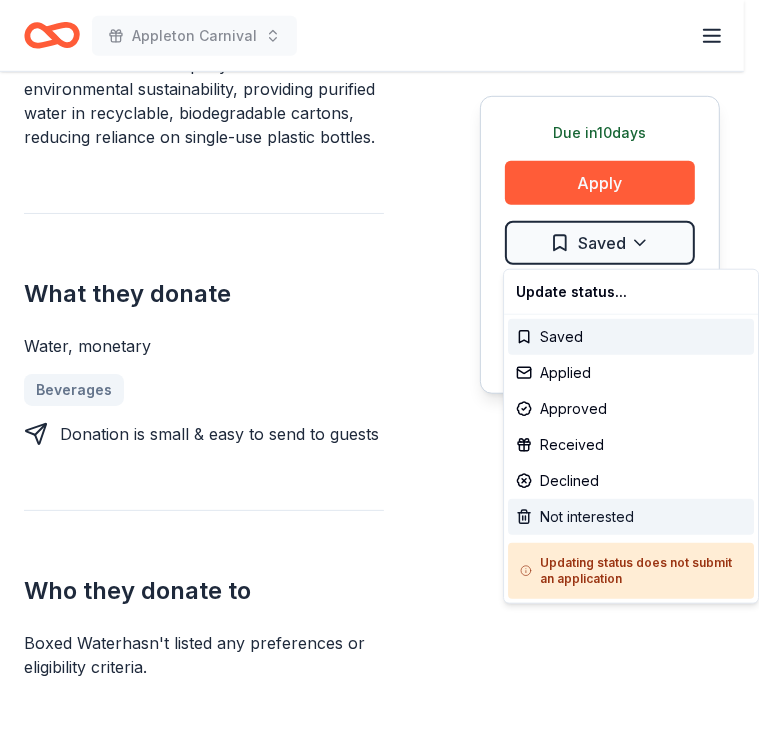 click on "Not interested" at bounding box center (631, 517) 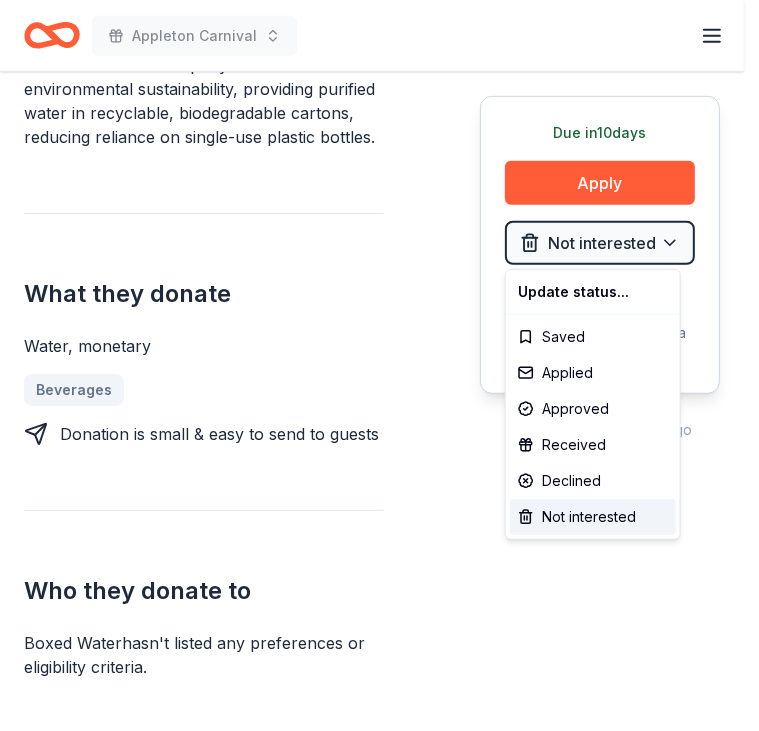 click on "Appleton Carnival  Plus trial ends on 4PM, 8/6 $10 in rewards Due in  10  days Share Boxed Water New 2   applies  last week approval rate Share Donating in all states Boxed Water is a company dedicated to environmental sustainability, providing purified water in recyclable, biodegradable cartons, reducing reliance on single-use plastic bottles. What they donate Water, monetary Beverages Donation is small & easy to send to guests Who they donate to Boxed Water  hasn ' t listed any preferences or eligibility criteria. approval rate 20 % approved 30 % declined 50 % no response Upgrade to Pro to view approval rates and average donation values Due in  10  days Apply Not interested ⚡️ Quick application Usually responds in  over a month Updated  about 2 months  ago Report a mistake New Be the first to review this company! Leave a review Similar donors Top rated 2   applies  last week Deadline passed Wegmans 5.0 Food, gift card(s) Local Deadline passed Milo's New Local 10  days left Online app Zeke's Coffee New" at bounding box center (379, -302) 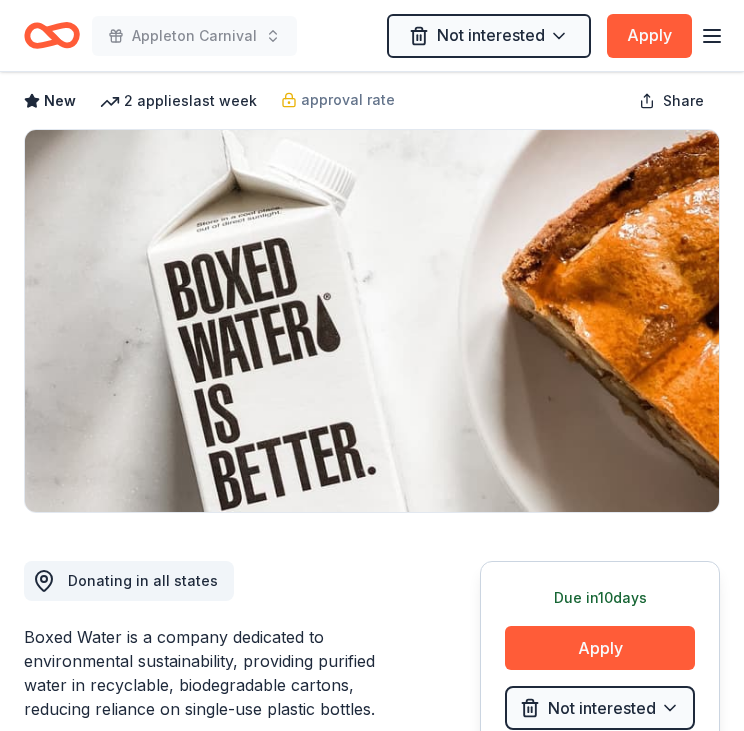 scroll, scrollTop: 0, scrollLeft: 0, axis: both 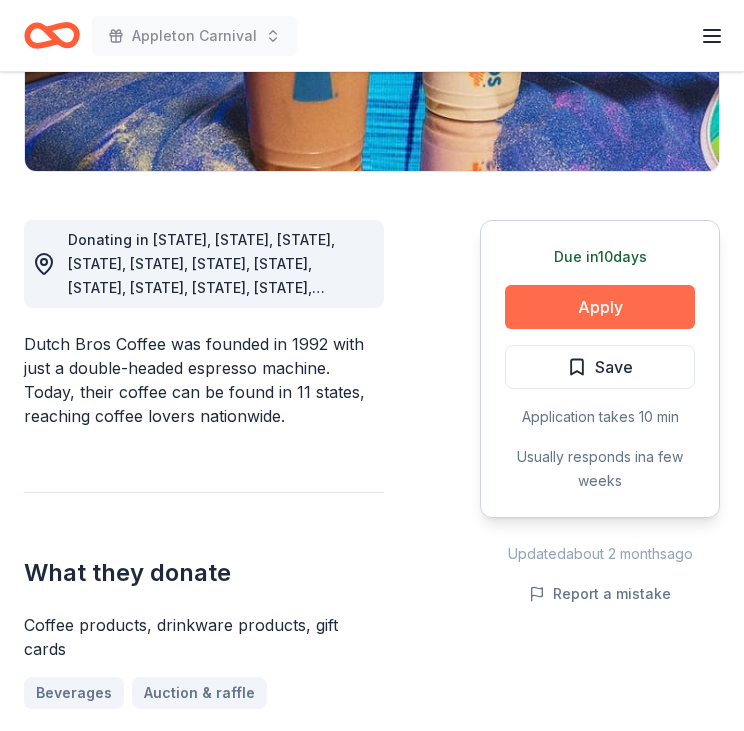 click on "Apply" at bounding box center [600, 307] 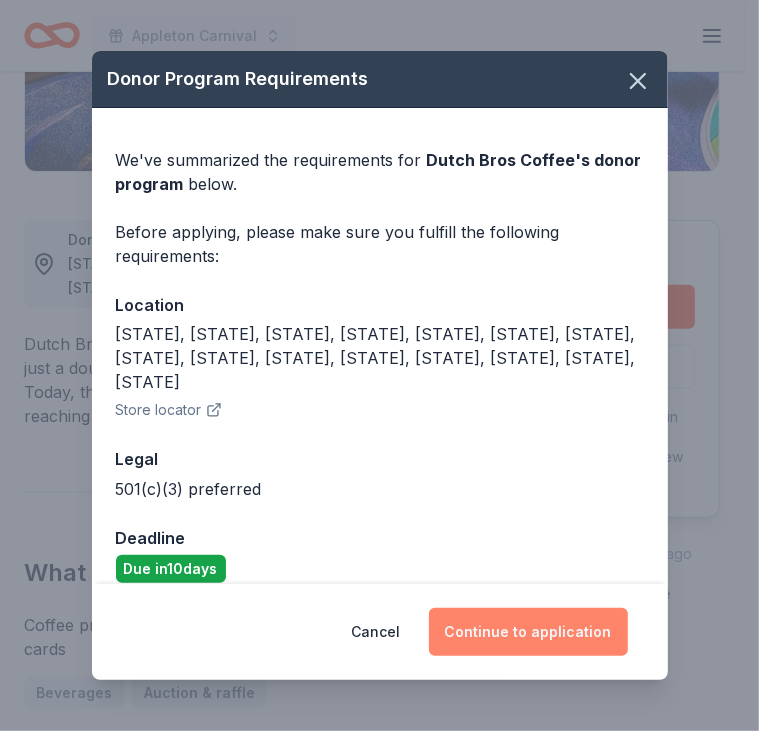 click on "Continue to application" at bounding box center [528, 632] 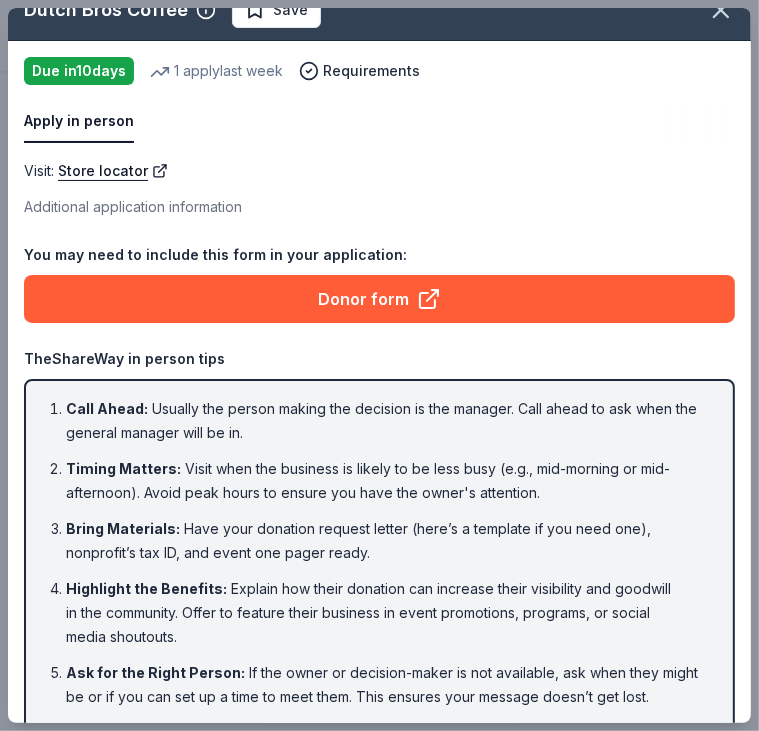 scroll, scrollTop: 0, scrollLeft: 0, axis: both 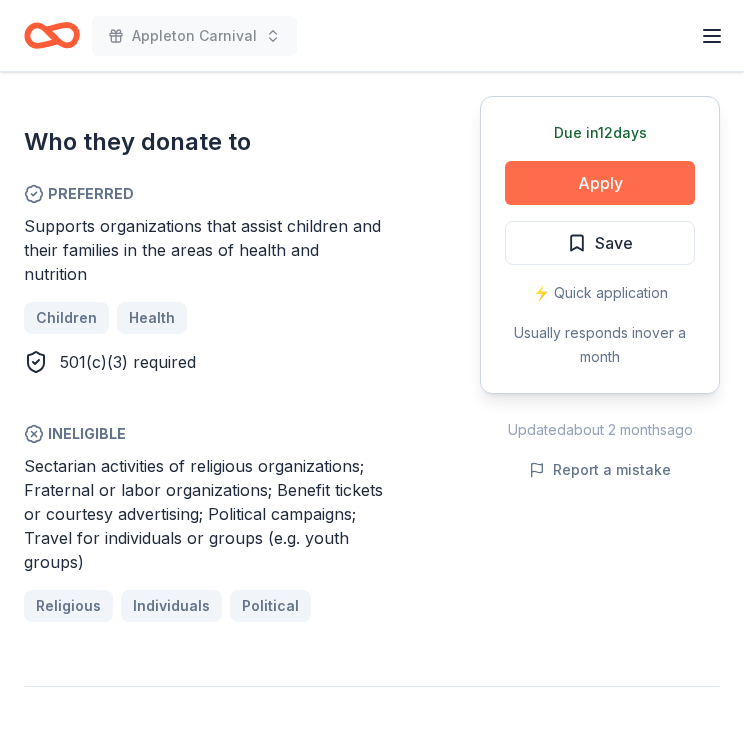 click on "Apply" at bounding box center (600, 183) 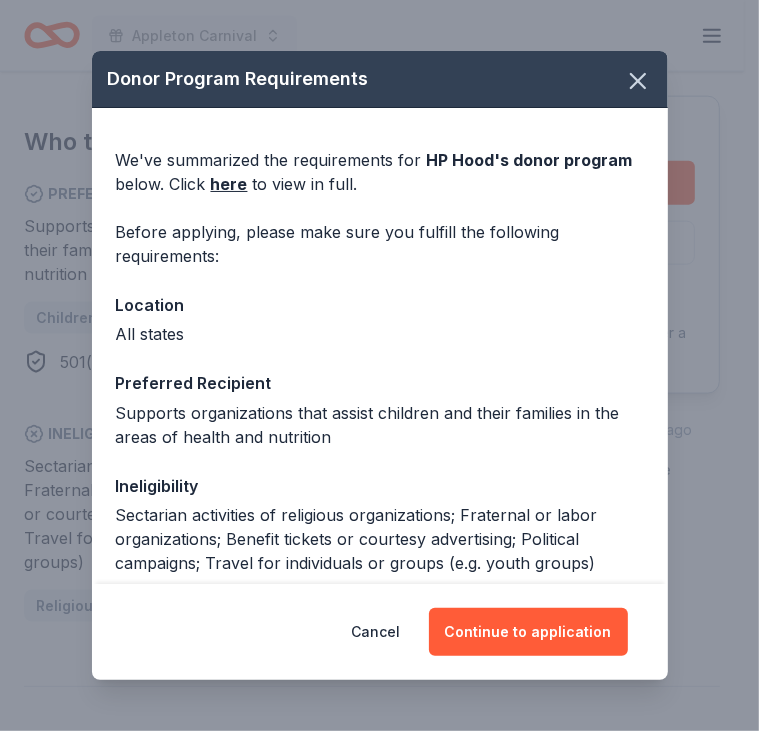 click on "Cancel Continue to application" at bounding box center [380, 632] 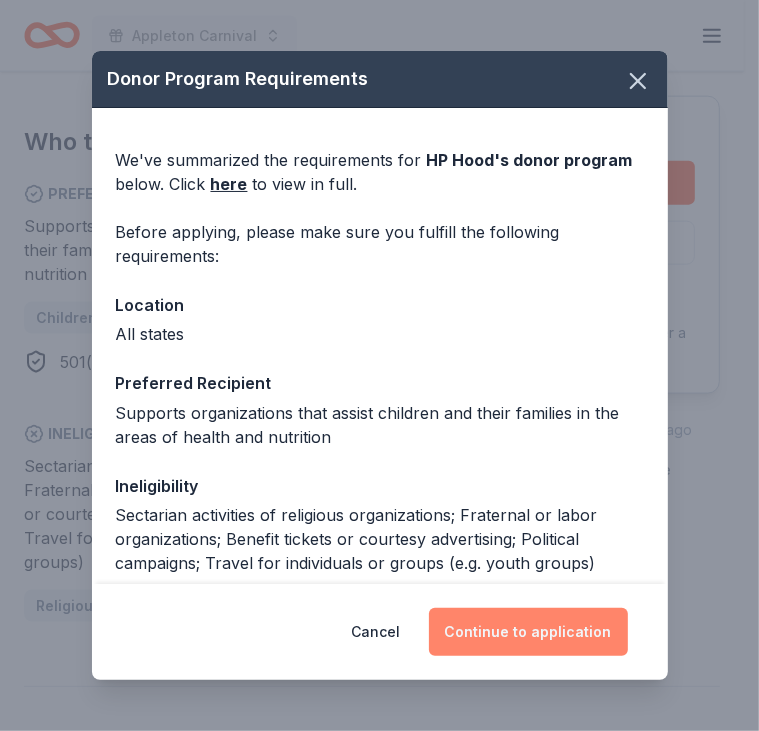 click on "Continue to application" at bounding box center [528, 632] 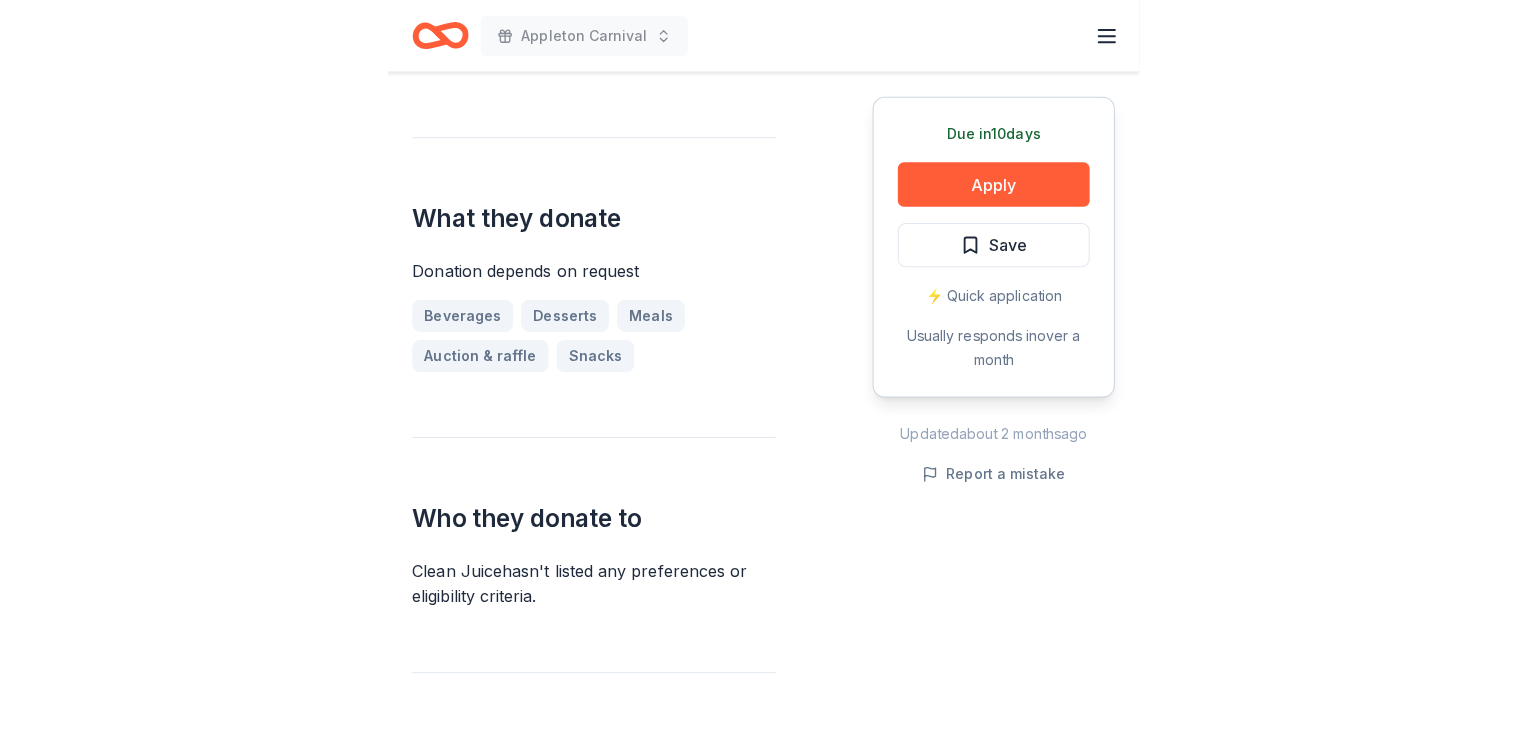 scroll, scrollTop: 808, scrollLeft: 0, axis: vertical 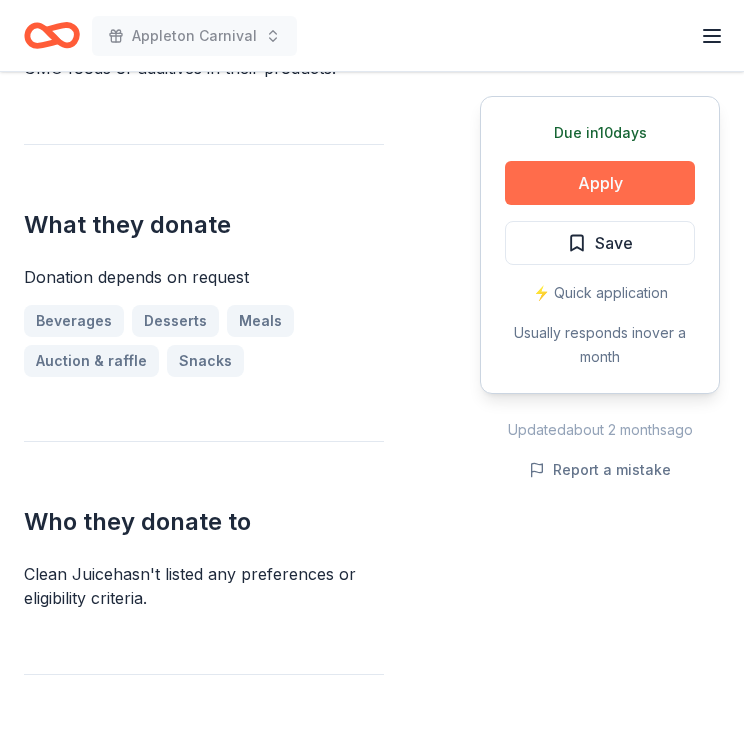 click on "Apply" at bounding box center [600, 183] 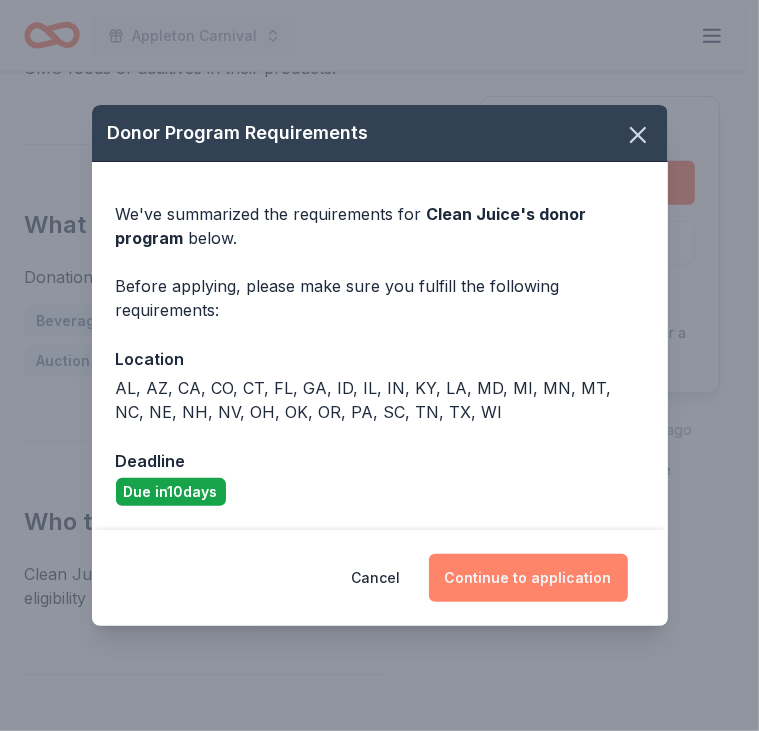 click on "Continue to application" at bounding box center (528, 578) 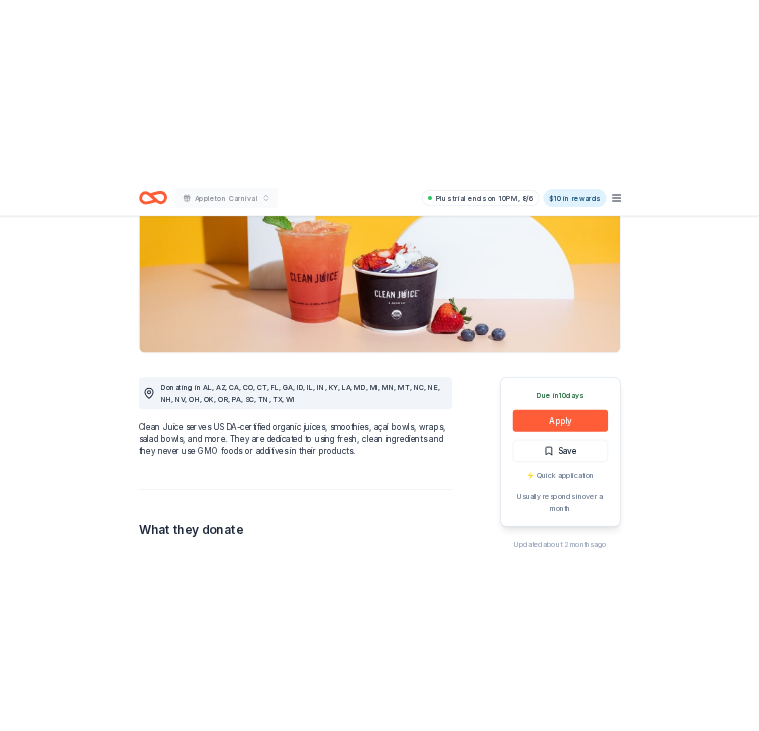 scroll, scrollTop: 264, scrollLeft: 0, axis: vertical 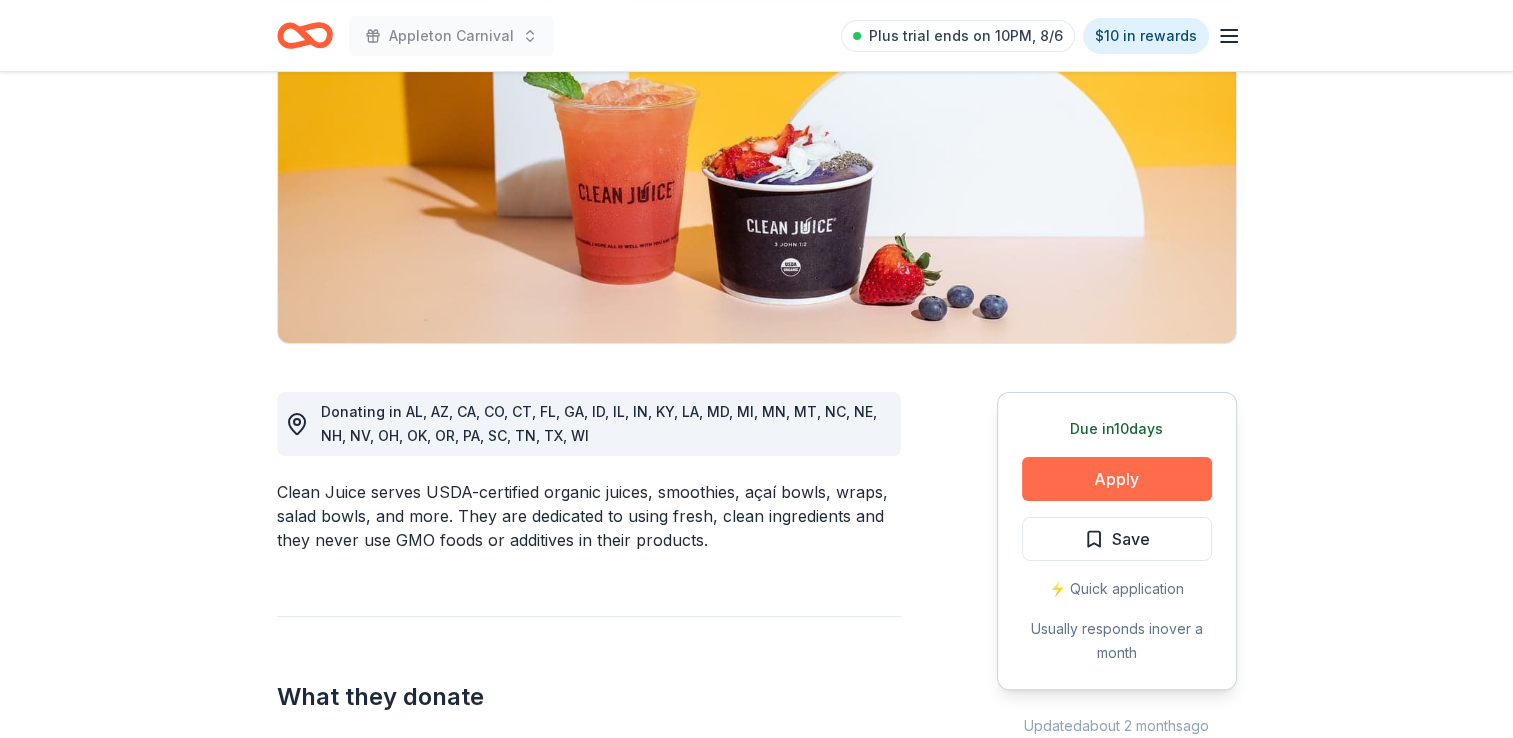 click on "Apply" at bounding box center [1117, 479] 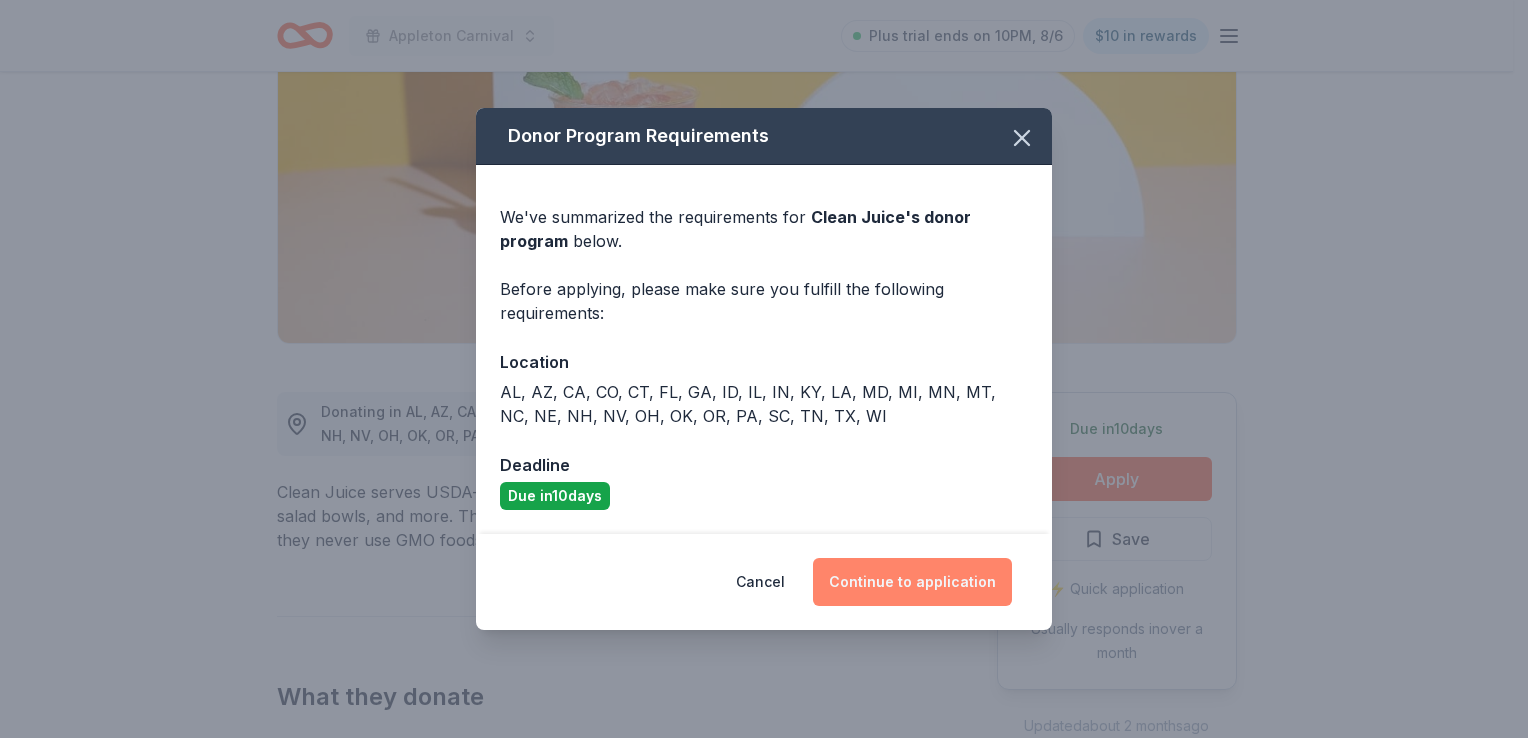 click on "Continue to application" at bounding box center [912, 582] 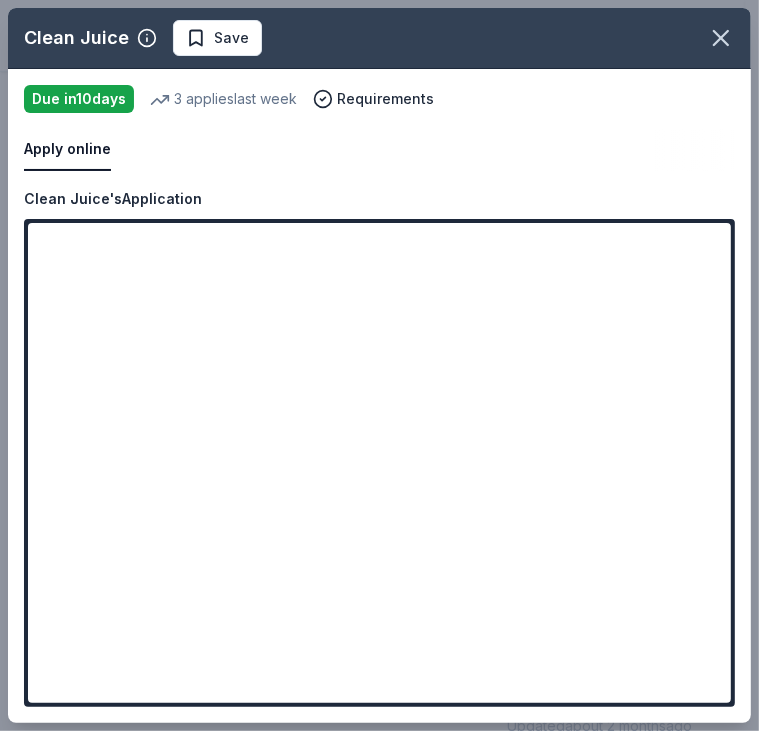click on "Clean Juice's  Application" at bounding box center (379, 199) 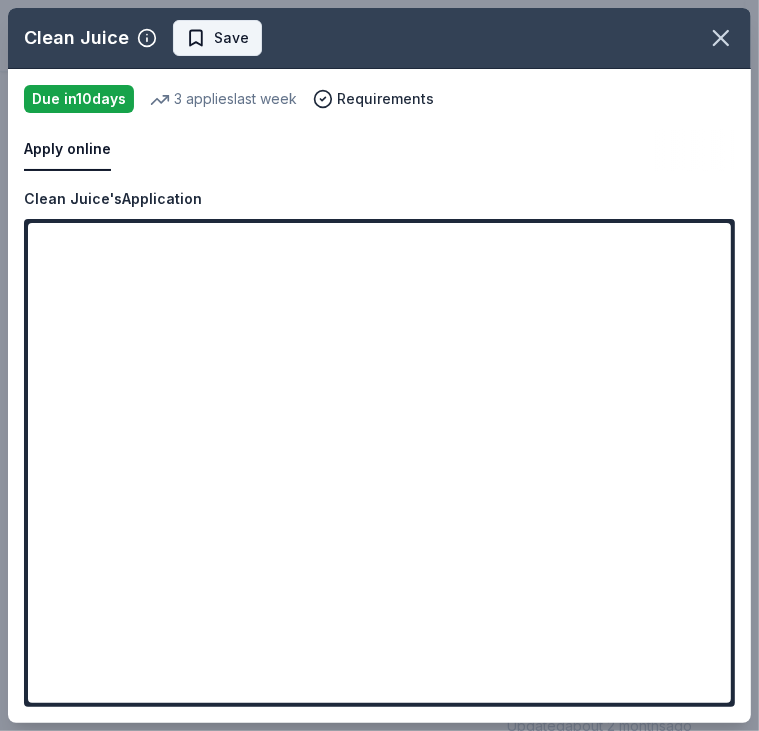 click on "Save" at bounding box center [217, 38] 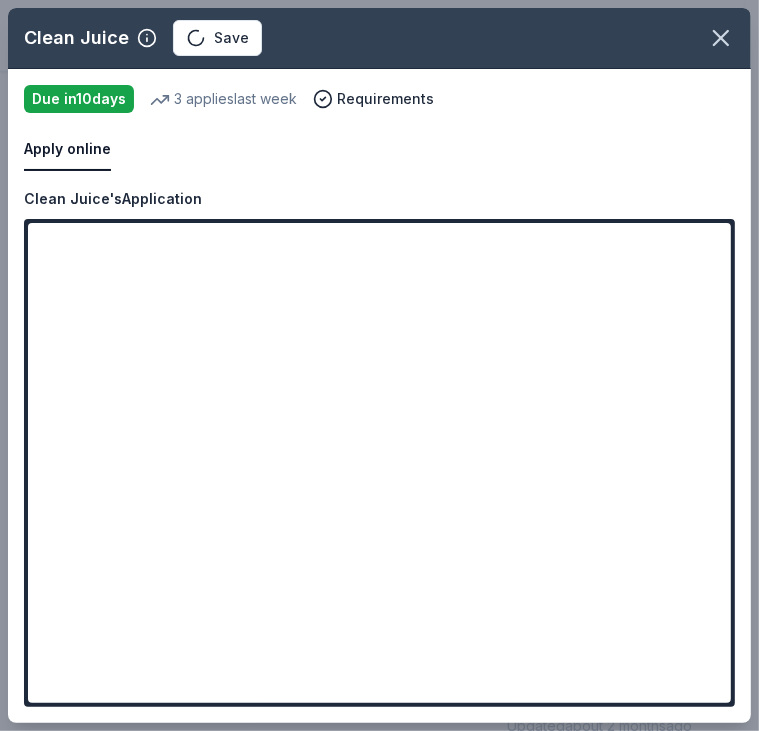 click on "Clean Juice Save" at bounding box center (349, 38) 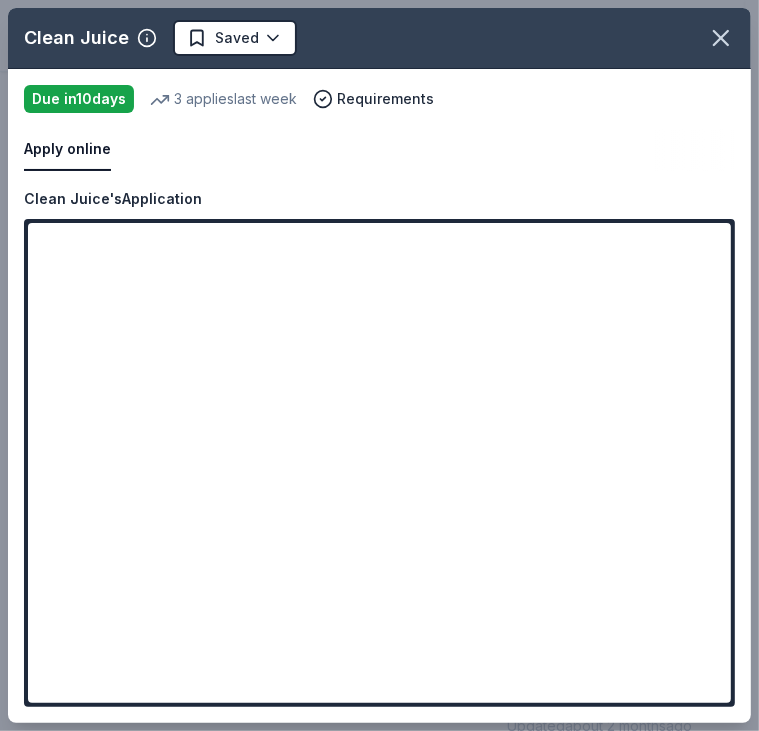 click on "Appleton Carnival  Plus trial ends on 10PM, 8/6 $10 in rewards Due in  10  days Share Clean Juice New 3   applies  last week approval rate Share Donating in AL, AZ, CA, CO, CT, FL, GA, ID, IL, IN, KY, LA, MD, MI, MN, MT, NC, NE, NH, NV, OH, OK, OR, PA, SC, TN, TX, WI Clean Juice serves USDA-certified organic juices, smoothies, açaí bowls, wraps, salad bowls, and more. They are dedicated to using fresh, clean ingredients and they never use GMO foods or additives in their products. What they donate Donation depends on request Beverages Desserts Meals Auction & raffle Snacks Who they donate to Clean Juice  hasn ' t listed any preferences or eligibility criteria. approval rate 20 % approved 30 % declined 50 % no response Upgrade to Pro to view approval rates and average donation values Due in  10  days Apply Saved ⚡️ Quick application Usually responds in  over a month Updated  about 2 months  ago Report a mistake New Be the first to review this company! Leave a review Similar donors 10  days left Walmart 13" at bounding box center (372, 101) 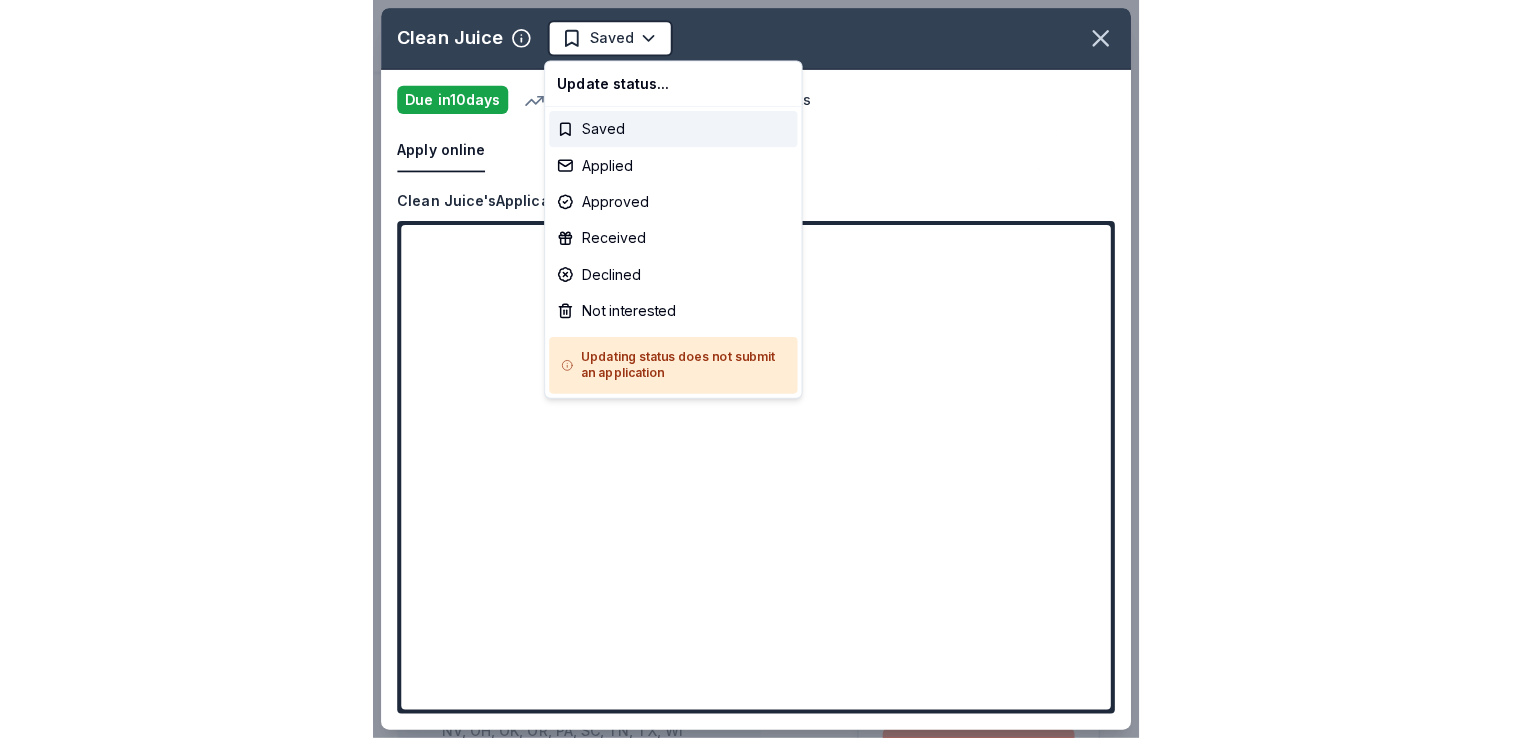 scroll, scrollTop: 0, scrollLeft: 0, axis: both 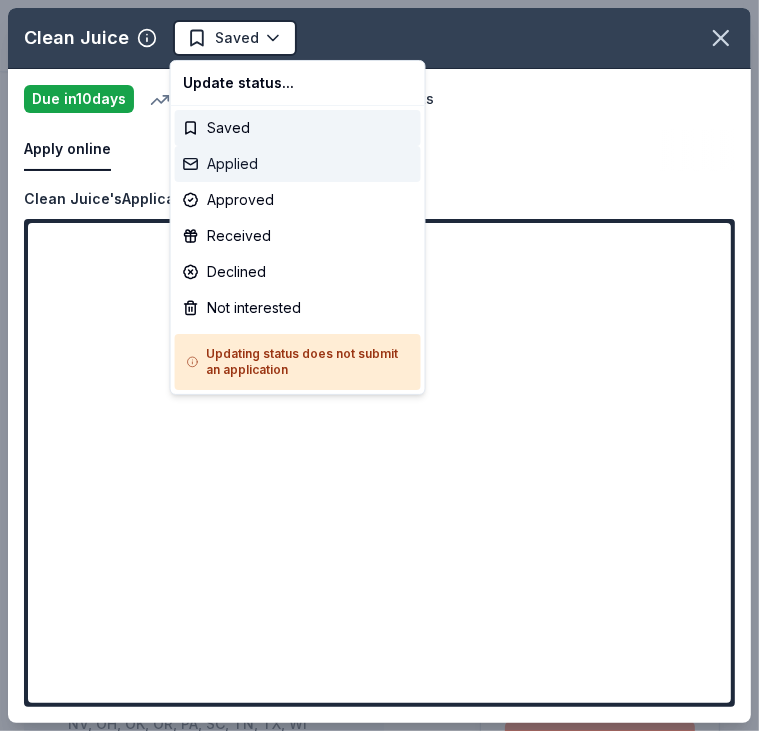 click on "Applied" at bounding box center (298, 164) 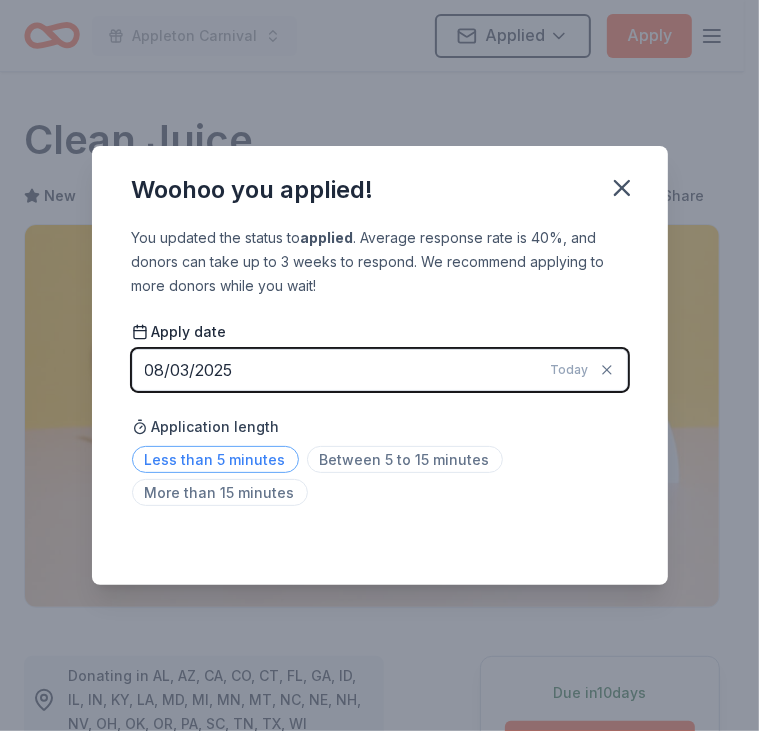 click on "Less than 5 minutes" at bounding box center (215, 459) 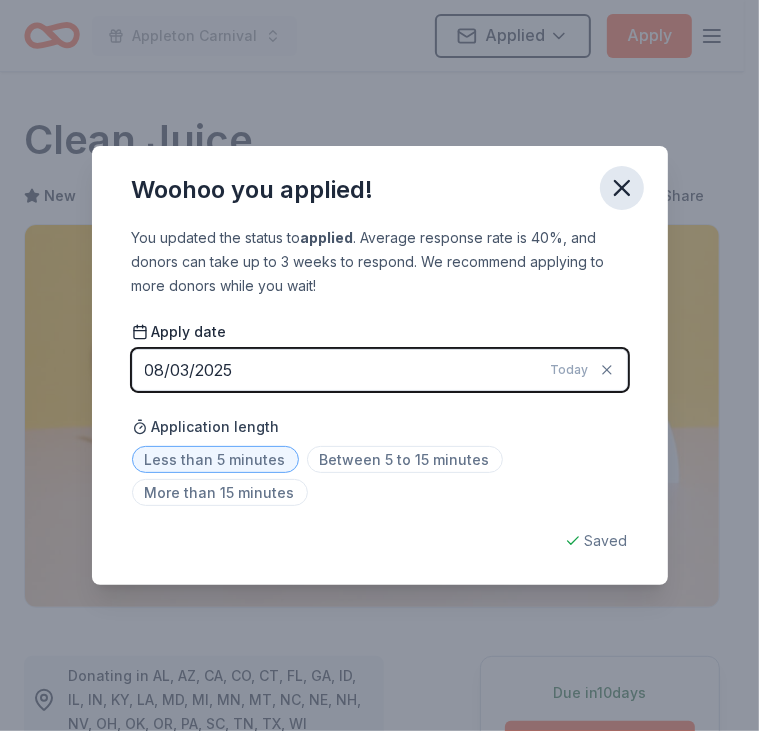 click 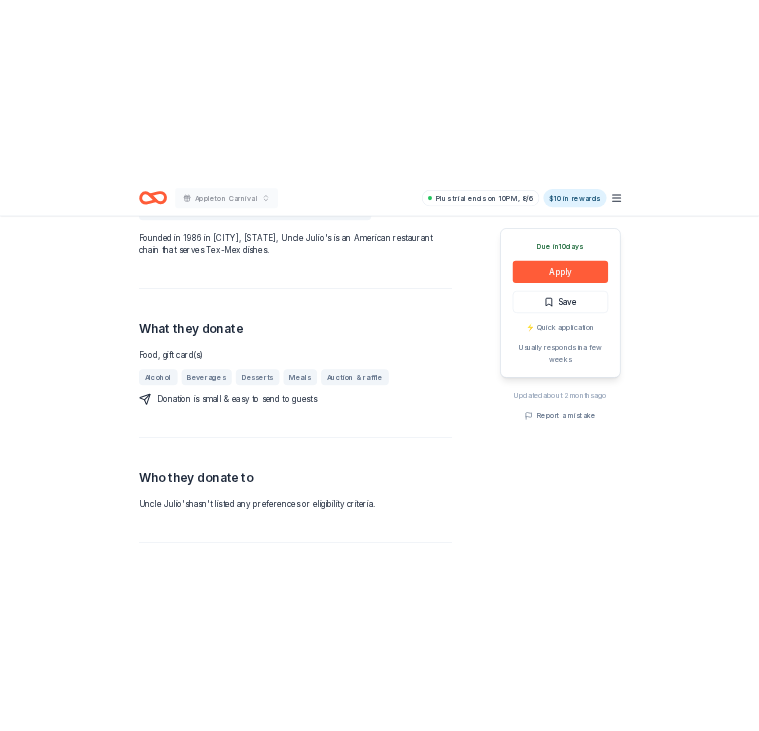 scroll, scrollTop: 624, scrollLeft: 0, axis: vertical 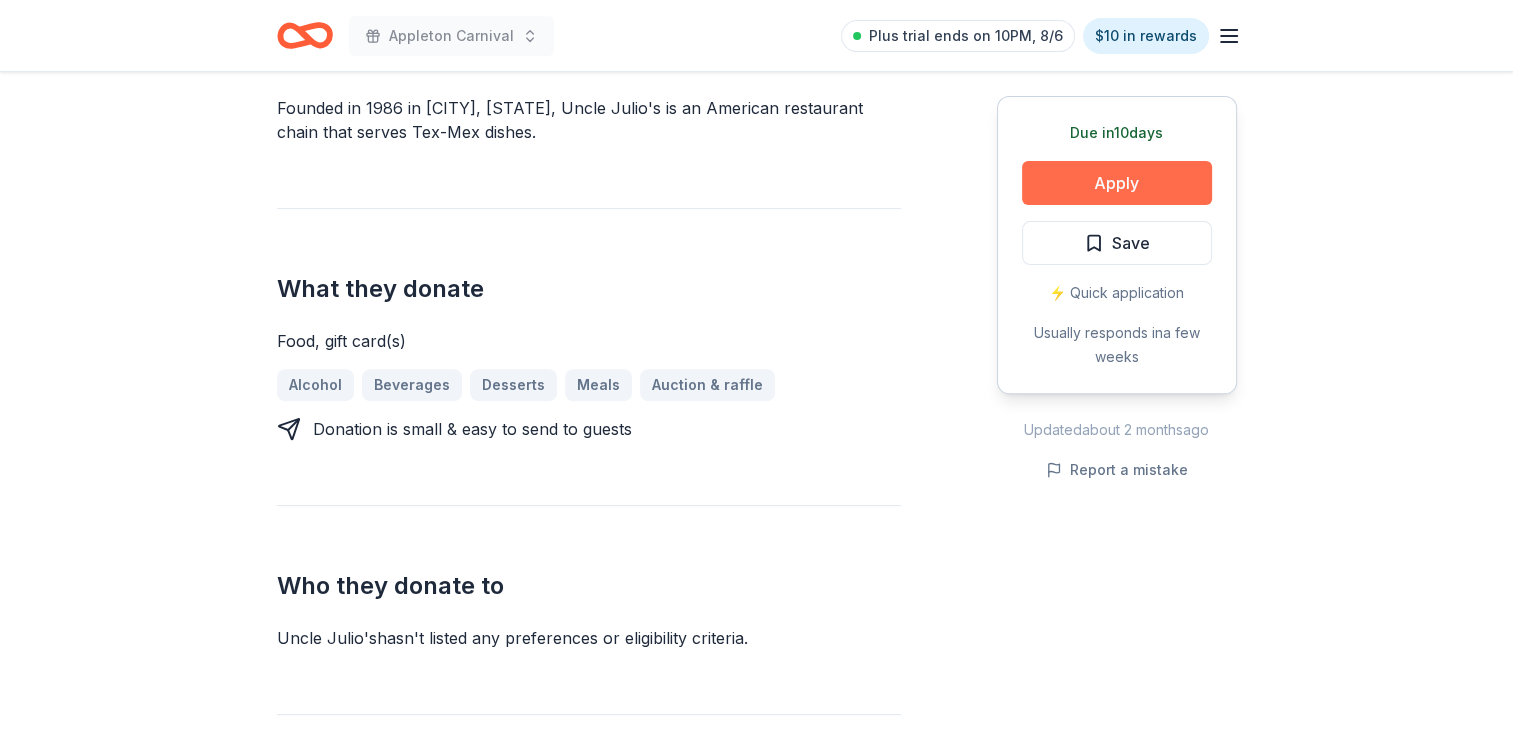 click on "Apply" at bounding box center [1117, 183] 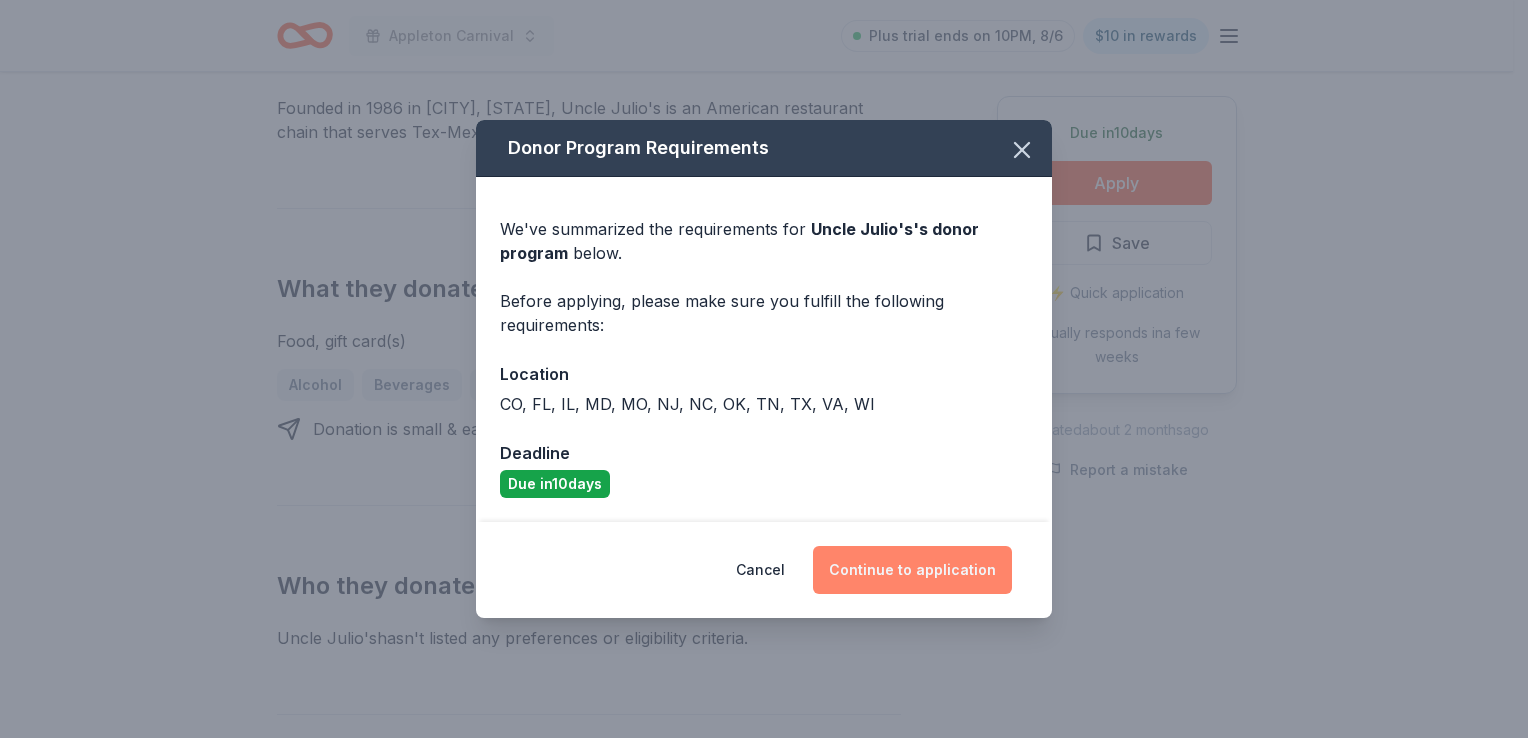 click on "Continue to application" at bounding box center [912, 570] 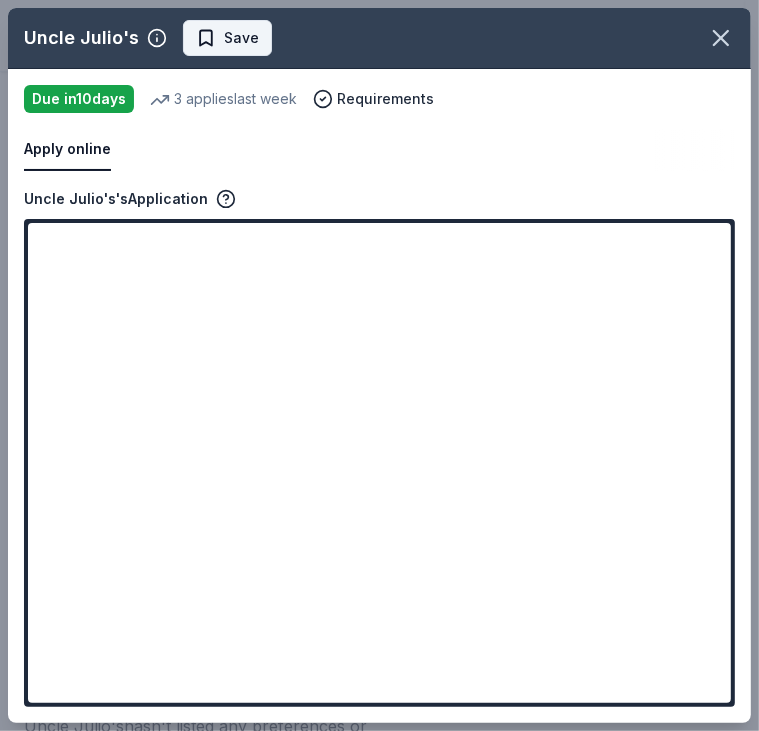 click on "Save" at bounding box center [227, 38] 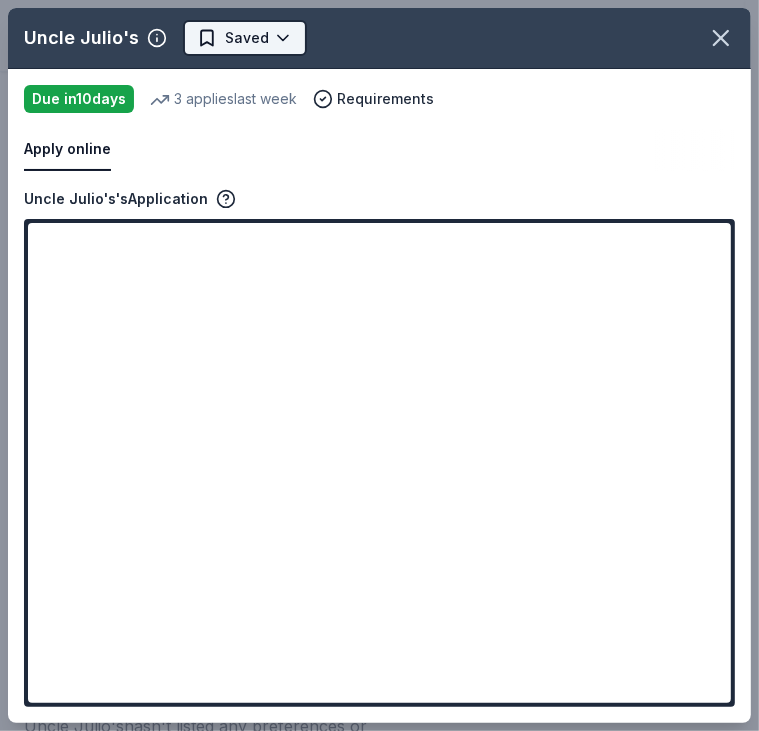 click on "Appleton Carnival  Plus trial ends on 10PM, 8/6 $10 in rewards Due in  10  days Share Uncle Julio's New • 1  reviews 3   applies  last week approval rate Share Donating in CO, FL, IL, MD, MO, NJ, NC, OK, TN, TX, VA, WI Founded in 1986 in Dallas, Texas, Uncle Julio's is an American restaurant chain that serves Tex-Mex dishes.  What they donate Food, gift card(s) Alcohol Beverages Desserts Meals Auction & raffle Donation is small & easy to send to guests Who they donate to Uncle Julio's  hasn ' t listed any preferences or eligibility criteria. approval rate 20 % approved 30 % declined 50 % no response Upgrade to Pro to view approval rates and average donation values Due in  10  days Apply Saved ⚡️ Quick application Usually responds in  a few weeks Updated  about 2 months  ago Report a mistake New • 1  reviews Hesed House April 2022 • Approved They responded within a week or so, and sent us two gift certificates/vouchers! They were great Leave a review Similar donors Top rated 16   applies  last week" at bounding box center (372, -259) 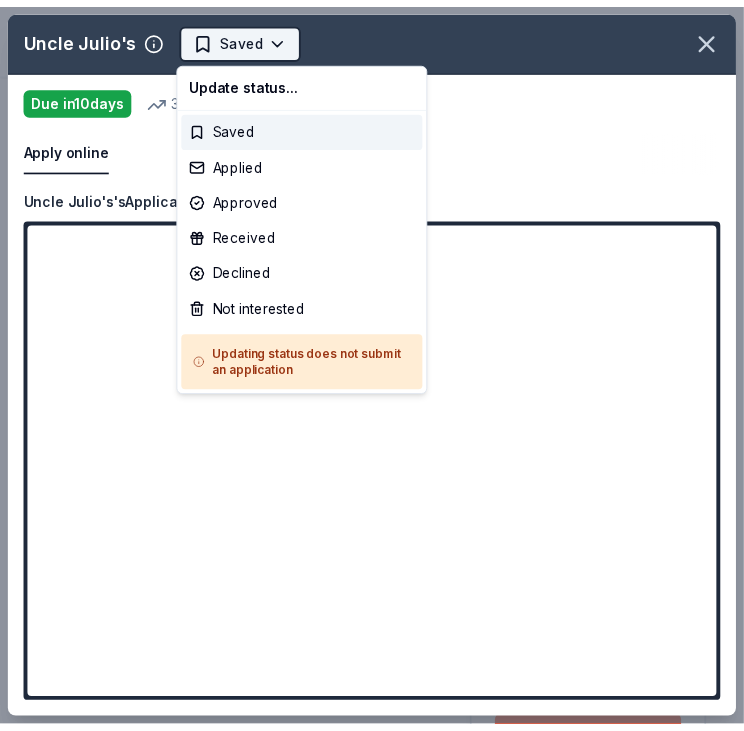 scroll, scrollTop: 0, scrollLeft: 0, axis: both 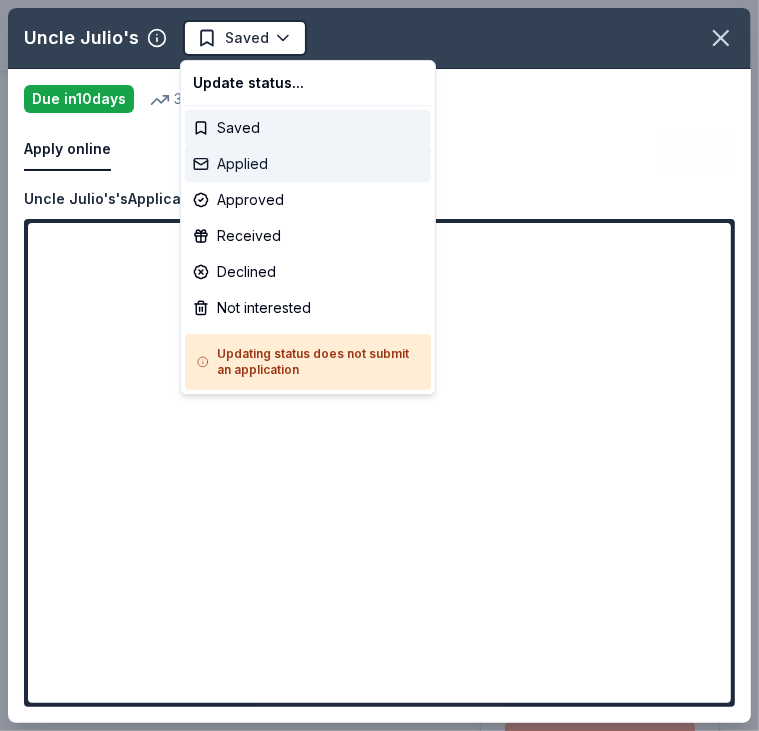 click on "Applied" at bounding box center [308, 164] 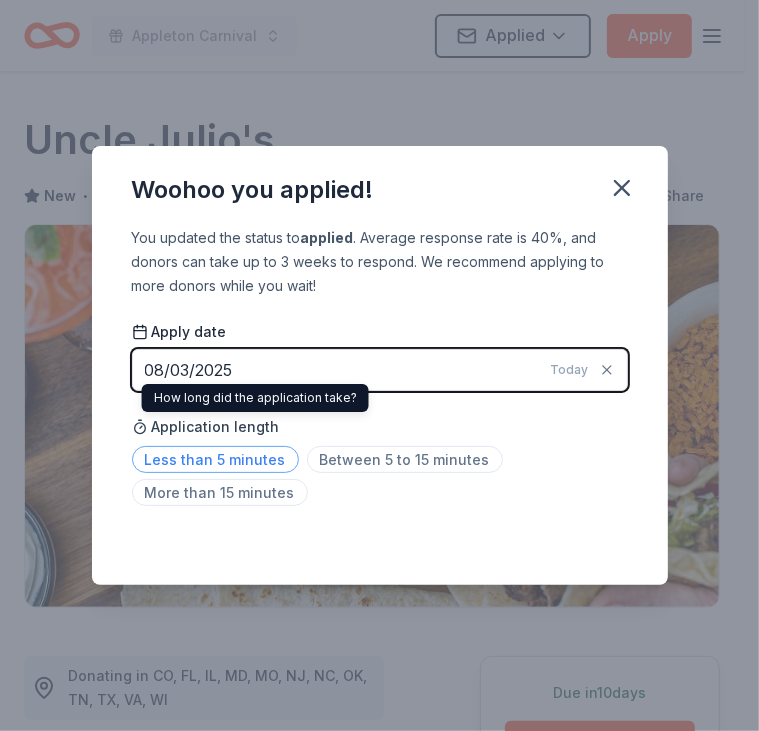 click on "Less than 5 minutes" at bounding box center (215, 459) 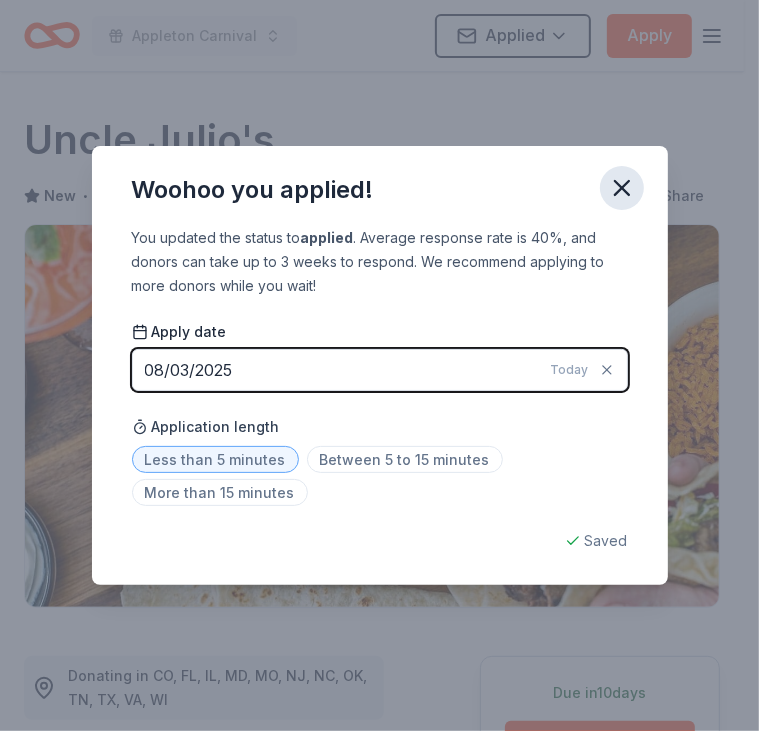 click 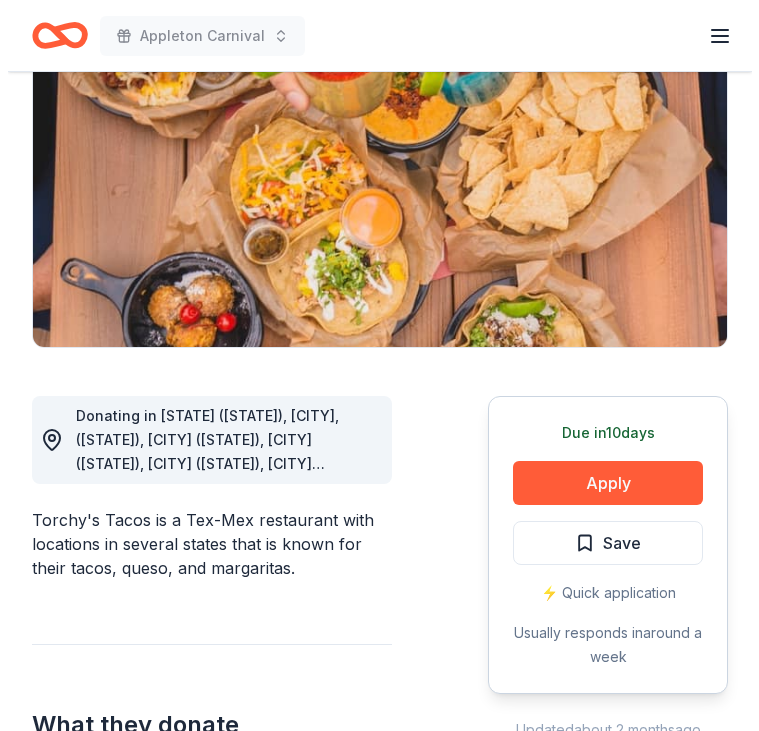 scroll, scrollTop: 262, scrollLeft: 0, axis: vertical 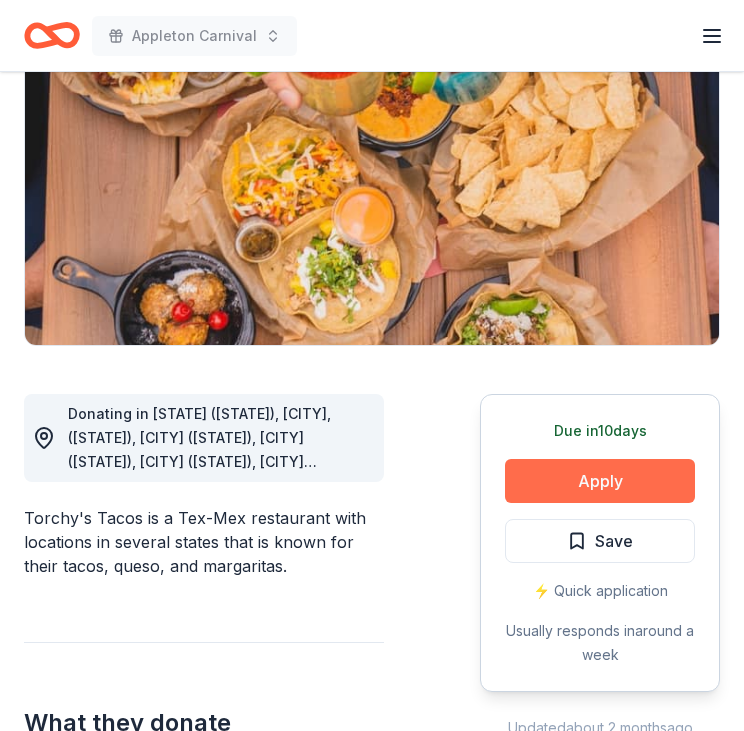 click on "Apply" at bounding box center (600, 481) 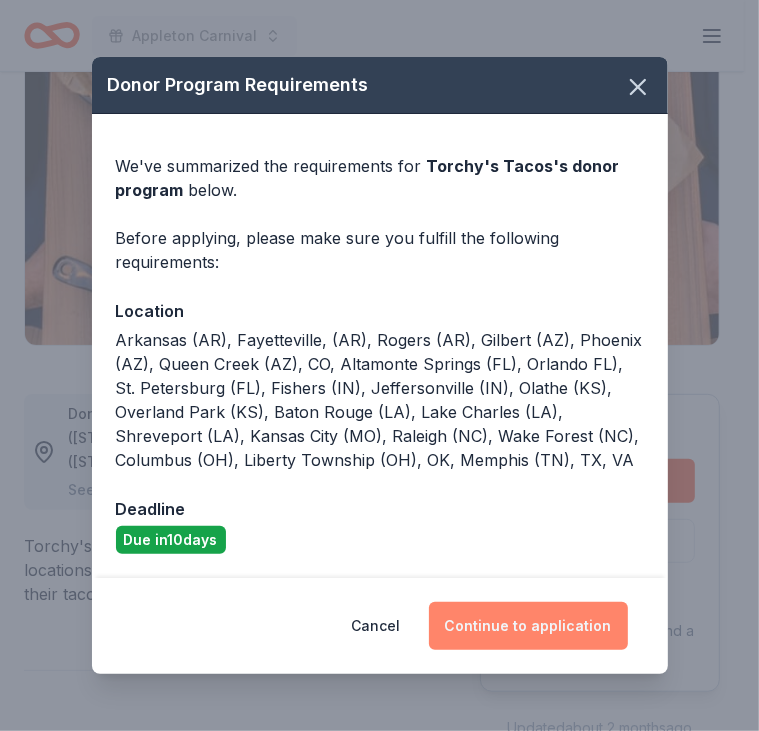 click on "Continue to application" at bounding box center [528, 626] 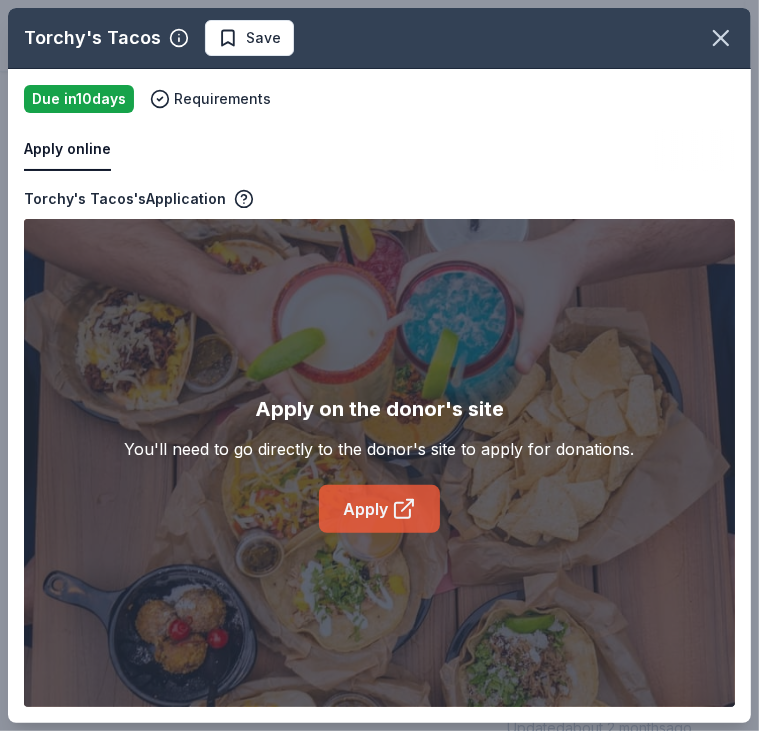 click on "Apply" at bounding box center [379, 509] 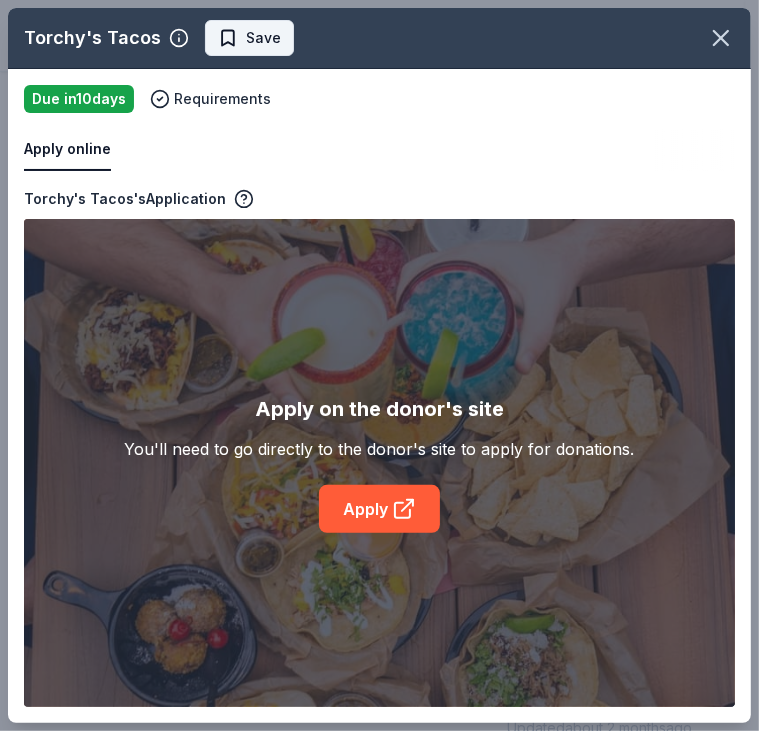 click on "Save" at bounding box center (263, 38) 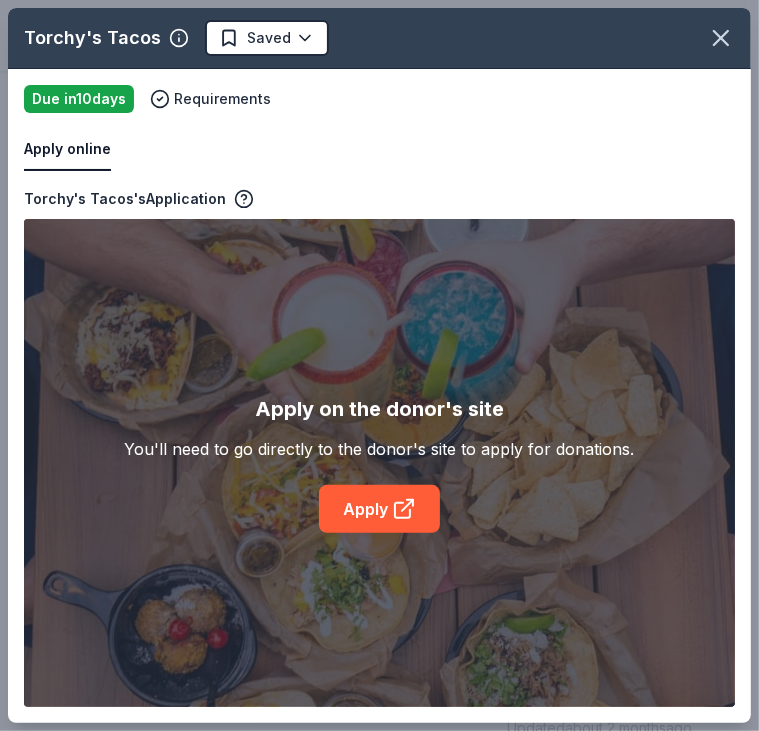 click on "Appleton Carnival  Plus trial ends on 10PM, 8/6 $10 in rewards Due in  10  days Share Torchy's Tacos New approval rate donation value Share Donating in Arkansas (AR), Fayetteville, (AR), Rogers (AR), Gilbert (AZ), Phoenix (AZ), Queen Creek (AZ), CO, Altamonte Springs (FL), Orlando FL), St. Petersburg (FL), Fishers (IN), Jeffersonville (IN), Olathe (KS), Overland Park (KS), Baton Rouge (LA), Lake Charles (LA), Shreveport (LA), Kansas City (MO), Raleigh (NC), Wake Forest (NC), Columbus (OH), Liberty Township (OH), OK, Memphis (TN), TX, VA See more Torchy's Tacos is a Tex-Mex restaurant with locations in several states that is known for their tacos, queso, and margaritas. What they donate Food, gift card(s), merchandise Alcohol Meals Auction & raffle Snacks Donation is small & easy to send to guests Who they donate to Torchy's Tacos  hasn ' t listed any preferences or eligibility criteria. Due in  10  days Apply Saved ⚡️ Quick application Usually responds in  around a week Updated  about 2 months  ago 20 % %" at bounding box center [372, 103] 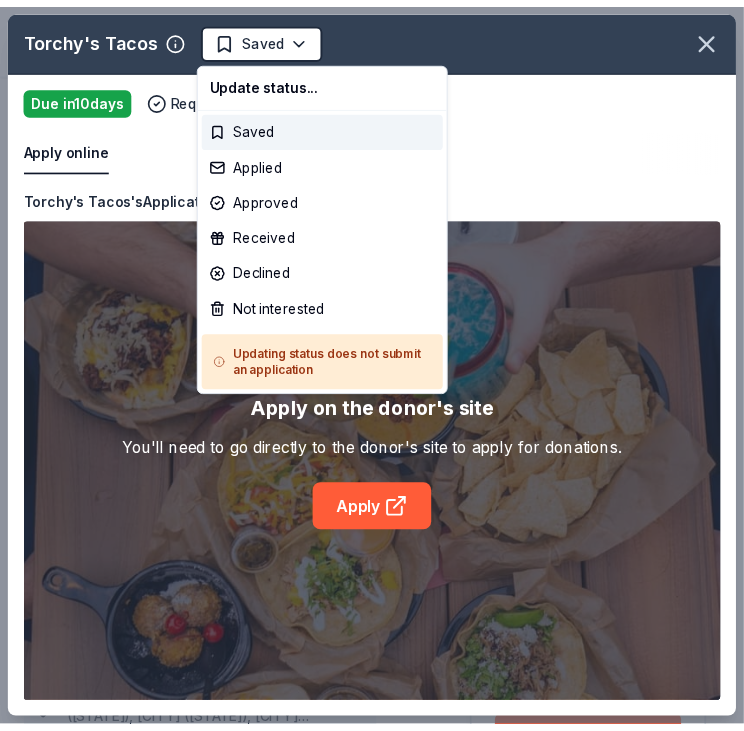 scroll, scrollTop: 0, scrollLeft: 0, axis: both 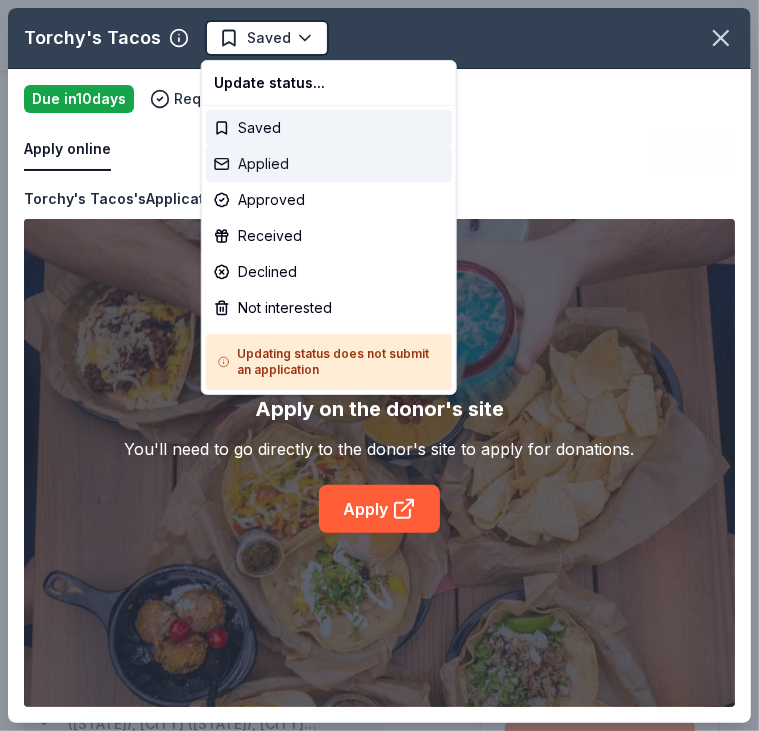 click on "Applied" at bounding box center (329, 164) 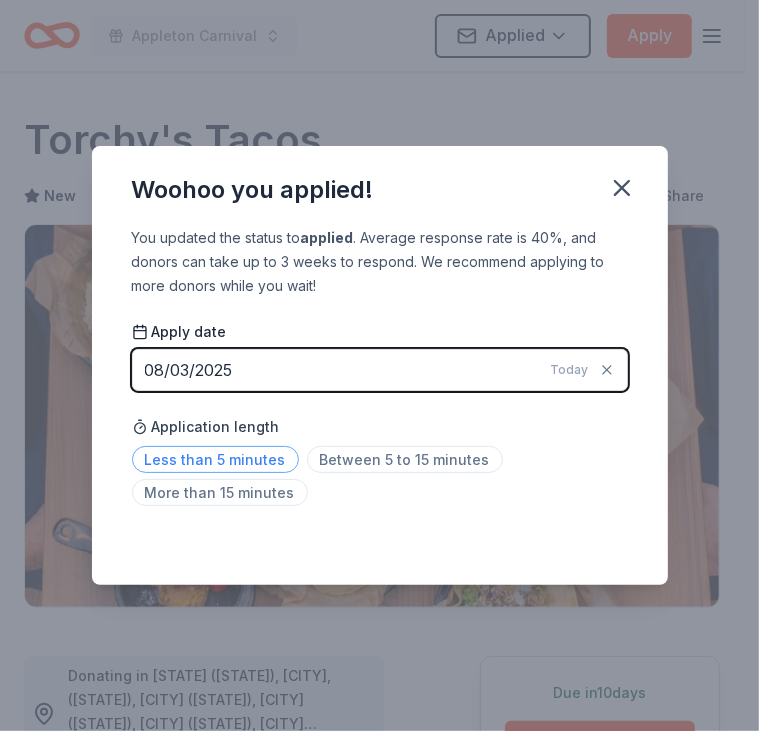 click on "Less than 5 minutes" at bounding box center (215, 459) 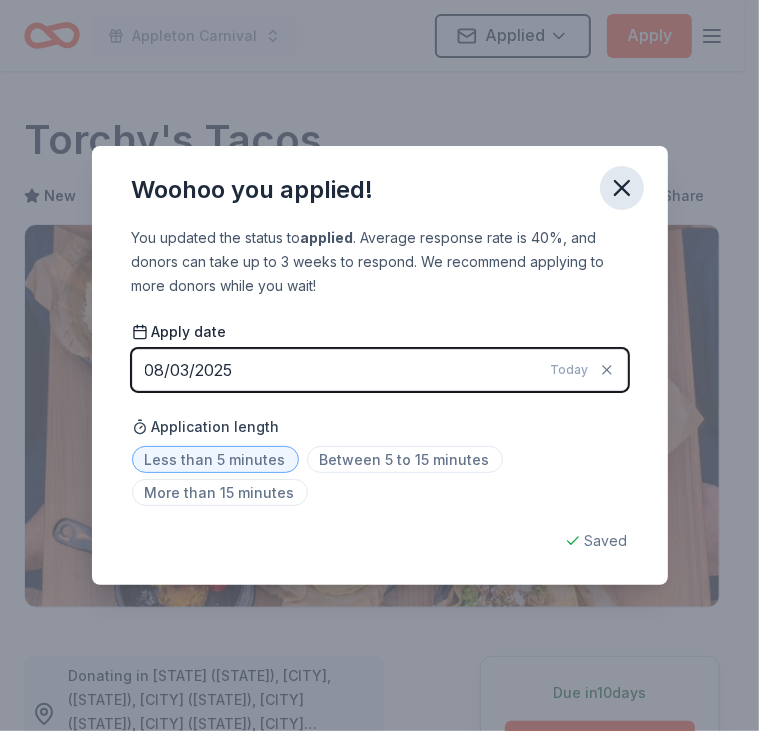 click 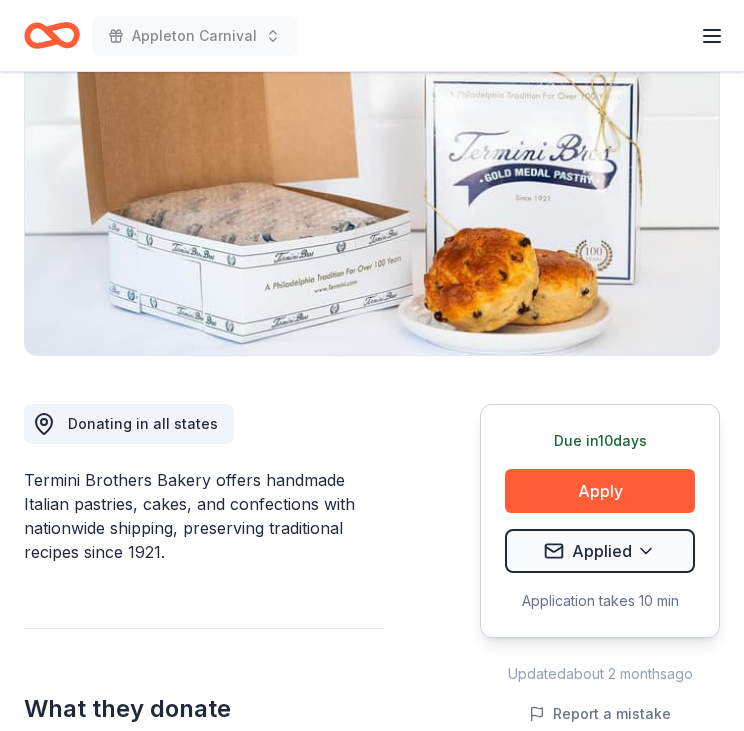 scroll, scrollTop: 0, scrollLeft: 0, axis: both 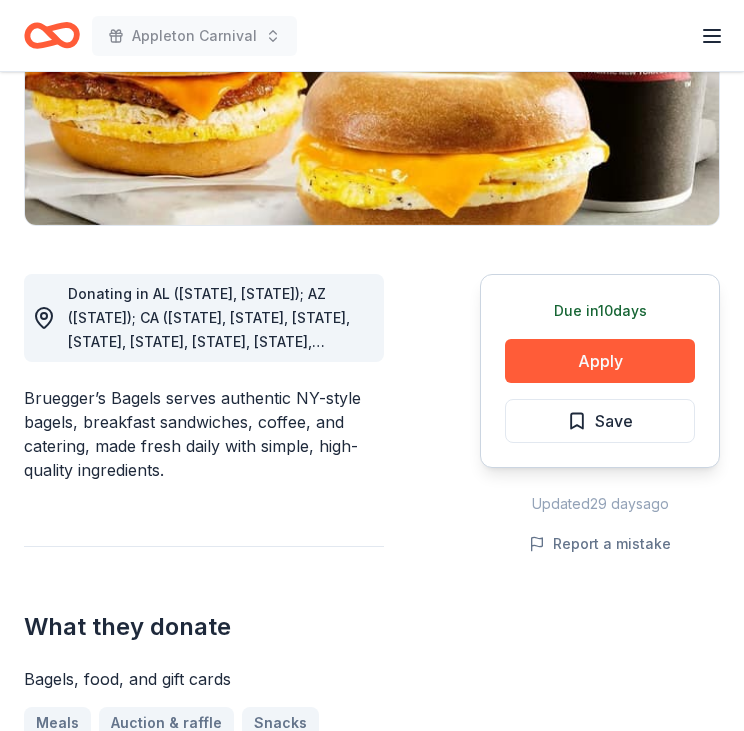 click on "Donating in AL ([STATE], [STATE]); AZ ([STATE]); CA ([STATE], [STATE], [STATE], [STATE], [STATE], [STATE], [STATE], [STATE], [STATE], [STATE], [STATE]); CO ([STATE]); CT ([STATE], [STATE], [STATE], [STATE], [STATE], [STATE], [STATE], [STATE]); FL ([STATE], [STATE]); IA ([STATE], [STATE], [STATE], [STATE], [STATE], [STATE], [STATE]); KY ([STATE], [STATE]); MA ([STATE], [STATE], [STATE], [STATE], [STATE], [STATE], [STATE], [STATE], [STATE], [STATE], [STATE], [STATE]); MI ([STATE], [STATE], [STATE], [STATE], [STATE]); MN; NC; NE ([STATE]); NY; OH; PA ([STATE], [STATE], [STATE], [STATE], [STATE]); SC ([STATE], [STATE]); TN ([STATE], [STATE]); TX ([STATE], [STATE]); VA ([STATE]); VT ([STATE]); WI ([STATE], [STATE], [STATE])" at bounding box center [209, 509] 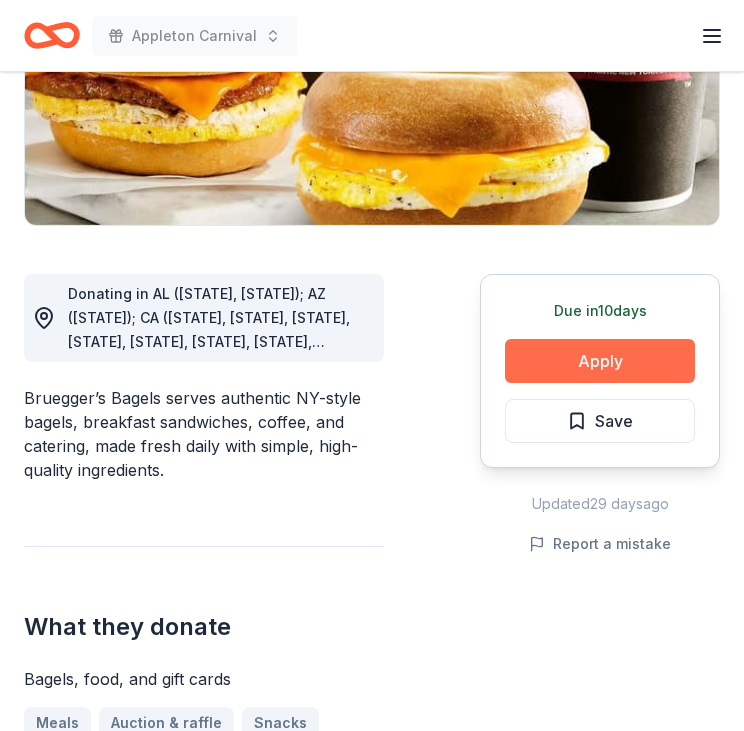 click on "Apply" at bounding box center [600, 361] 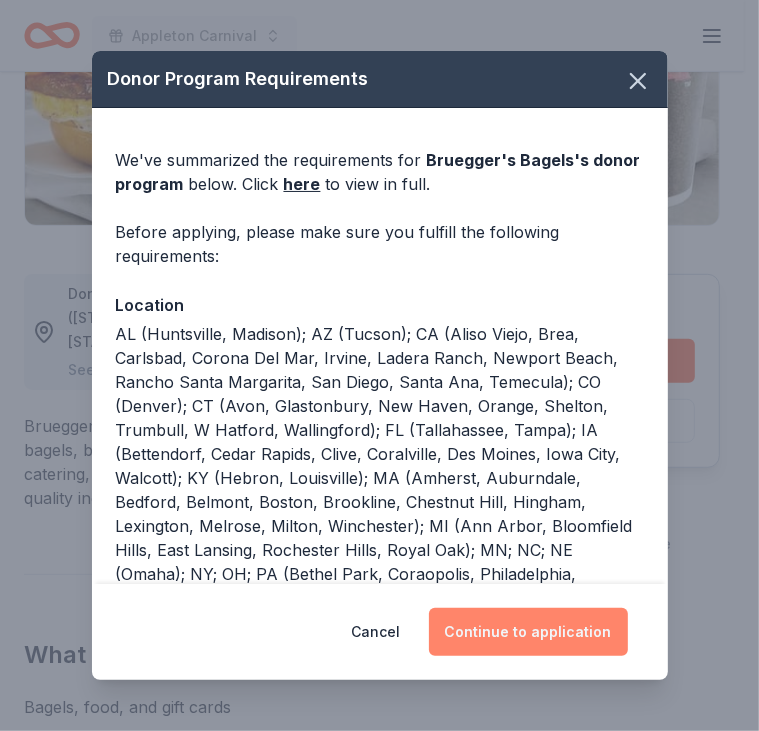 click on "Continue to application" at bounding box center (528, 632) 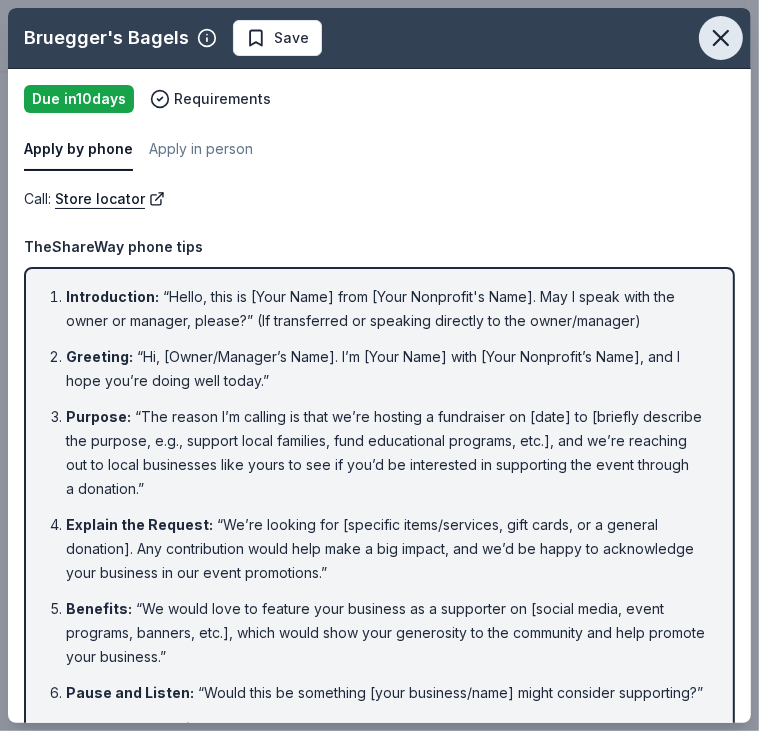 click 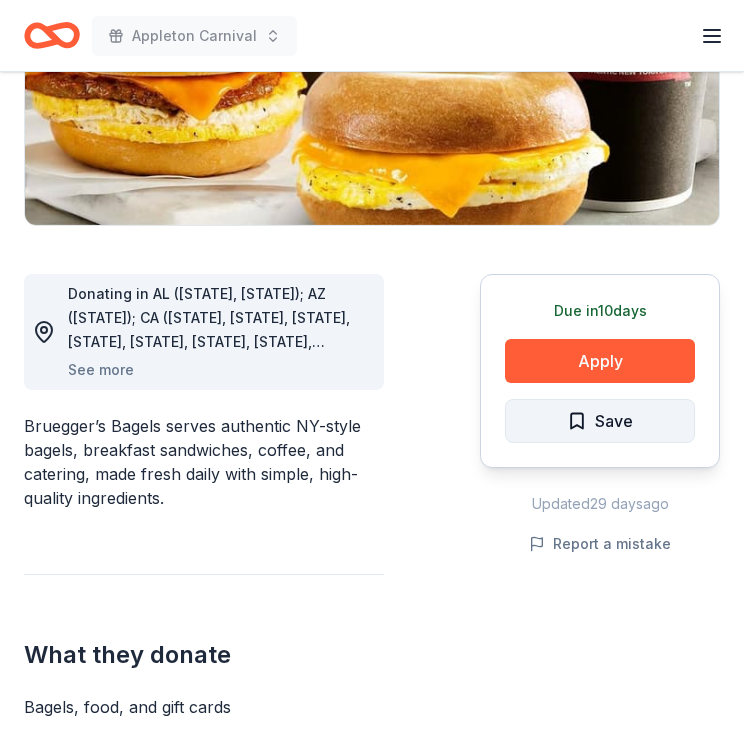 click on "Save" at bounding box center [600, 421] 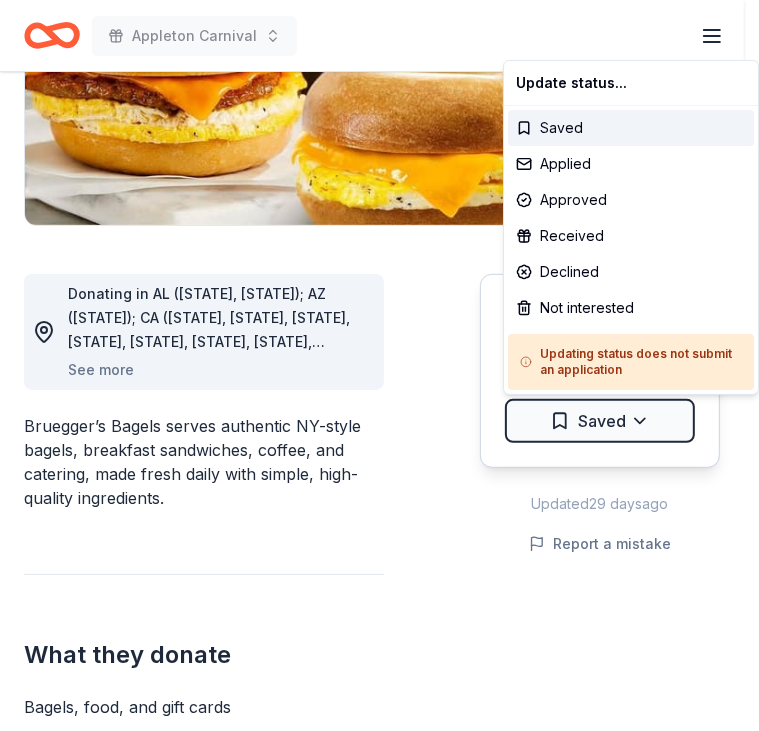 click on "Appleton Carnival  Plus trial ends on 10PM, 8/6 $10 in rewards Due in  10  days Share Bruegger's Bagels New Share Donating in AL ([STATE], [STATE]); AZ ([STATE]); CA ([STATE], [STATE], [STATE], [STATE], [STATE], [STATE], [STATE], [STATE], [STATE], [STATE], [STATE]); CO ([STATE]); CT ([STATE], [STATE], [STATE], [STATE], [STATE], [STATE], [STATE], [STATE]); FL ([STATE], [STATE]); IA ([STATE], [STATE], [STATE], [STATE], [STATE], [STATE], [STATE]); KY ([STATE], [STATE]); MA ([STATE], [STATE], [STATE], [STATE], [STATE], [STATE], [STATE], [STATE], [STATE], [STATE], [STATE], [STATE]); MI ([STATE], [STATE], [STATE], [STATE], [STATE]); MN; NC; NE ([STATE]); NY; OH; PA ([STATE], [STATE], [STATE], [STATE], [STATE]); SC ([STATE], [STATE]); TN ([STATE], [STATE]); TX ([STATE], [STATE]); VA ([STATE]); VT ([STATE]); WI ([STATE], [STATE], [STATE]) See more What they donate Meals Snacks 10 6" at bounding box center [379, -17] 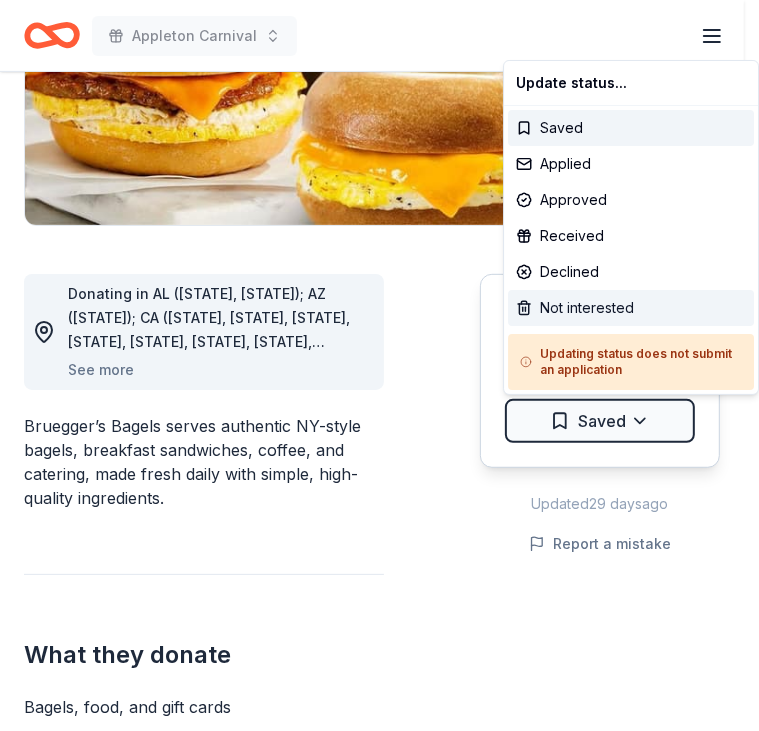 click on "Not interested" at bounding box center (631, 308) 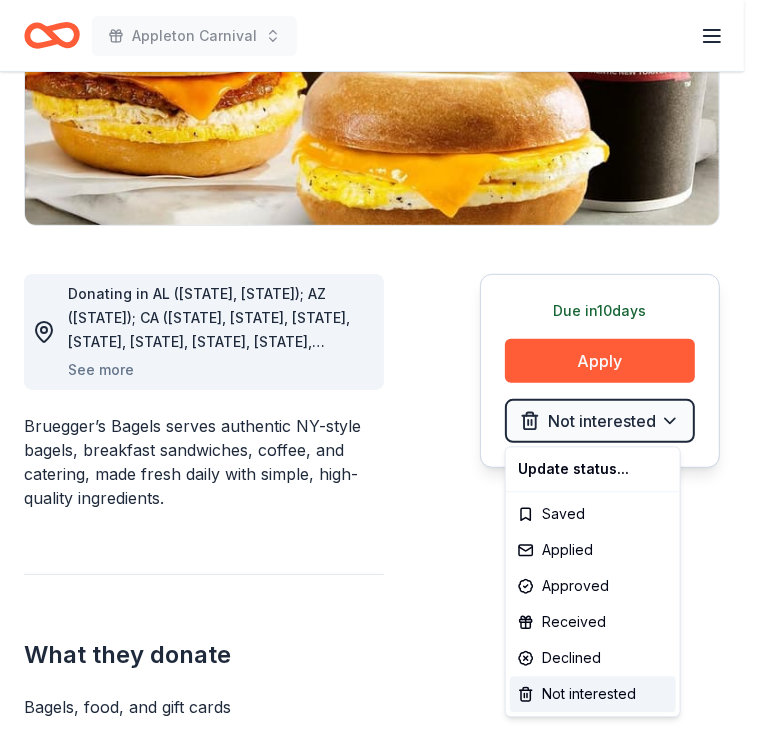 click on "Appleton Carnival  Plus trial ends on 10PM, 8/6 $10 in rewards Due in  10  days Share Bruegger's Bagels New Share Donating in AL ([STATE], [STATE]); AZ ([STATE]); CA ([STATE], [STATE], [STATE], [STATE], [STATE], [STATE], [STATE], [STATE], [STATE], [STATE], [STATE]); CO ([STATE]); CT ([STATE], [STATE], [STATE], [STATE], [STATE], [STATE], [STATE], [STATE]); FL ([STATE], [STATE]); IA ([STATE], [STATE], [STATE], [STATE], [STATE], [STATE], [STATE]); KY ([STATE], [STATE]); MA ([STATE], [STATE], [STATE], [STATE], [STATE], [STATE], [STATE], [STATE], [STATE], [STATE], [STATE], [STATE]); MI ([STATE], [STATE], [STATE], [STATE], [STATE]); MN; NC; NE ([STATE]); NY; OH; PA ([STATE], [STATE], [STATE], [STATE], [STATE]); SC ([STATE], [STATE]); TN ([STATE], [STATE]); TX ([STATE], [STATE]); VA ([STATE]); VT ([STATE]); WI ([STATE], [STATE], [STATE]) See more What they donate Meals Snacks 10 6" at bounding box center [379, -17] 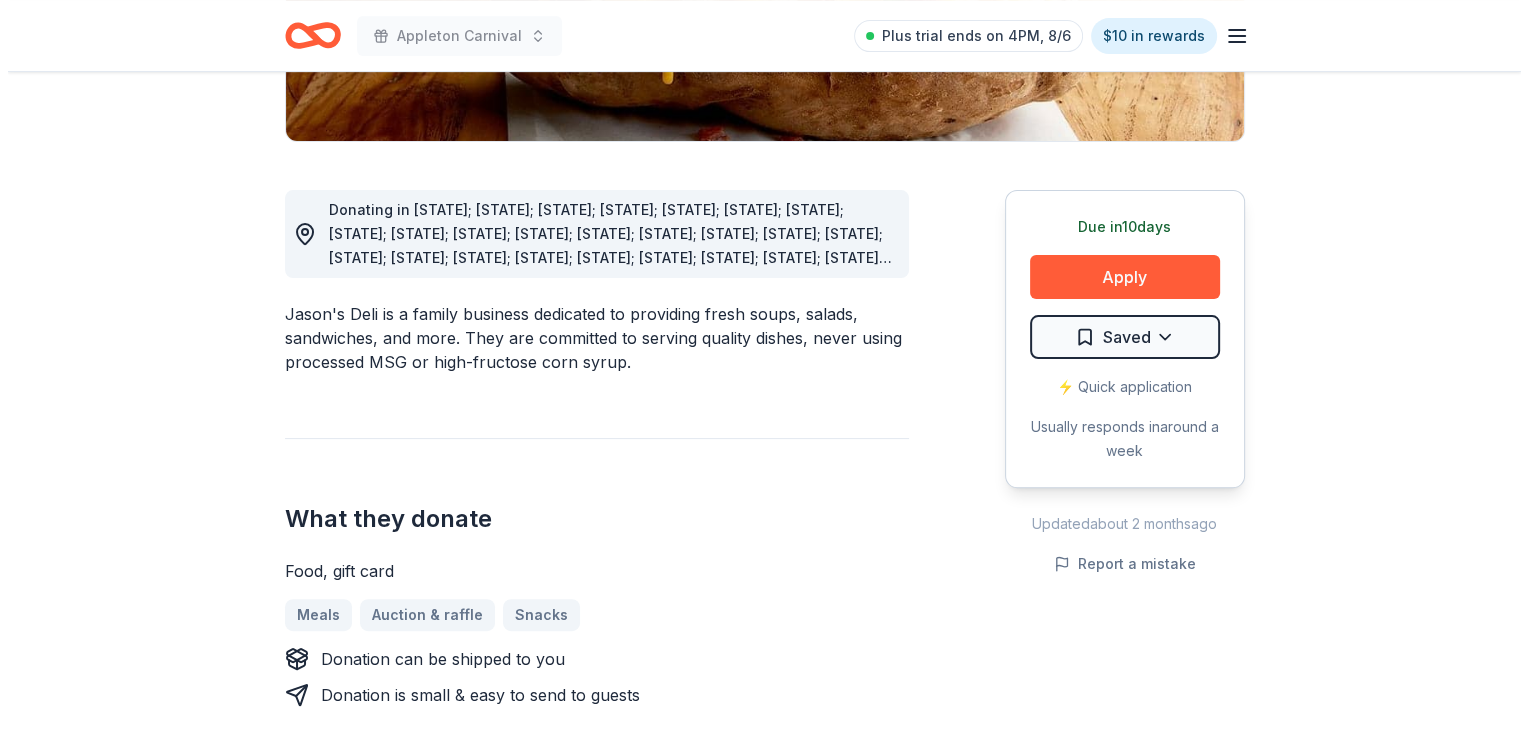 scroll, scrollTop: 472, scrollLeft: 0, axis: vertical 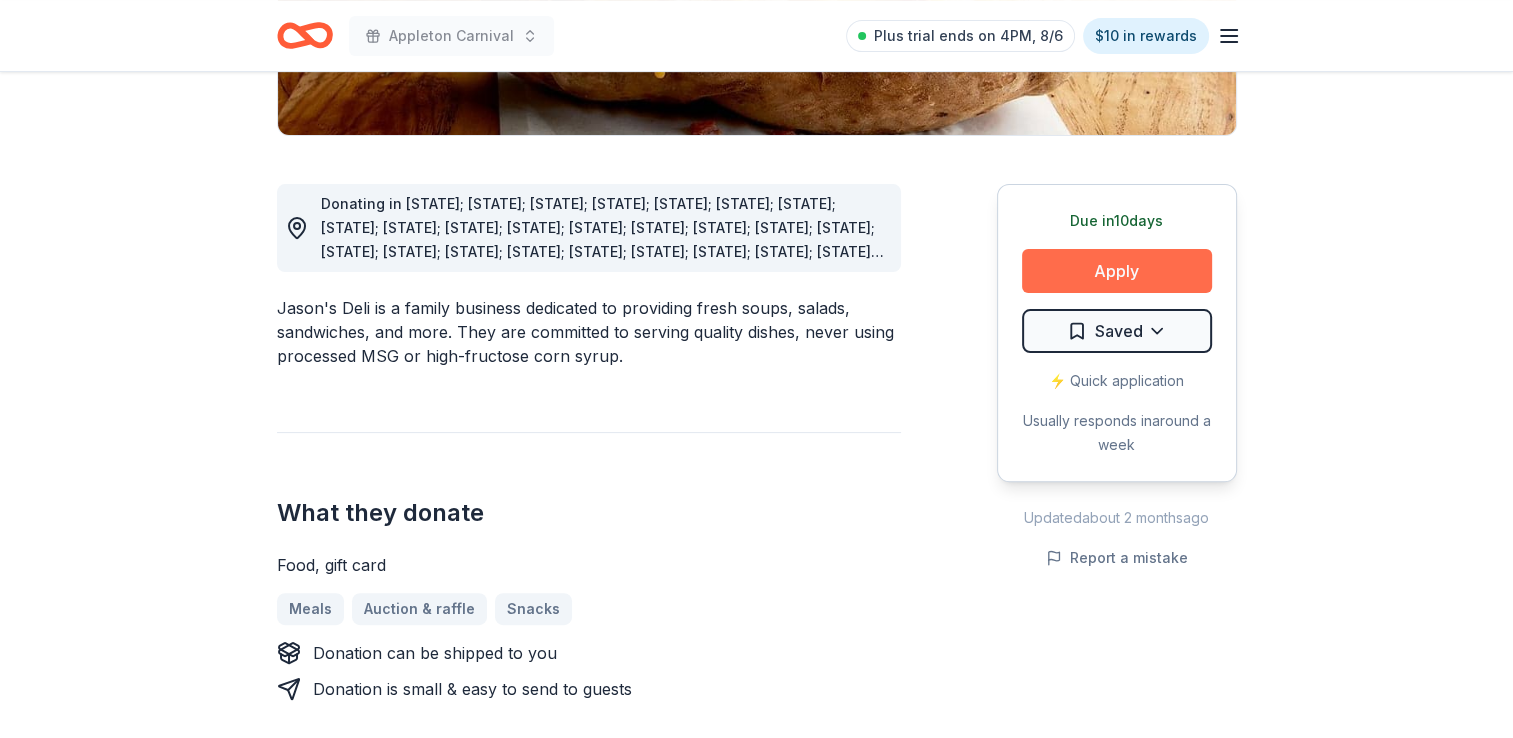 click on "Apply" at bounding box center (1117, 271) 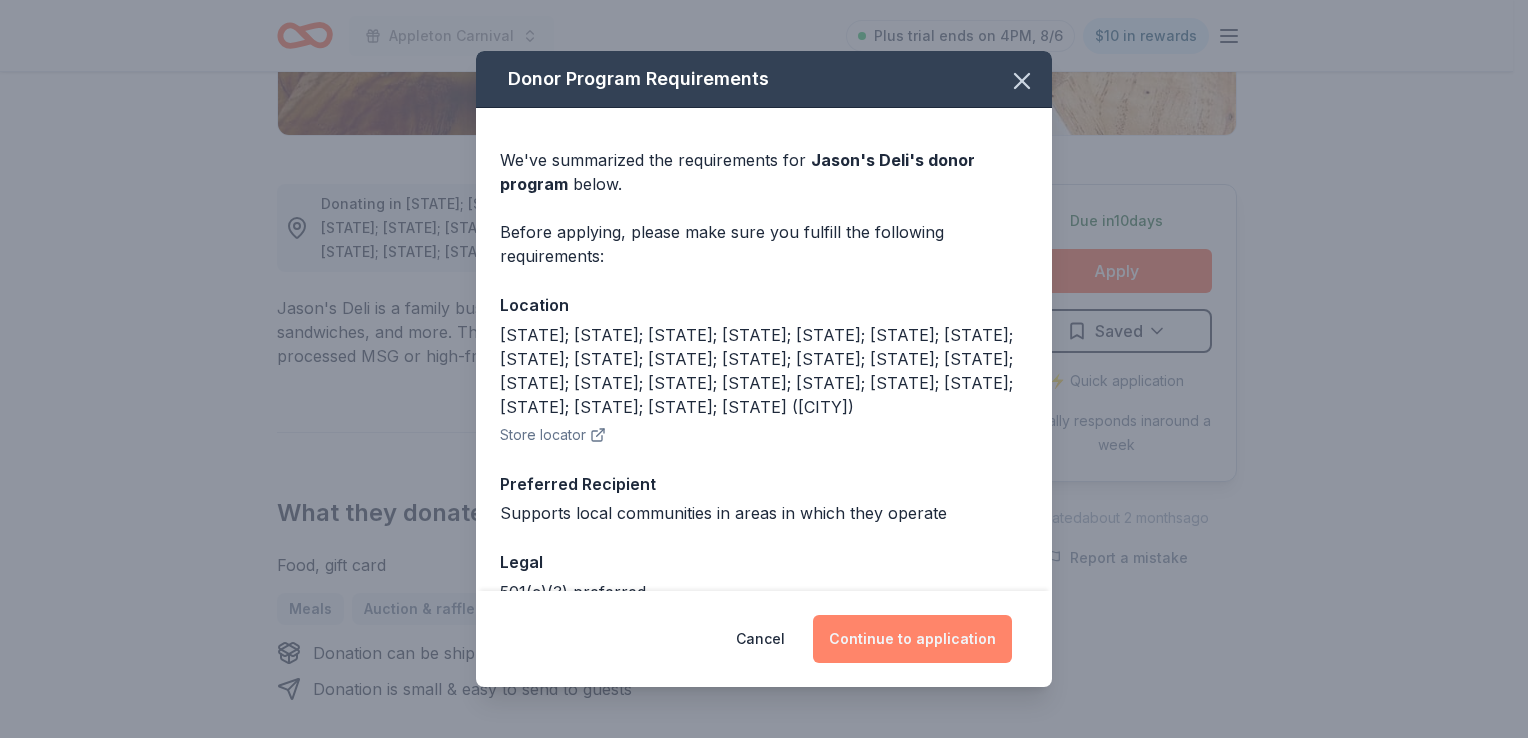 click on "Continue to application" at bounding box center (912, 639) 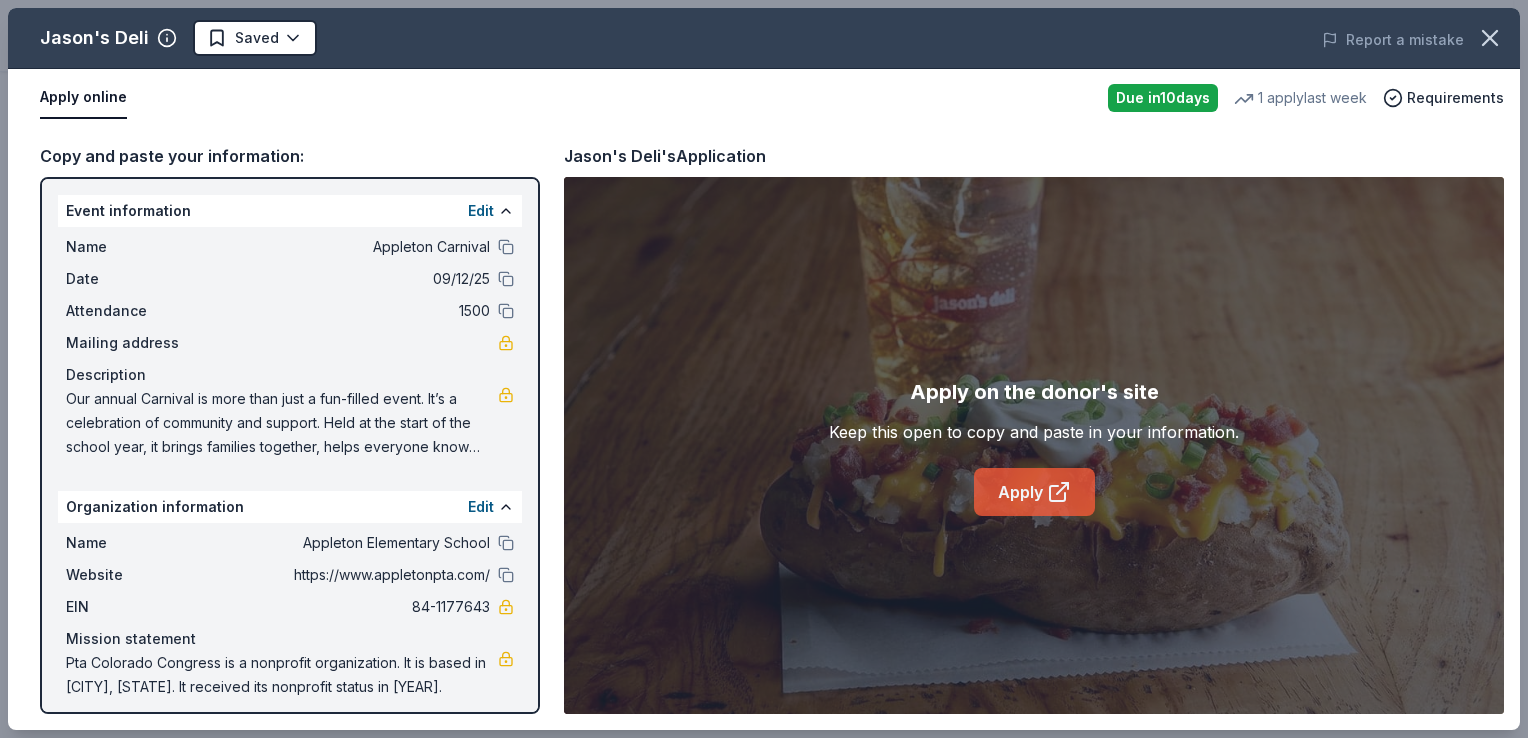 click on "Apply" at bounding box center [1034, 492] 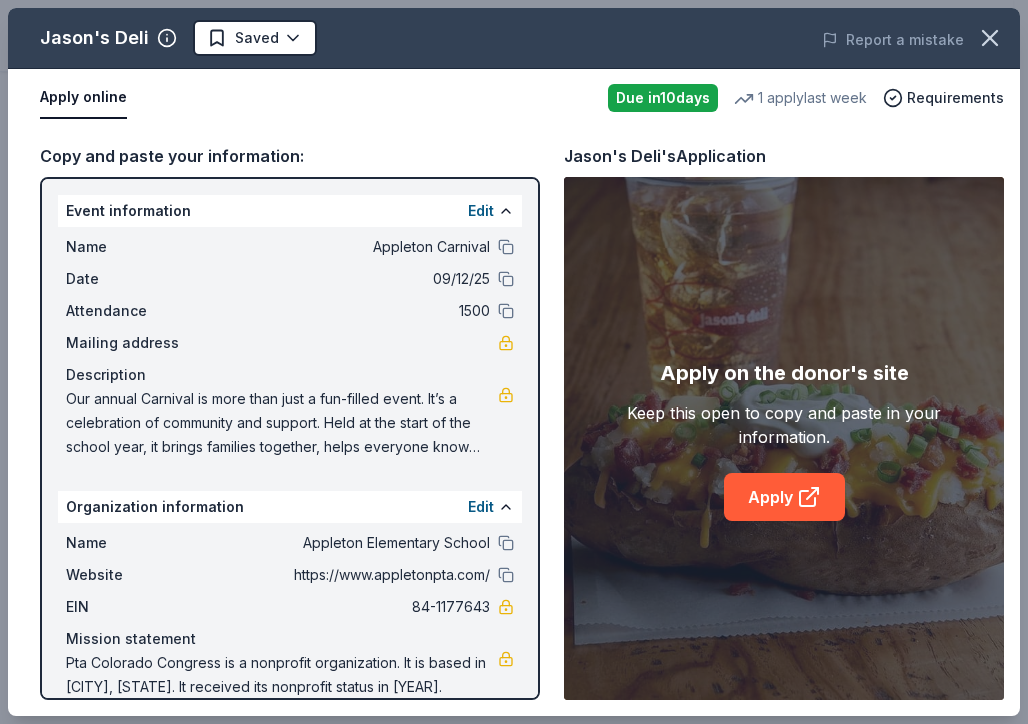 click on "Appleton Carnival" at bounding box center (345, 247) 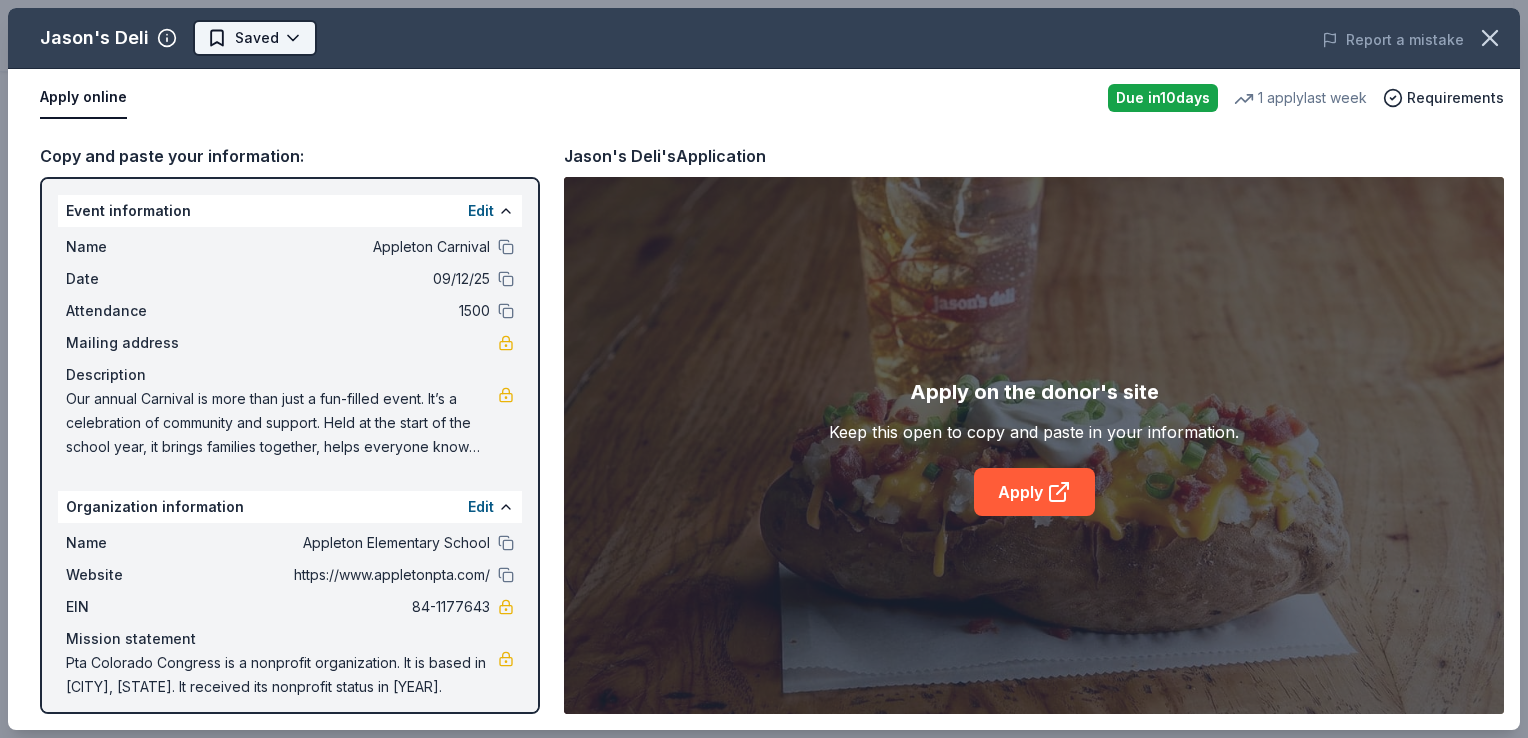 click on "Appleton Carnival  Plus trial ends on 4PM, 8/6 $10 in rewards Due in  10  days Share Jason's Deli 4.9 • 8  reviews 1   apply  last week approval rate donation value Share Donating in AL; AR; AZ; CO; FL; GA; IA; IL; IN; KS; KY; LA; MD; MO; MS; NC; NE; NM; NV; OH; OK; PA; SC; TN; TX; VA; WI (Madison) Jason's Deli is a family business dedicated to providing fresh soups, salads, sandwiches, and more. They are committed to serving quality dishes, never using processed MSG or high-fructose corn syrup. What they donate Food, gift card Meals Auction & raffle Snacks Donation can be shipped to you Donation is small & easy to send to guests Who they donate to  Preferred Supports local communities in areas in which they operate 501(c)(3) preferred Due in  10  days Apply Saved ⚡️ Quick application Usually responds in  around a week Updated  about 2 months  ago Report a mistake approval rate 20 % approved 30 % declined 50 % no response donation value (average) 20% 70% 0% 10% $xx - $xx $xx - $xx $xx - $xx $xx - $xx 8" at bounding box center [764, -103] 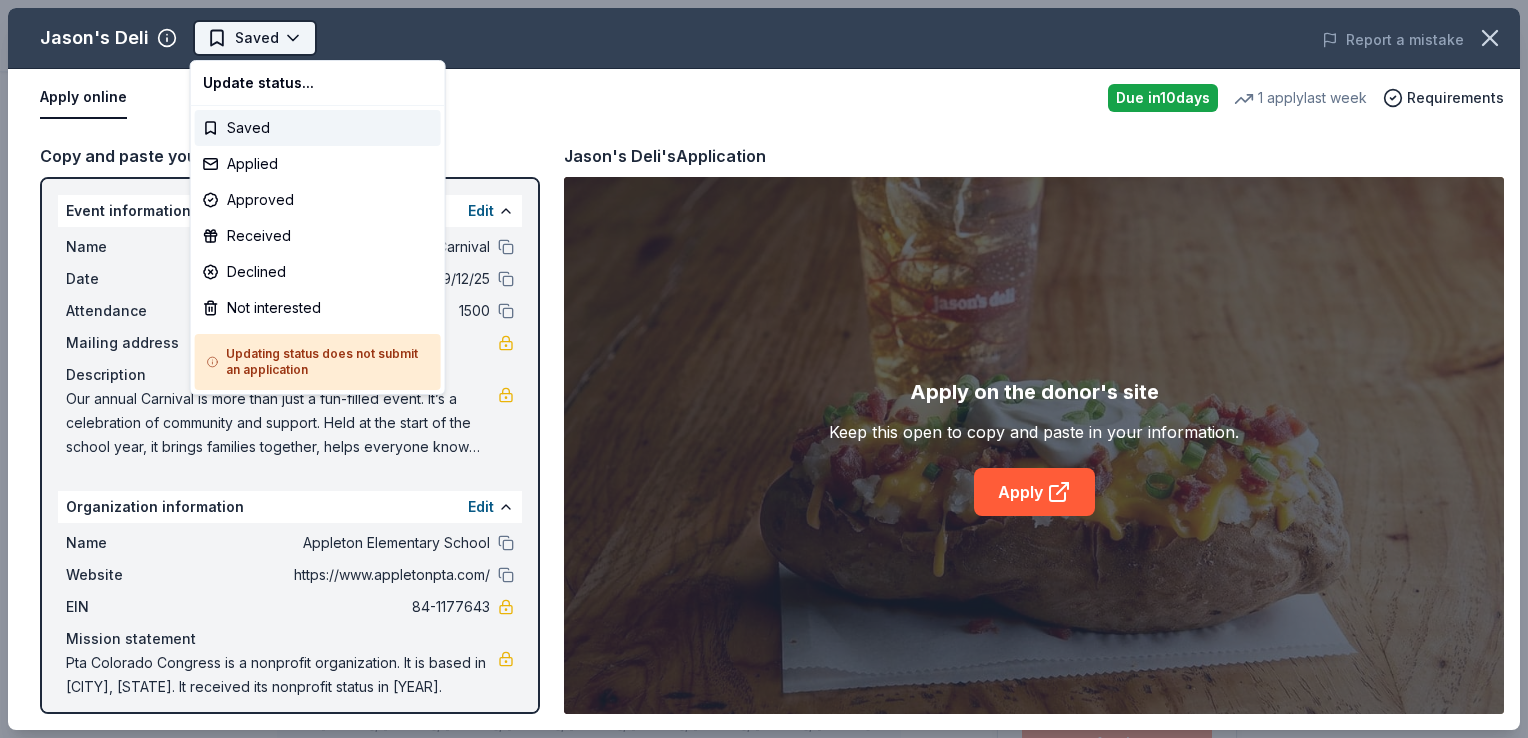 scroll, scrollTop: 0, scrollLeft: 0, axis: both 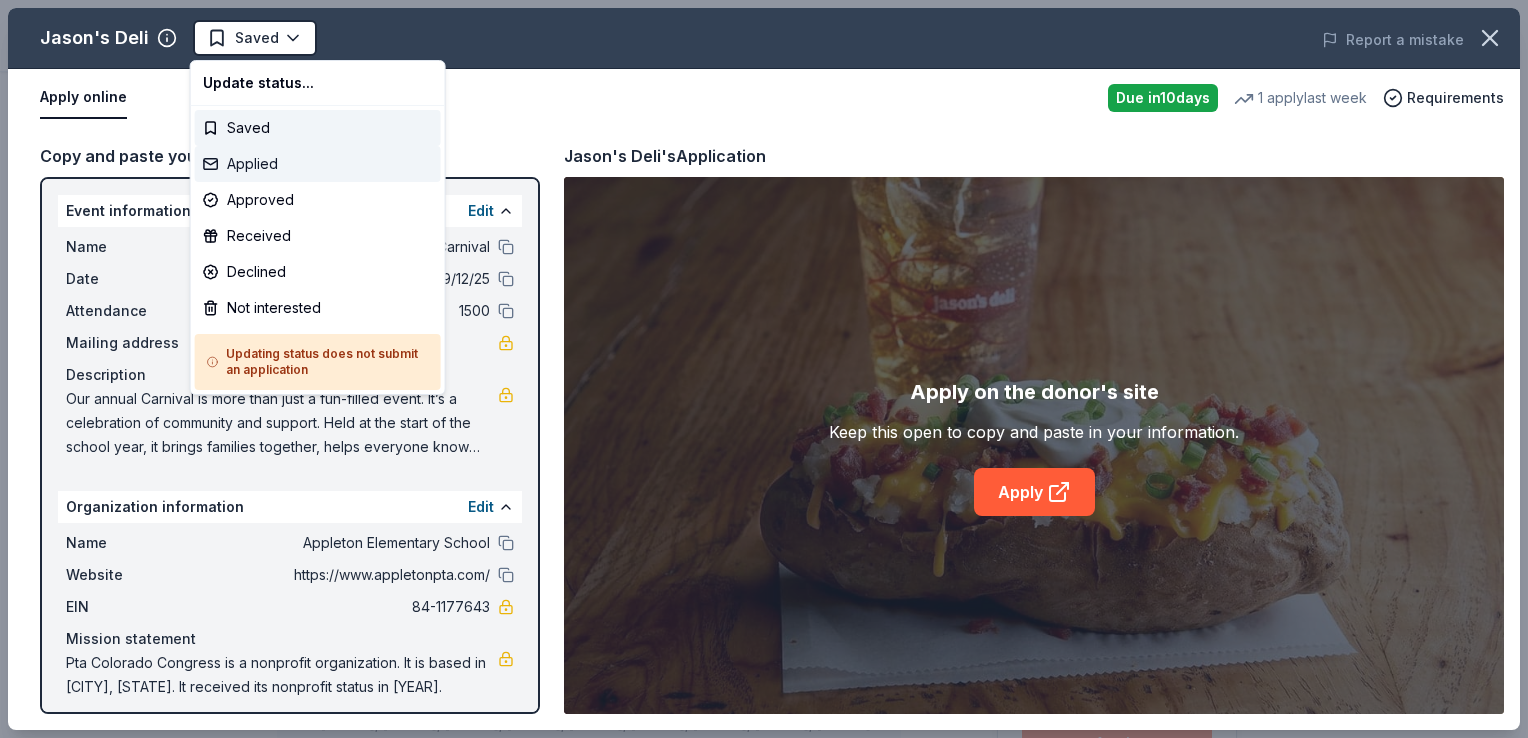 click on "Applied" at bounding box center [318, 164] 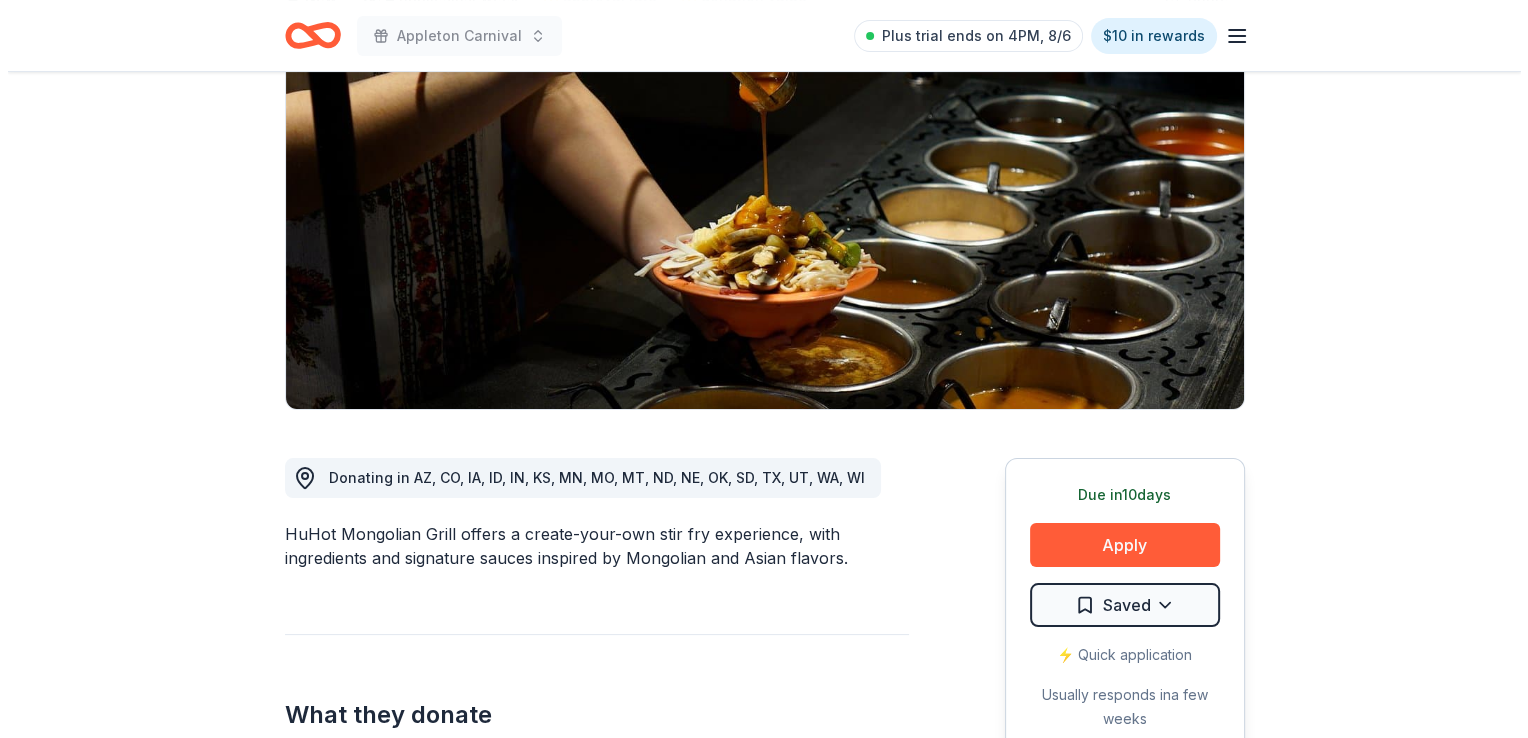 scroll, scrollTop: 196, scrollLeft: 0, axis: vertical 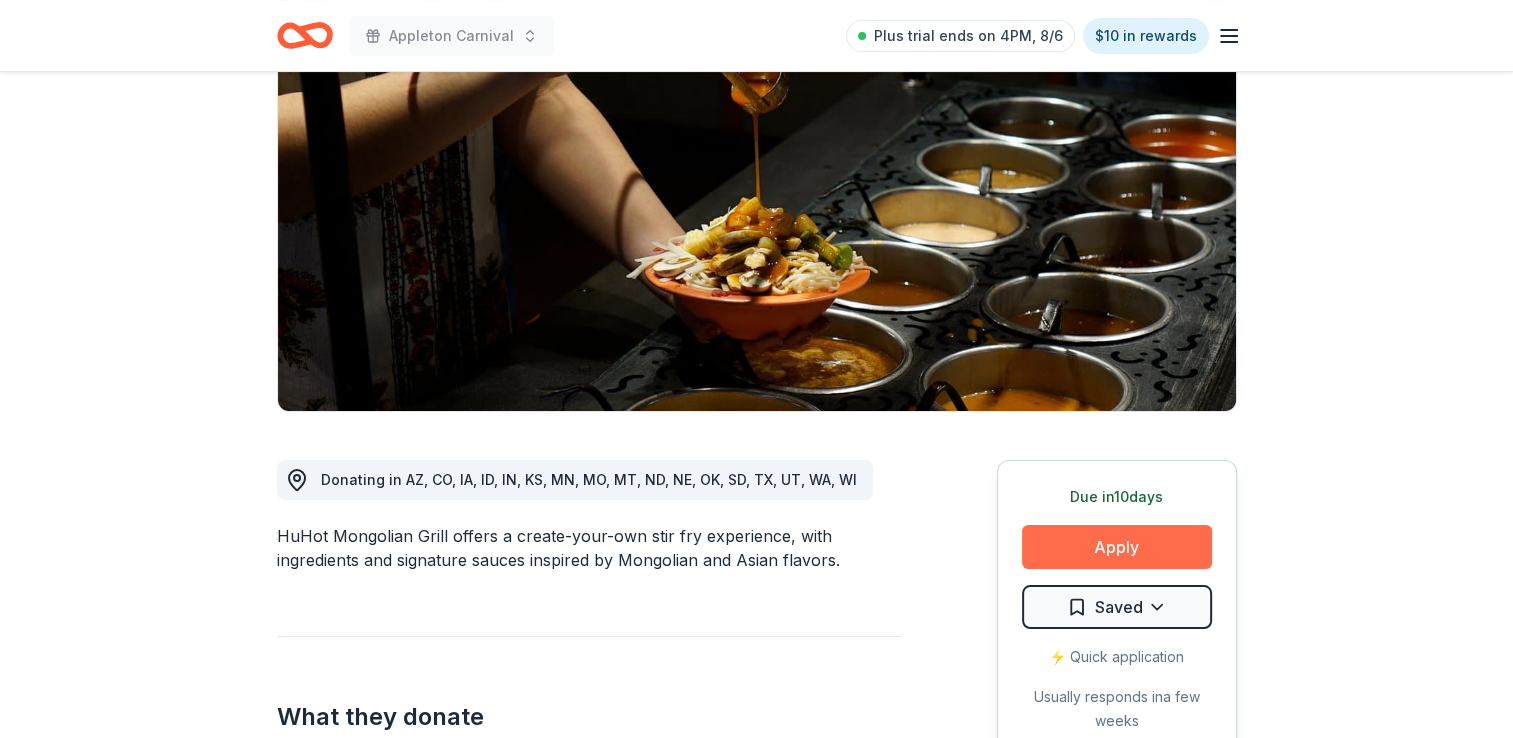 click on "Apply" at bounding box center (1117, 547) 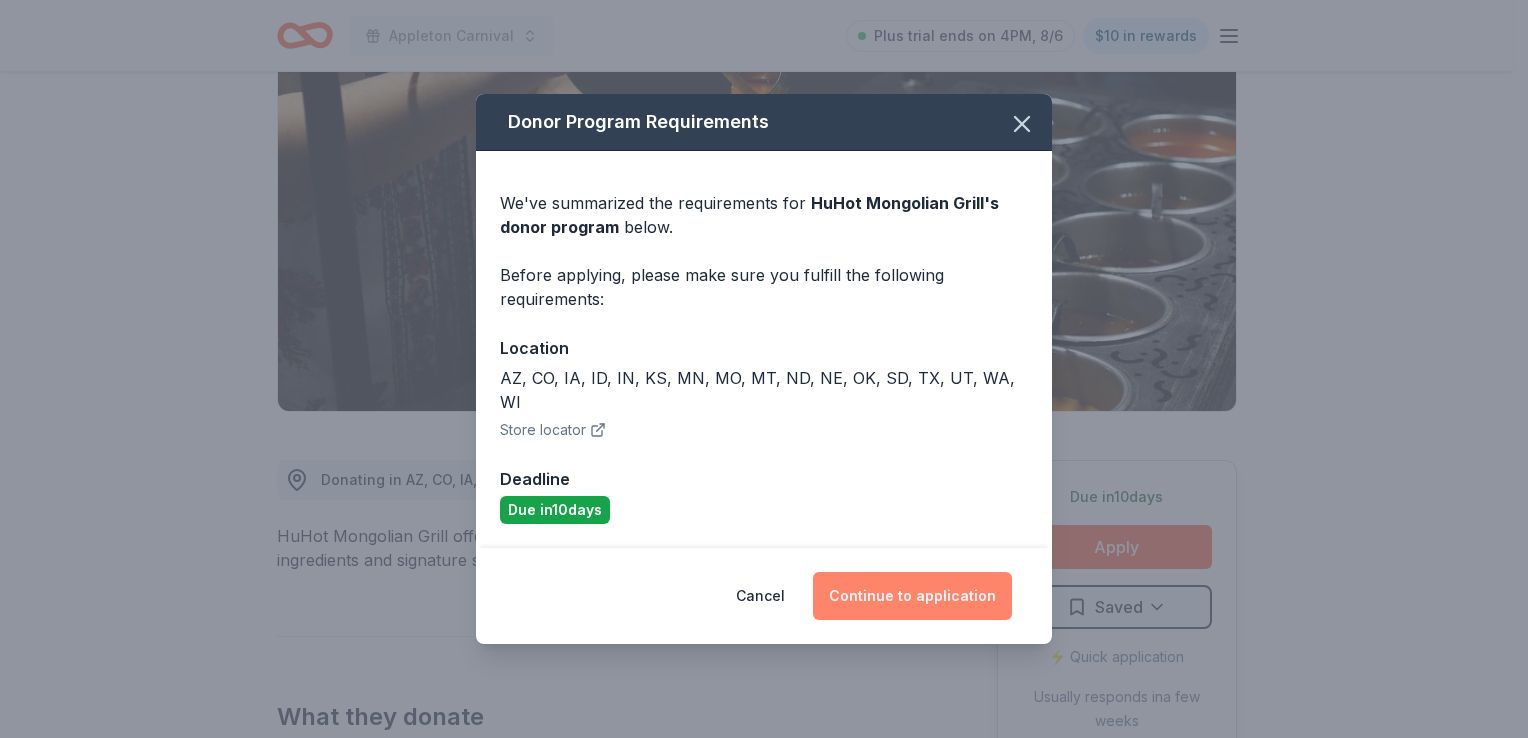 click on "Continue to application" at bounding box center [912, 596] 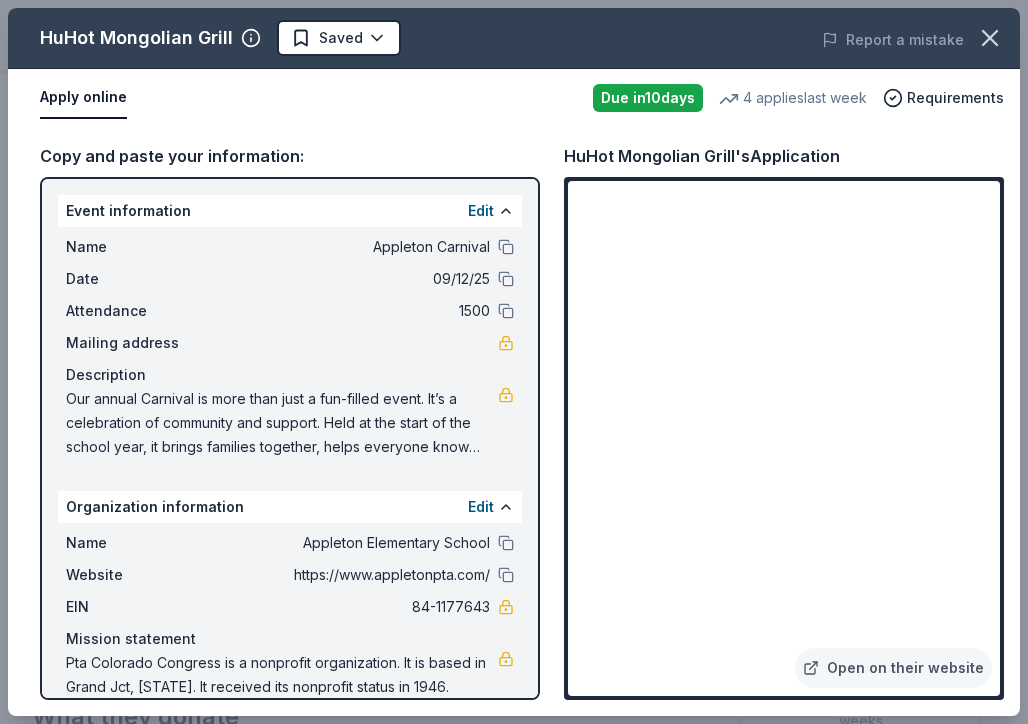 click on "Apply online" at bounding box center [308, 98] 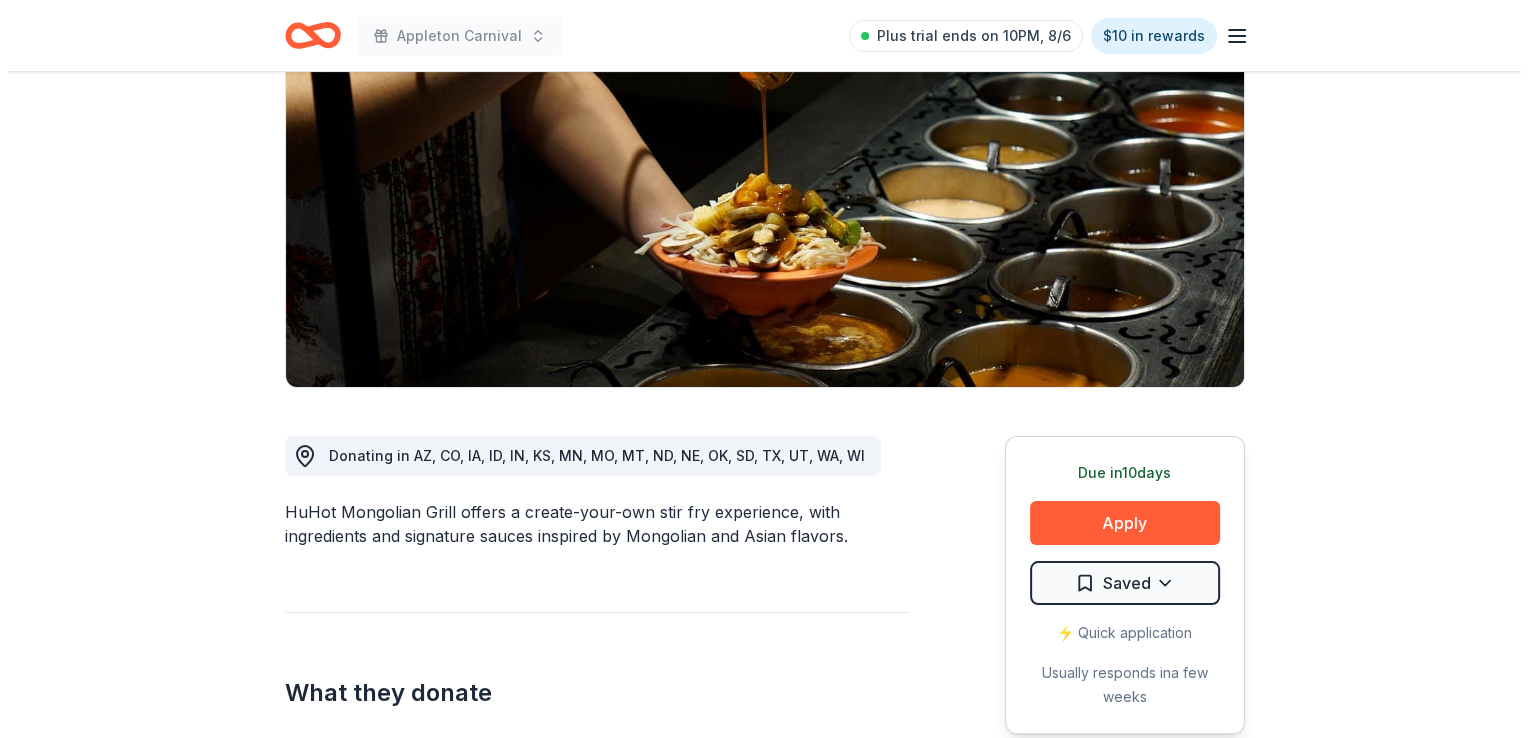 scroll, scrollTop: 222, scrollLeft: 0, axis: vertical 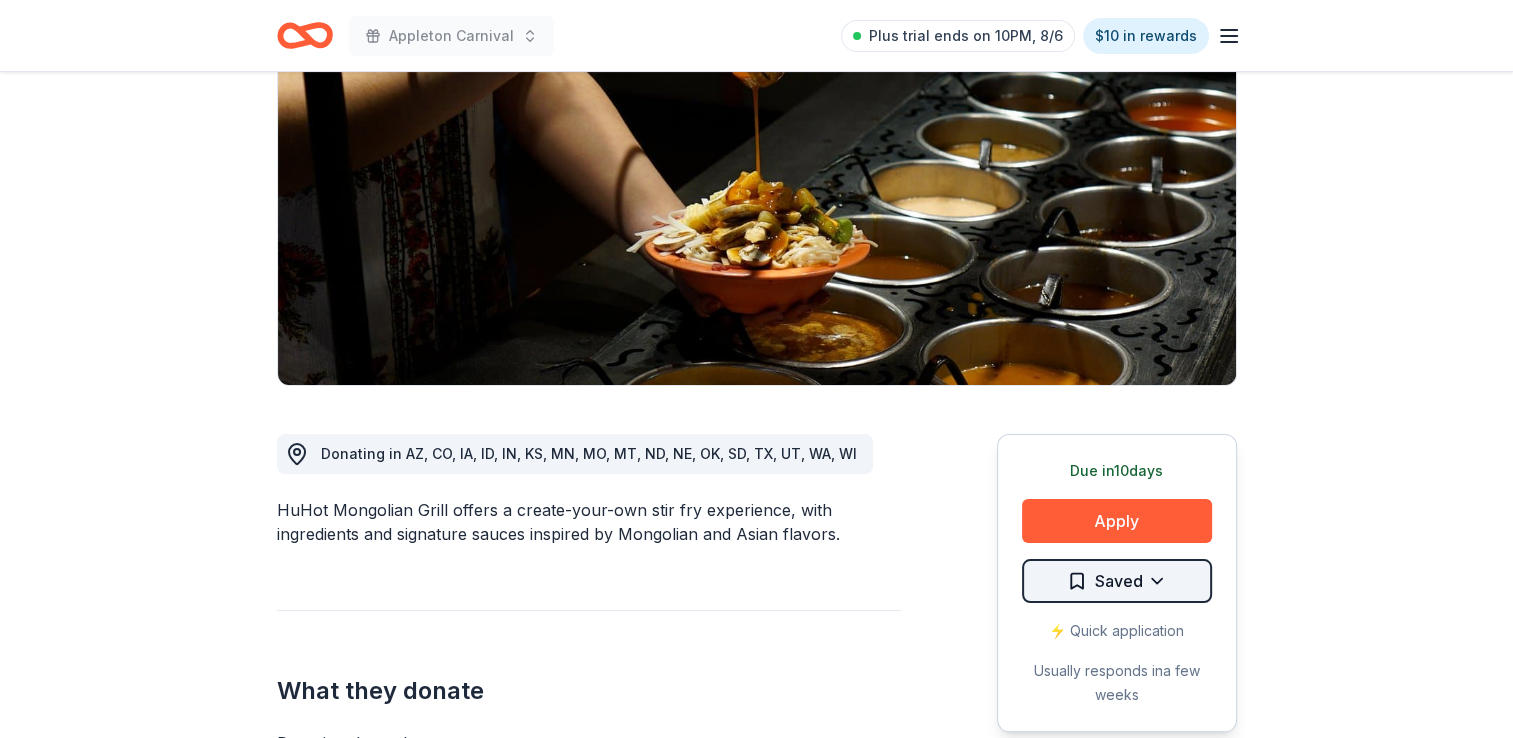 click on "Appleton Carnival  Plus trial ends on 10PM, 8/6 $10 in rewards Due in  10  days Share HuHot Mongolian Grill New 4   applies  last week approval rate donation value Share Donating in [STATE], [STATE], [STATE], [STATE], [STATE], [STATE], [STATE], [STATE], [STATE], [STATE], [STATE], [STATE], [STATE], [STATE], [STATE], [STATE], [STATE], [STATE] HuHot Mongolian Grill offers a create-your-own stir fry experience, with ingredients and signature sauces inspired by Mongolian and Asian flavors.  What they donate Donation depends on request Meals Auction & raffle Donation is small & easy to send to guests Who they donate to HuHot Mongolian Grill  hasn ' t listed any preferences or eligibility criteria. Due in  10  days Apply Saved ⚡️ Quick application Usually responds in  a few weeks Updated  about 2 months  ago Report a mistake approval rate 20 % approved 30 % declined 50 % no response donation value (average) 20% 70% 0% 10% $xx - $xx $xx - $xx $xx - $xx $xx - $xx Upgrade to Pro to view approval rates and average donation values New Be the first to review this company! Leave a review Similar donors 9   4.2" at bounding box center [756, 147] 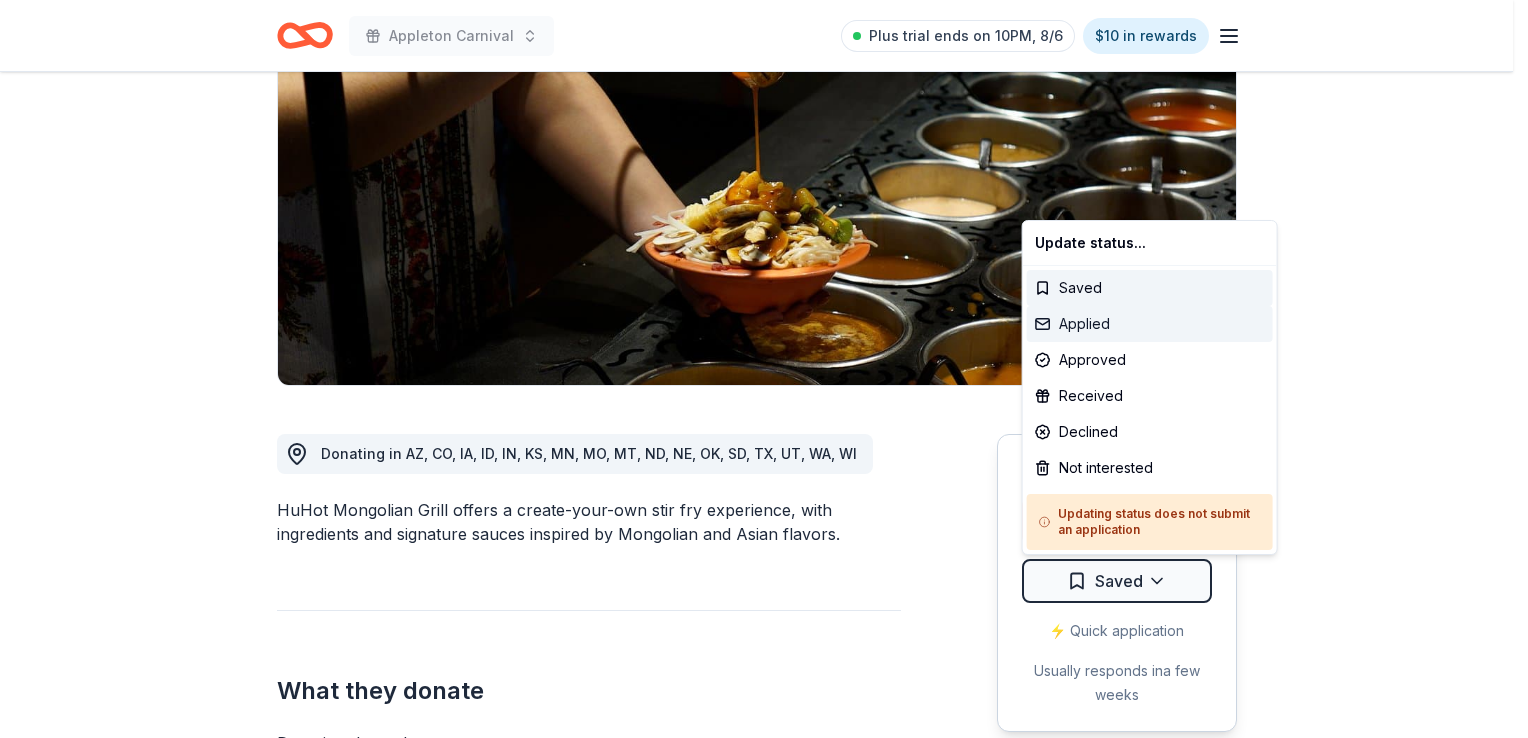 click on "Applied" at bounding box center [1150, 324] 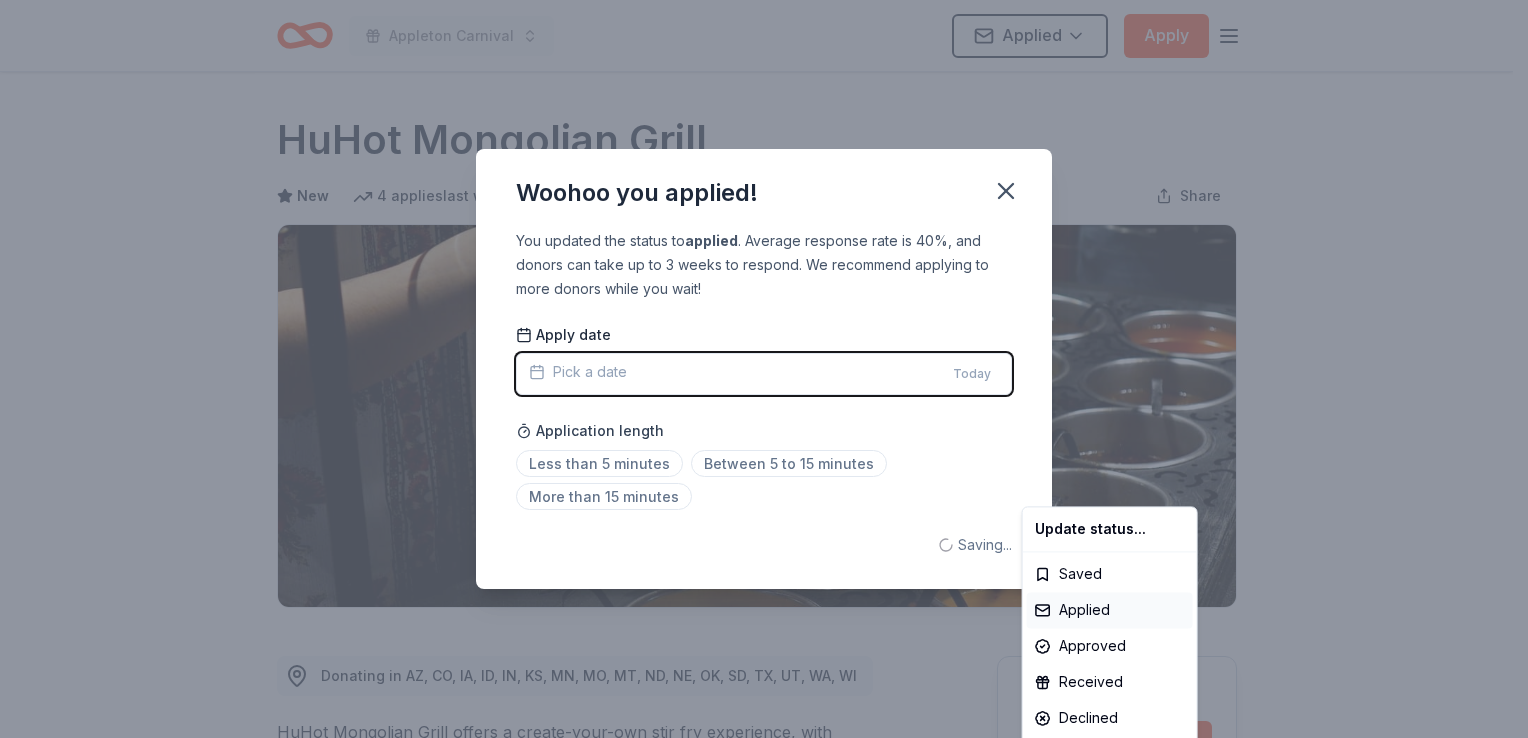 scroll, scrollTop: 0, scrollLeft: 0, axis: both 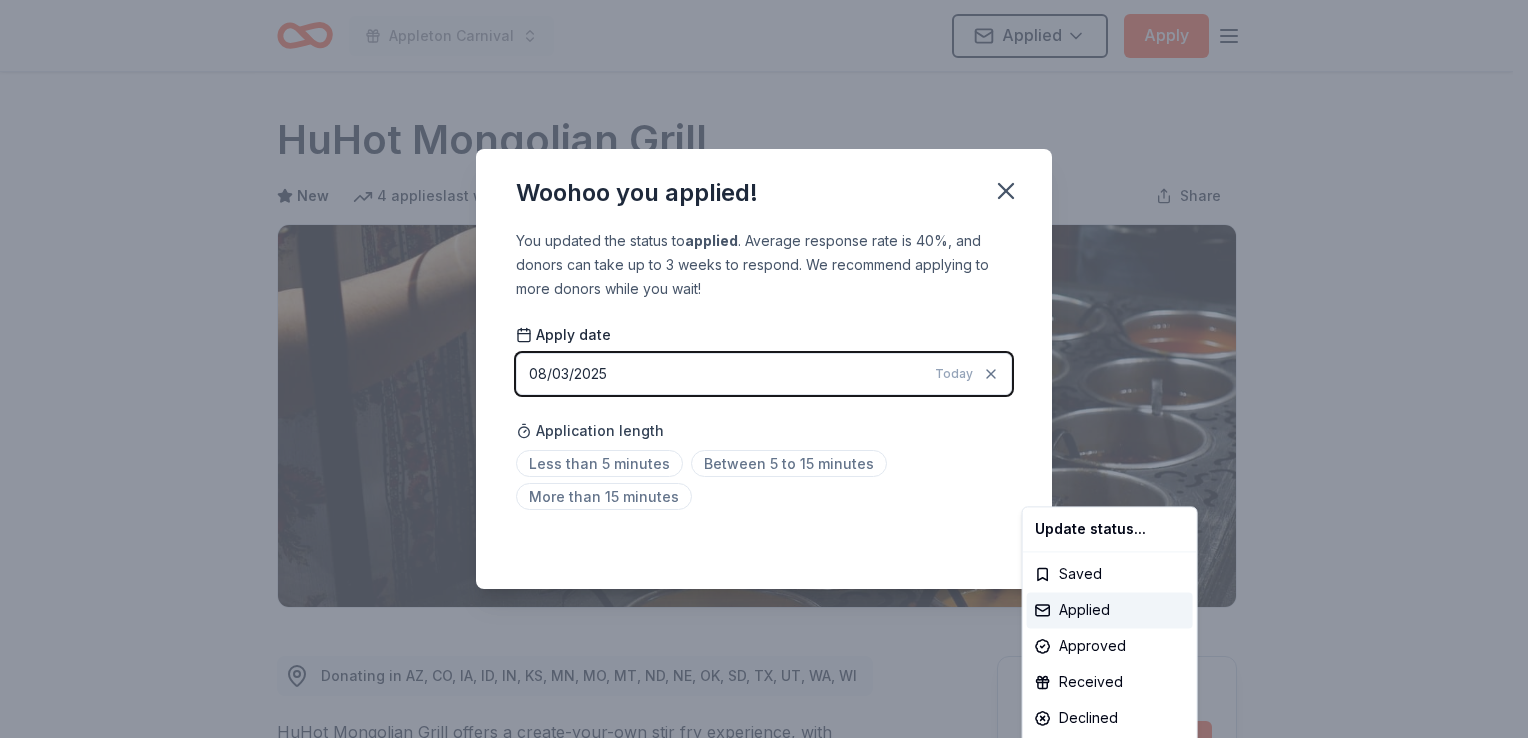 click on "Appleton Carnival  Applied Apply Due in  10  days Share HuHot Mongolian Grill New 4   applies  last week approval rate donation value Share Donating in [STATE], [STATE], [STATE], [STATE], [STATE], [STATE], [STATE], [STATE], [STATE], [STATE], [STATE], [STATE], [STATE], [STATE], [STATE], [STATE], [STATE], [STATE] HuHot Mongolian Grill offers a create-your-own stir fry experience, with ingredients and signature sauces inspired by Mongolian and Asian flavors.  What they donate Donation depends on request Meals Auction & raffle Donation is small & easy to send to guests Who they donate to HuHot Mongolian Grill  hasn ' t listed any preferences or eligibility criteria. Due in  10  days Apply Applied ⚡️ Quick application Usually responds in  a few weeks Updated  about 2 months  ago Report a mistake approval rate 20 % approved 30 % declined 50 % no response donation value (average) 20% 70% 0% 10% $xx - $xx $xx - $xx $xx - $xx $xx - $xx Upgrade to Pro to view approval rates and average donation values New Be the first to review this company! Leave a review Similar donors 9   applies  last week KBP Foods 4.2" at bounding box center [764, 369] 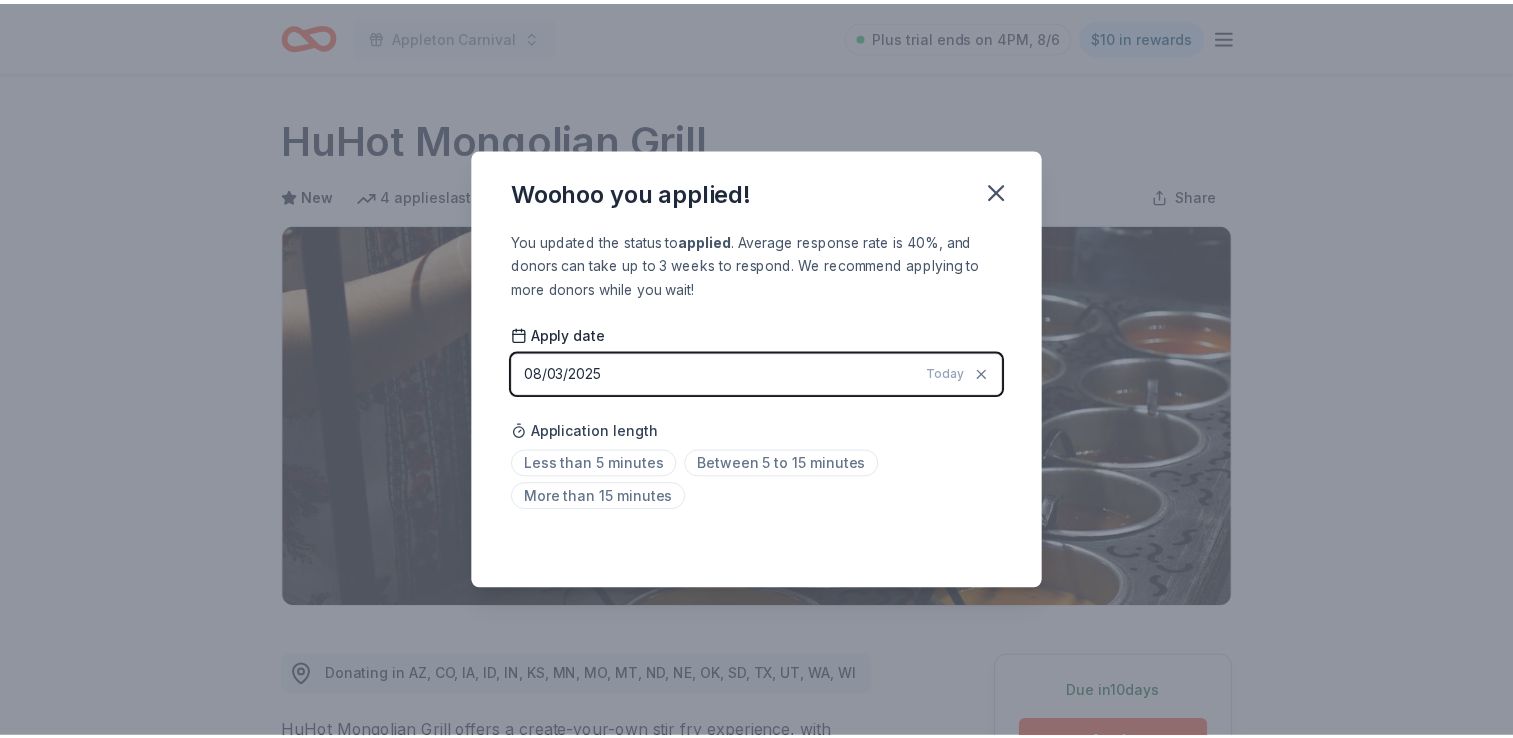 scroll, scrollTop: 433, scrollLeft: 0, axis: vertical 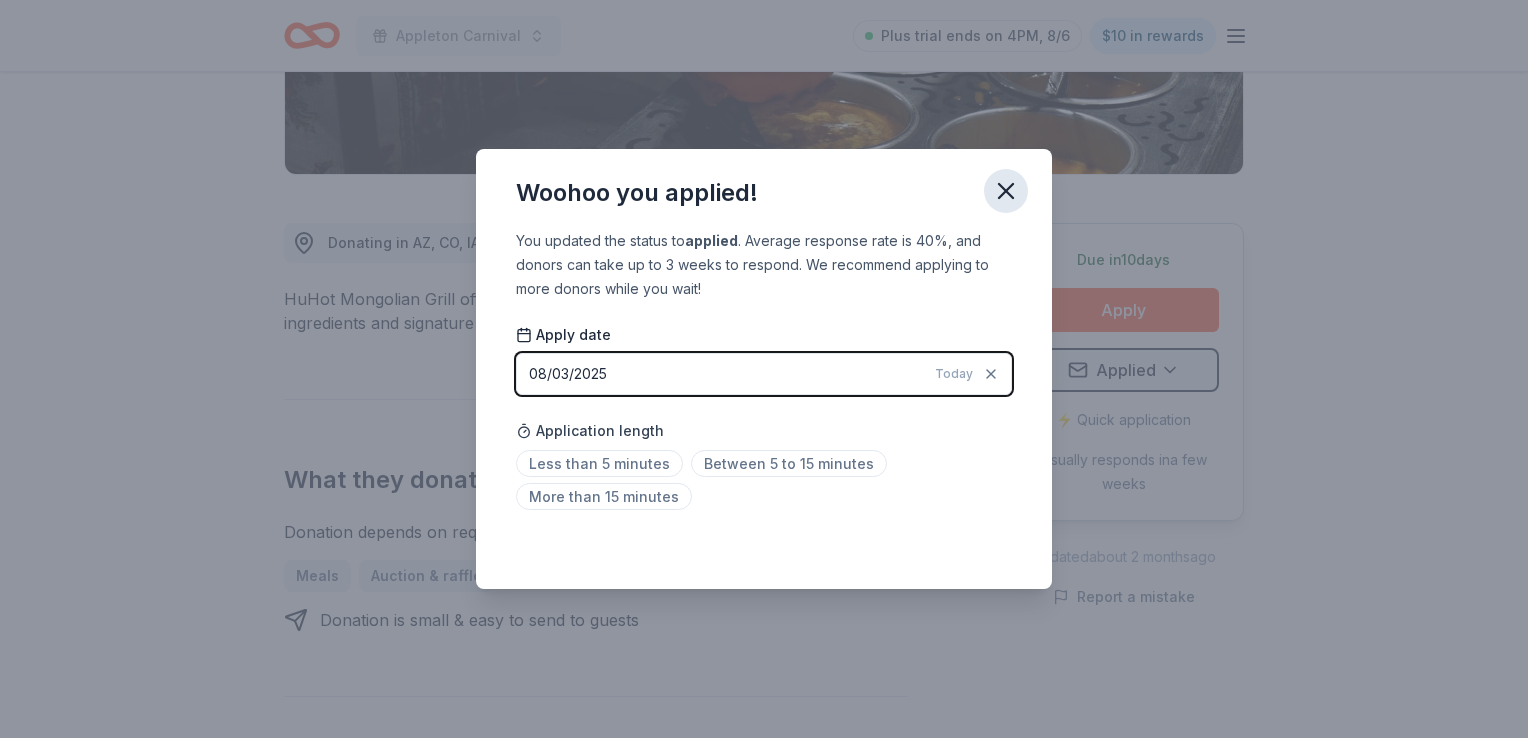 click 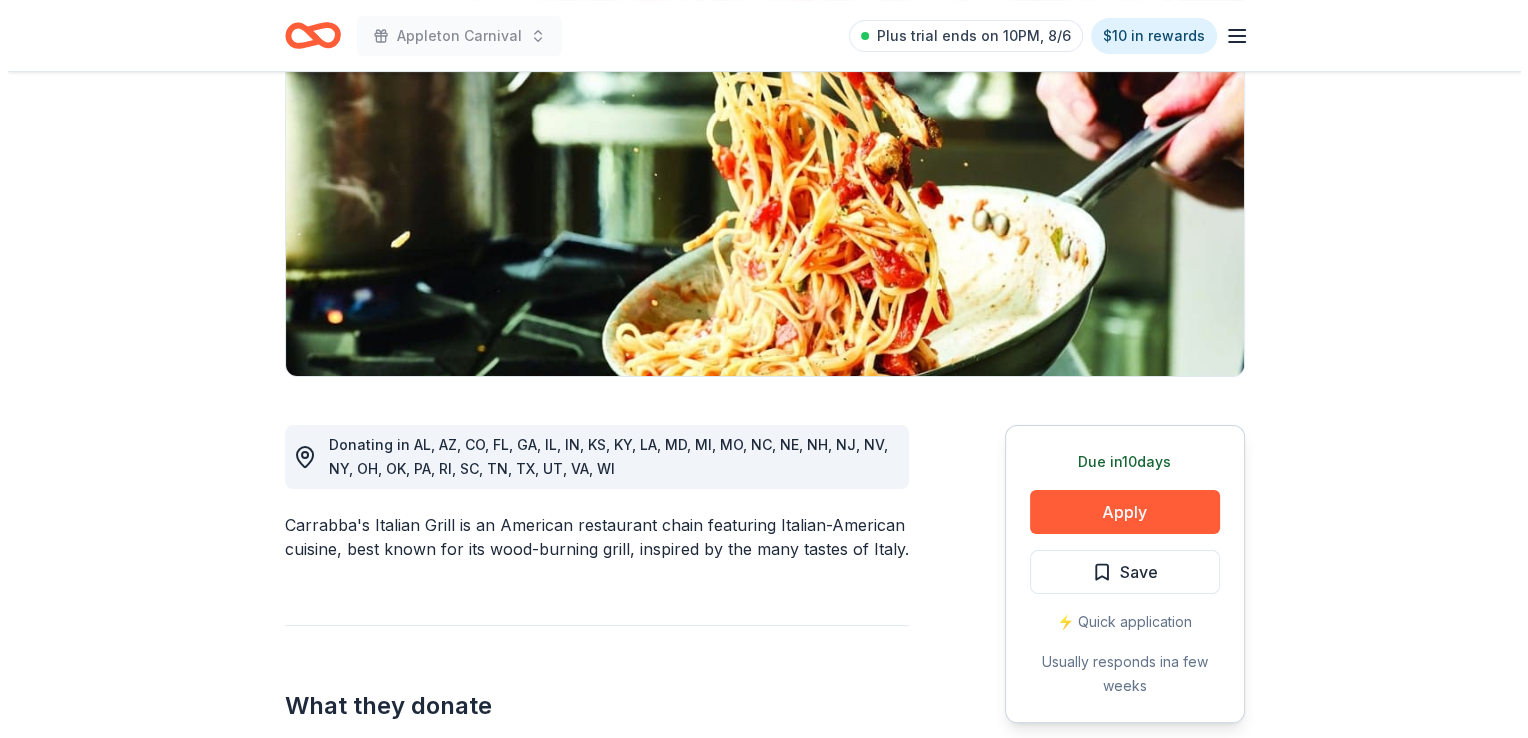 scroll, scrollTop: 232, scrollLeft: 0, axis: vertical 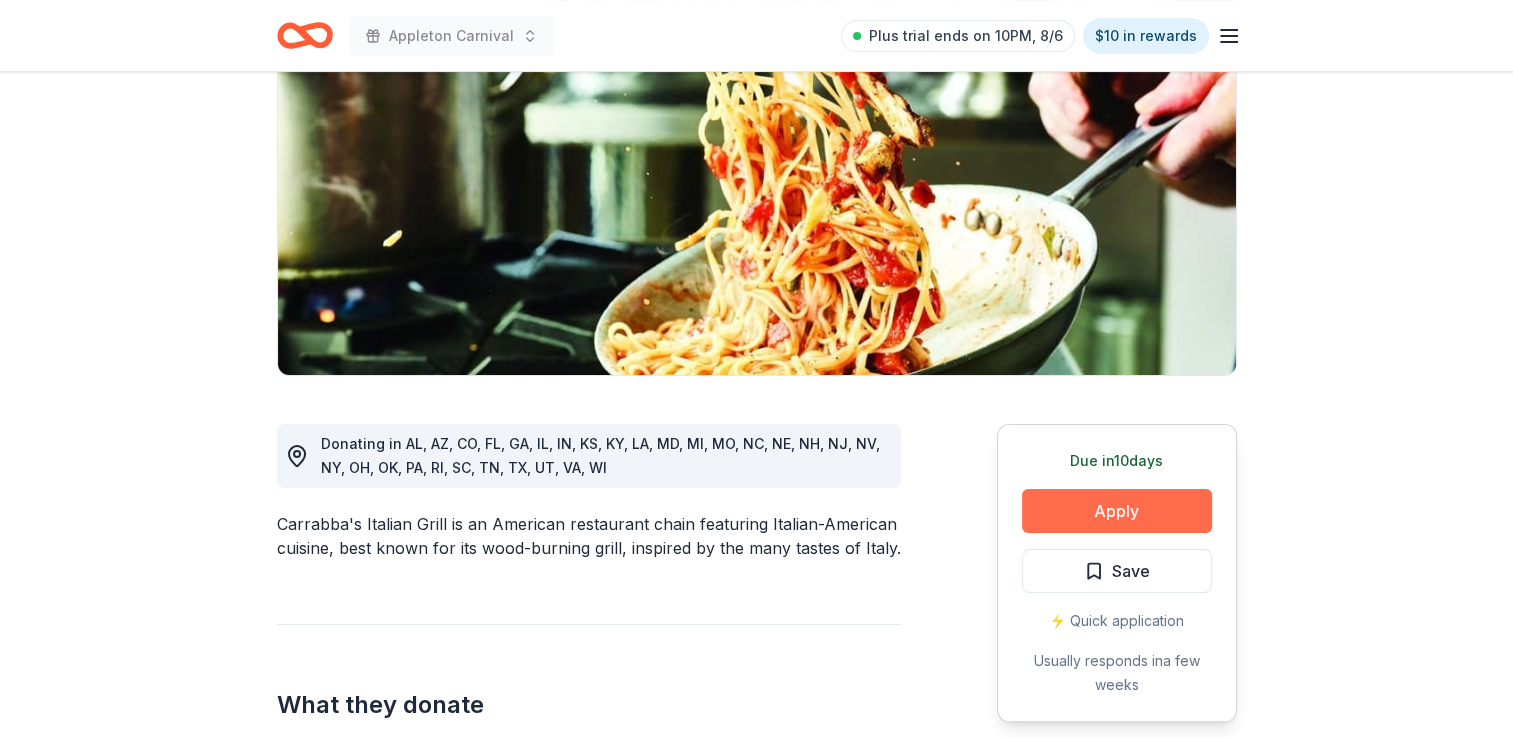 click on "Apply" at bounding box center (1117, 511) 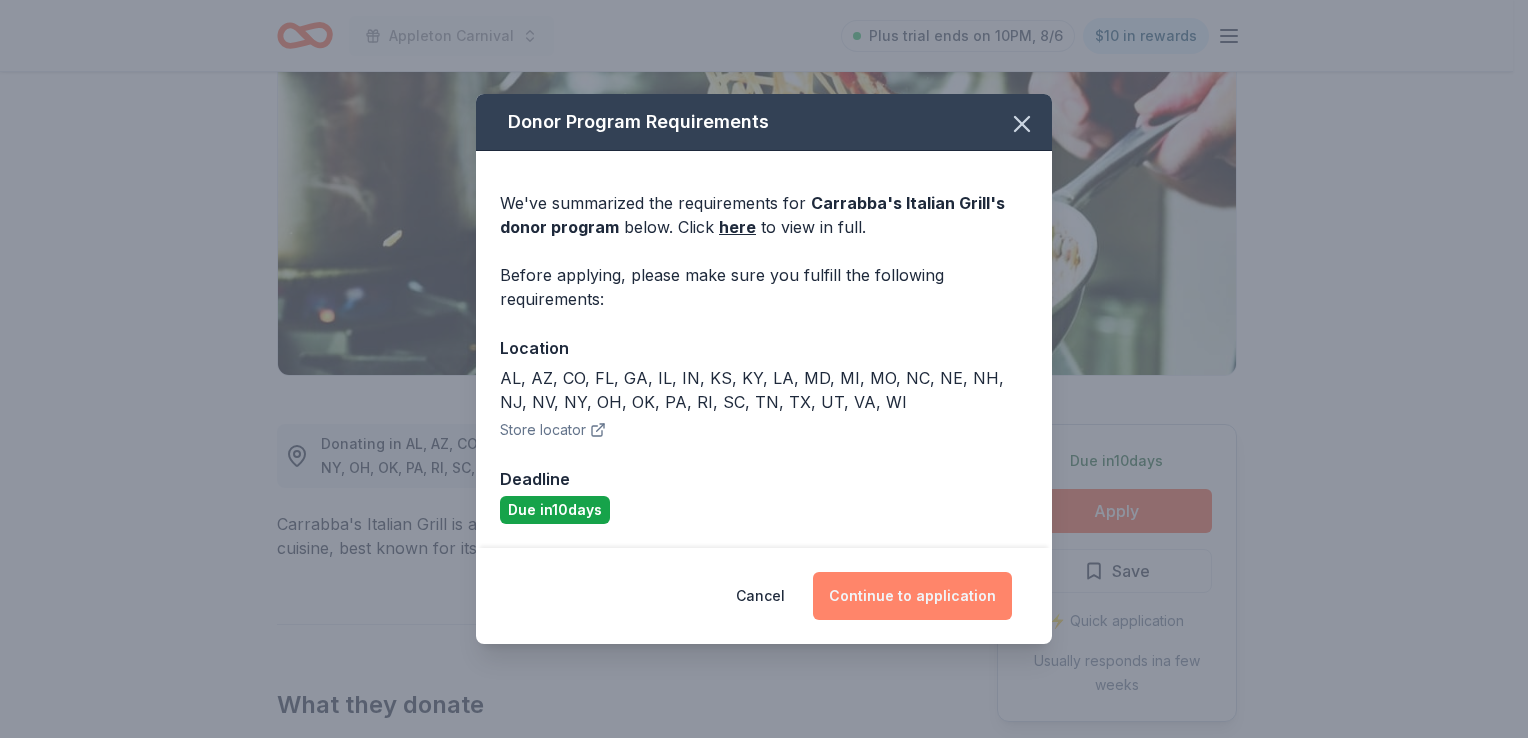 click on "Continue to application" at bounding box center (912, 596) 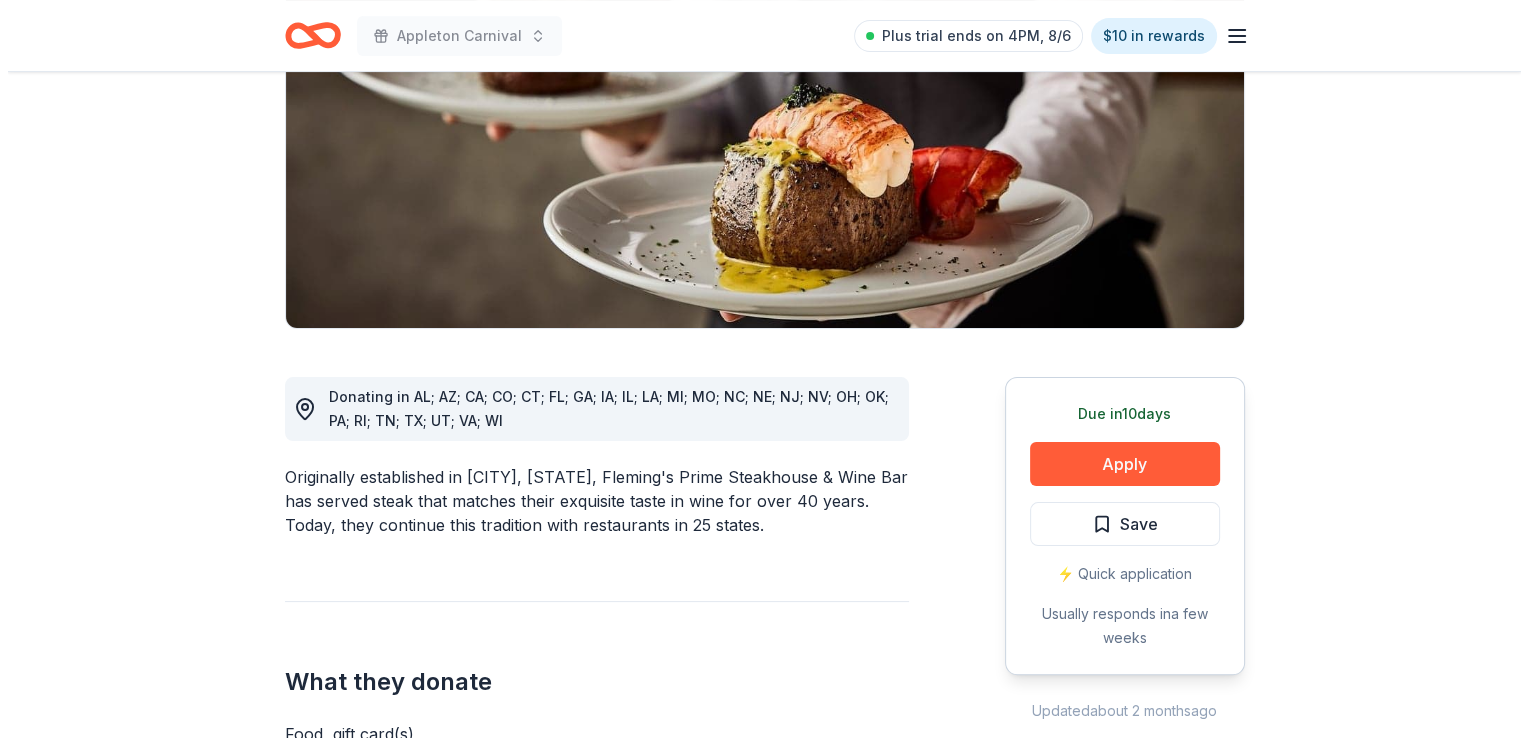 scroll, scrollTop: 280, scrollLeft: 0, axis: vertical 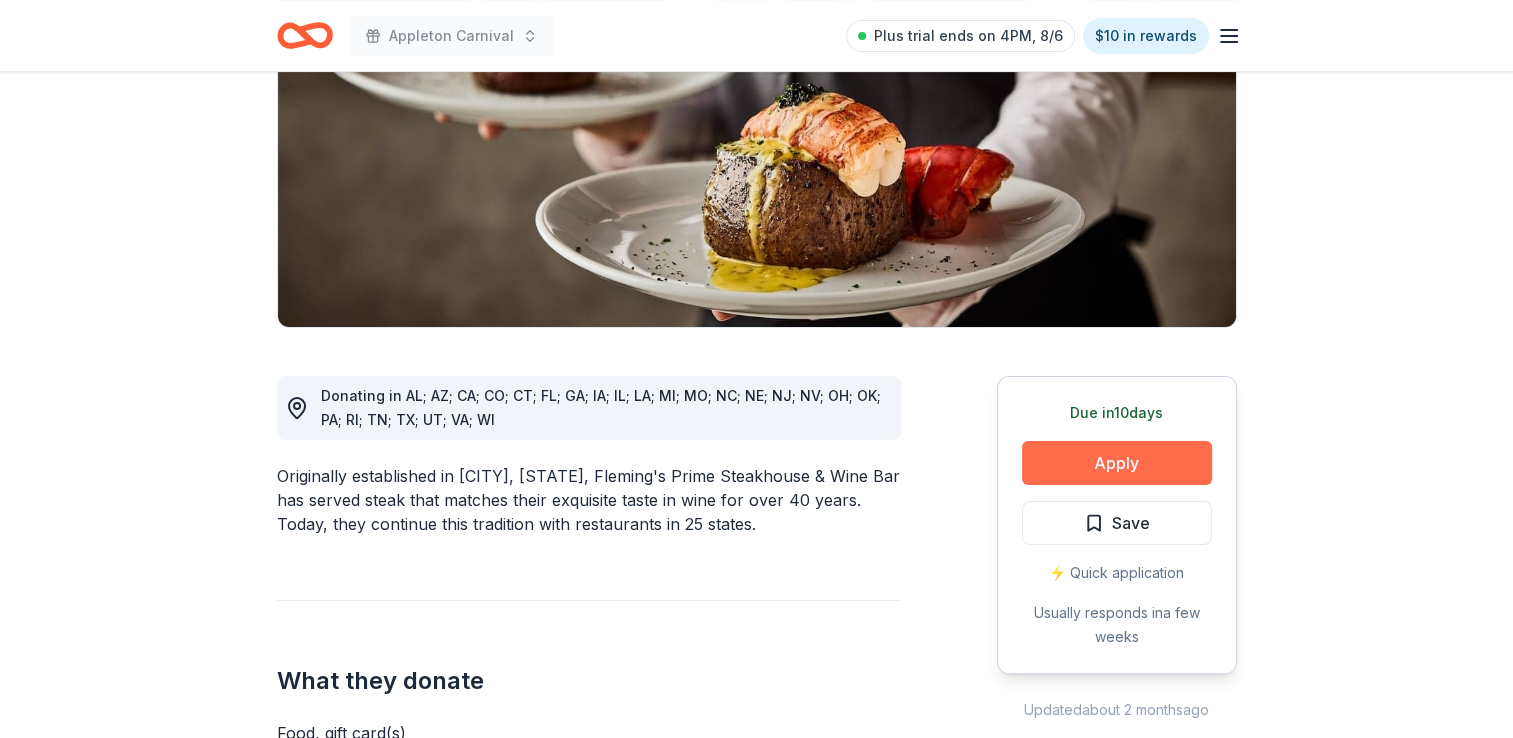 click on "Apply" at bounding box center (1117, 463) 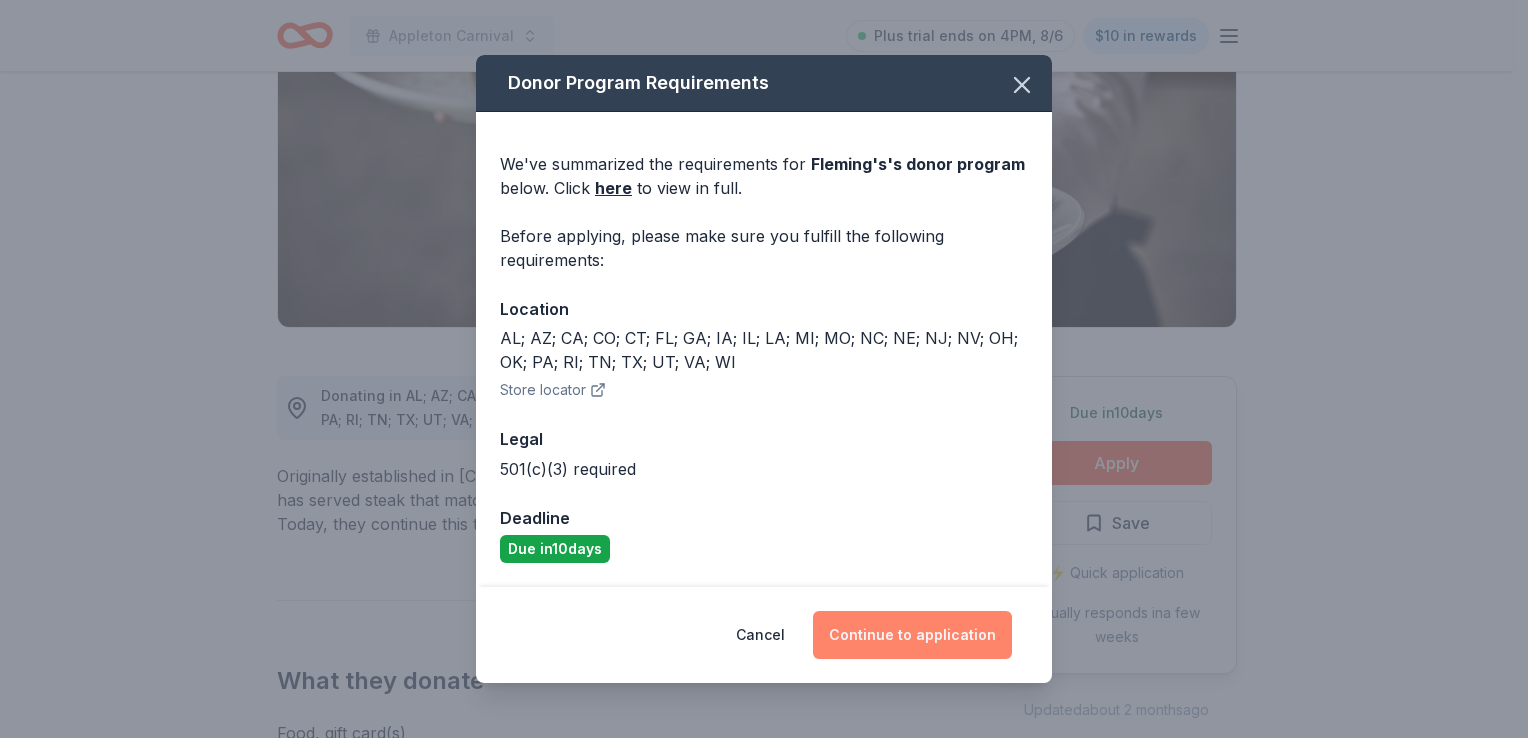 click on "Continue to application" at bounding box center [912, 635] 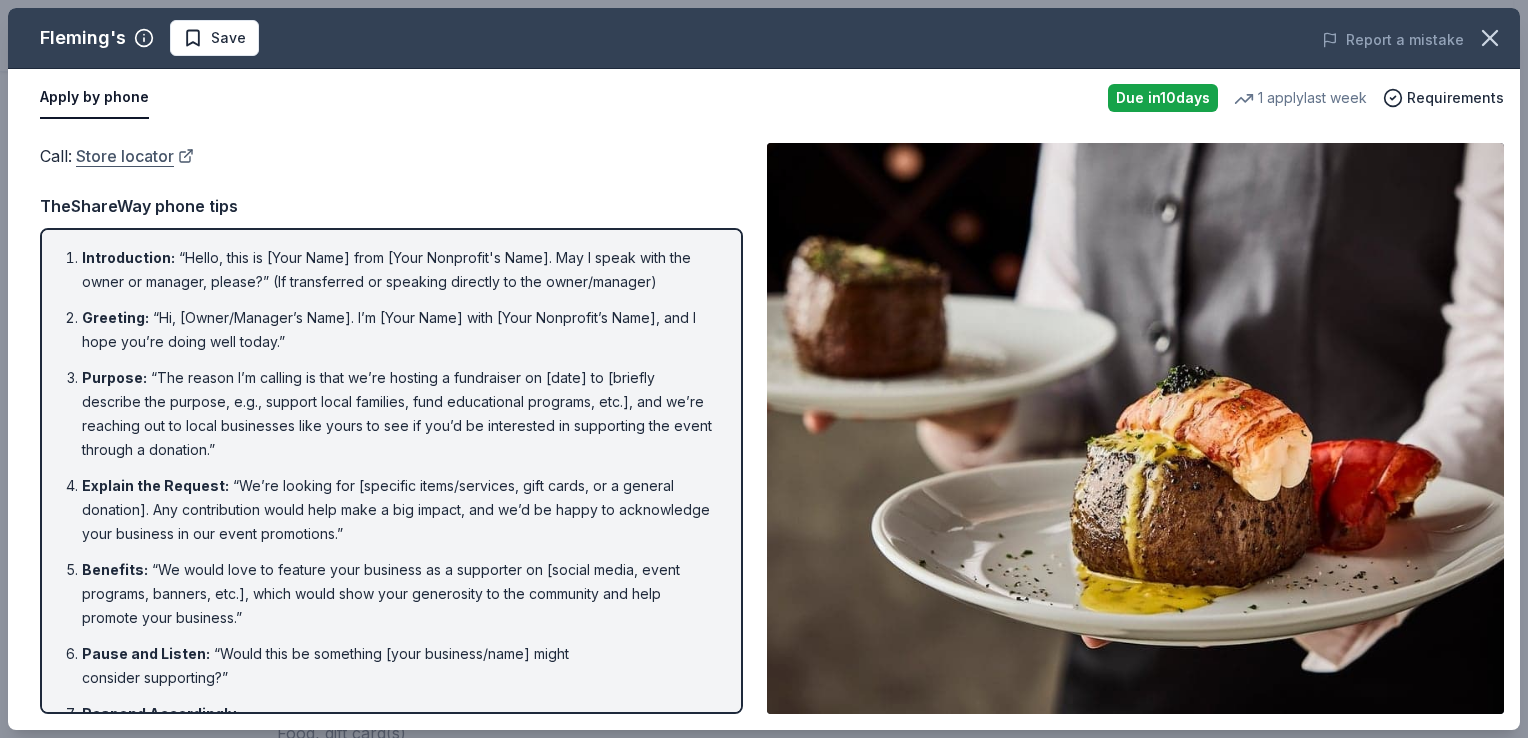 click on "Store locator" at bounding box center (135, 156) 